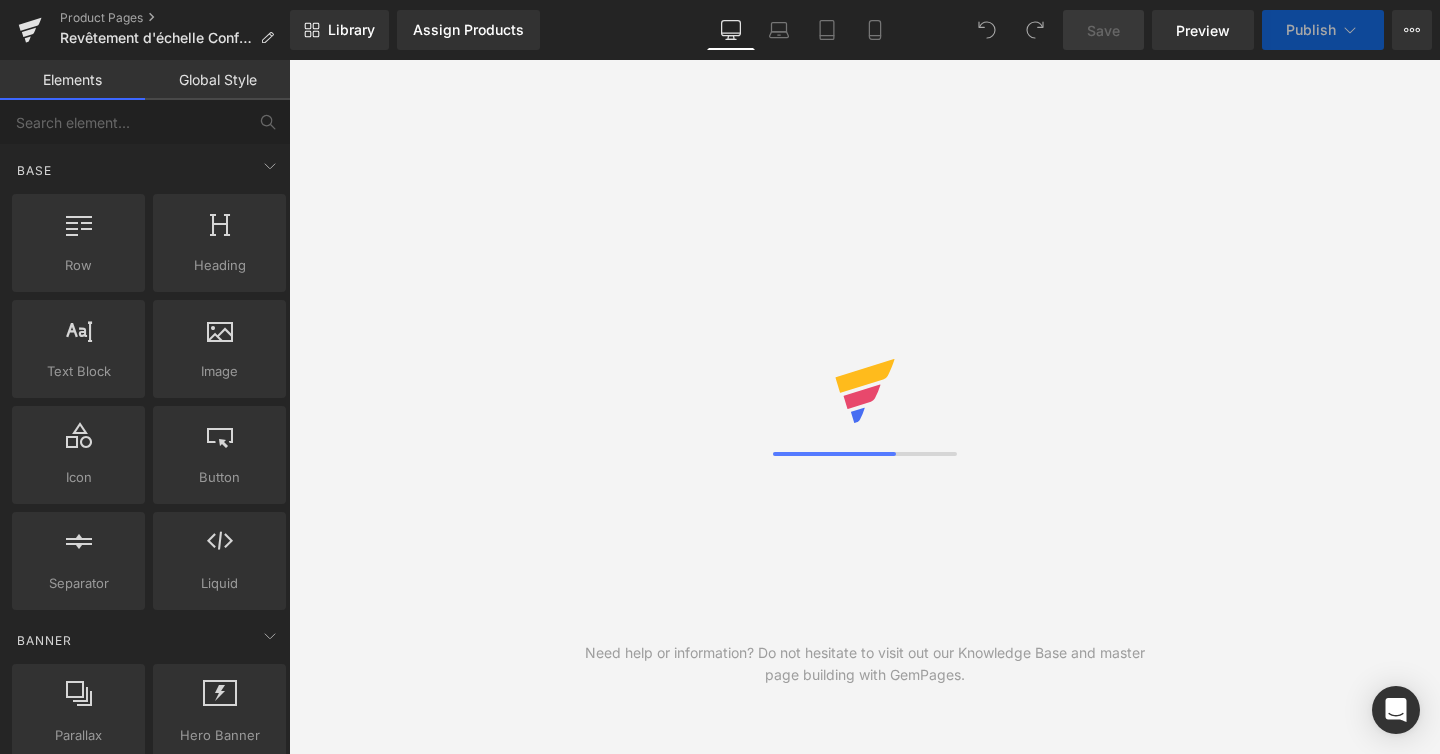 scroll, scrollTop: 0, scrollLeft: 0, axis: both 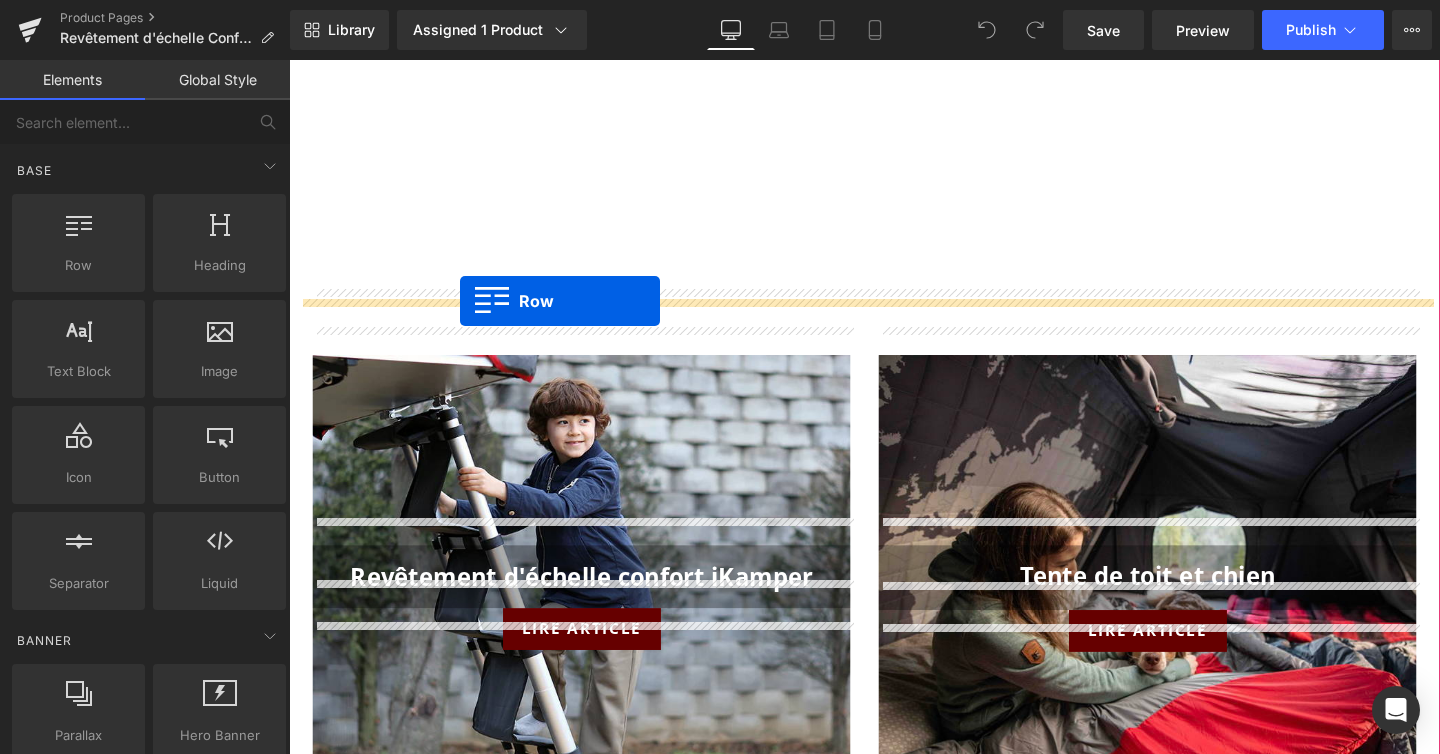 drag, startPoint x: 383, startPoint y: 332, endPoint x: 469, endPoint y: 313, distance: 88.07383 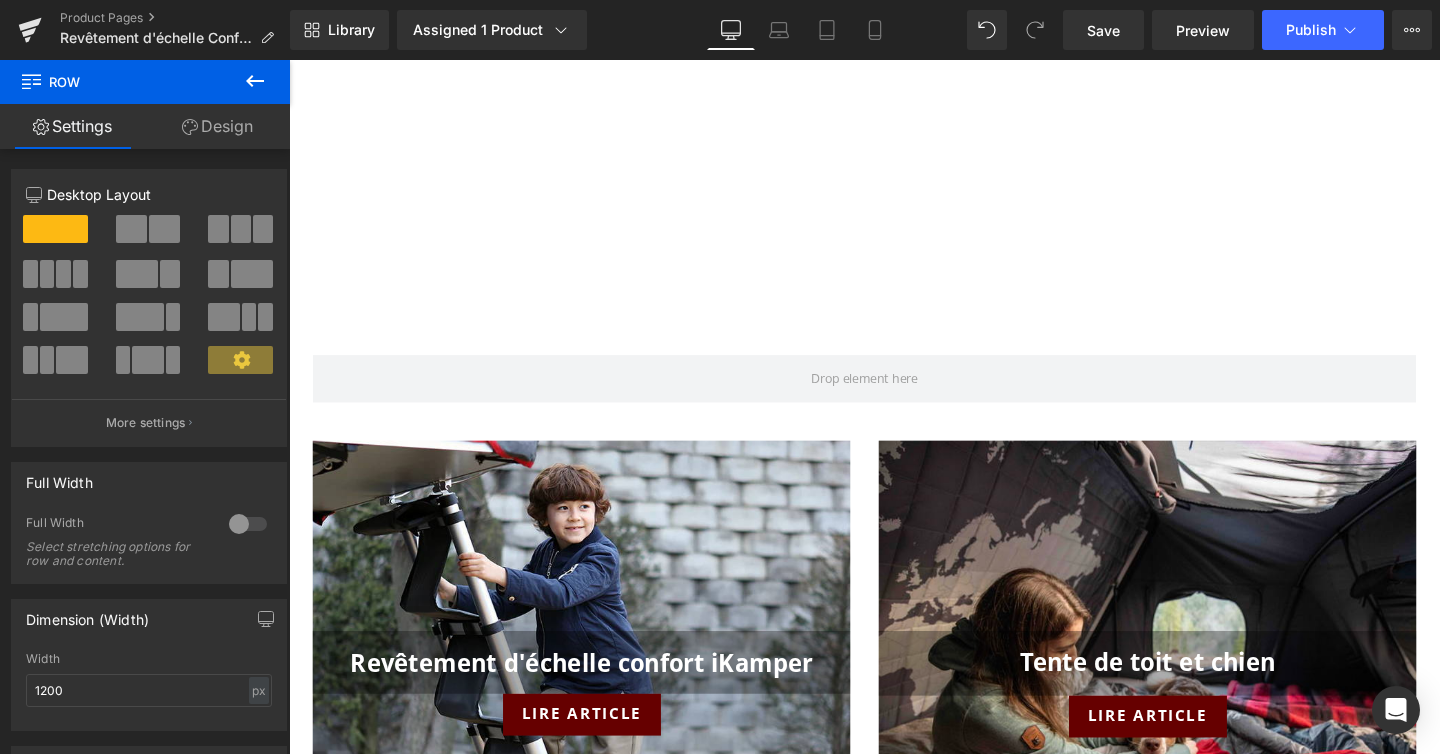click 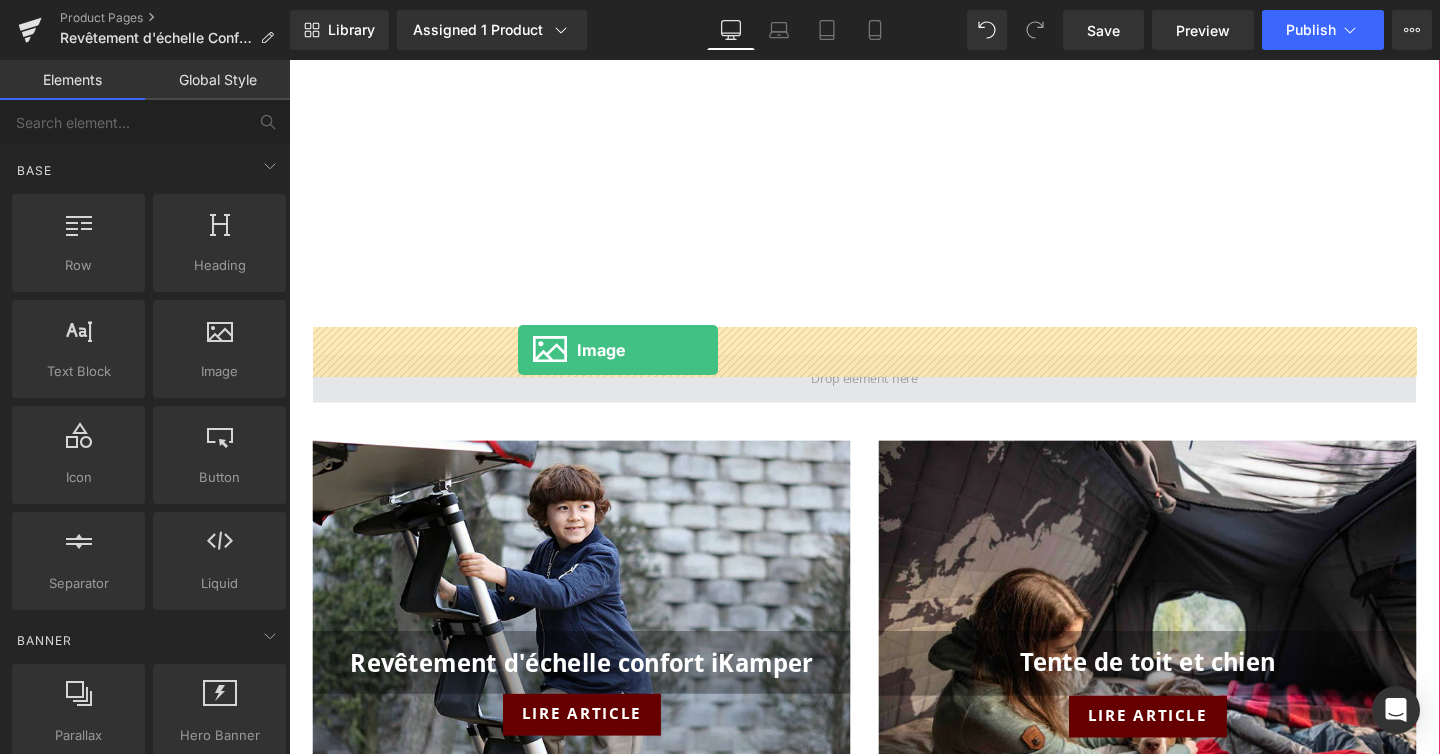 drag, startPoint x: 476, startPoint y: 423, endPoint x: 530, endPoint y: 365, distance: 79.24645 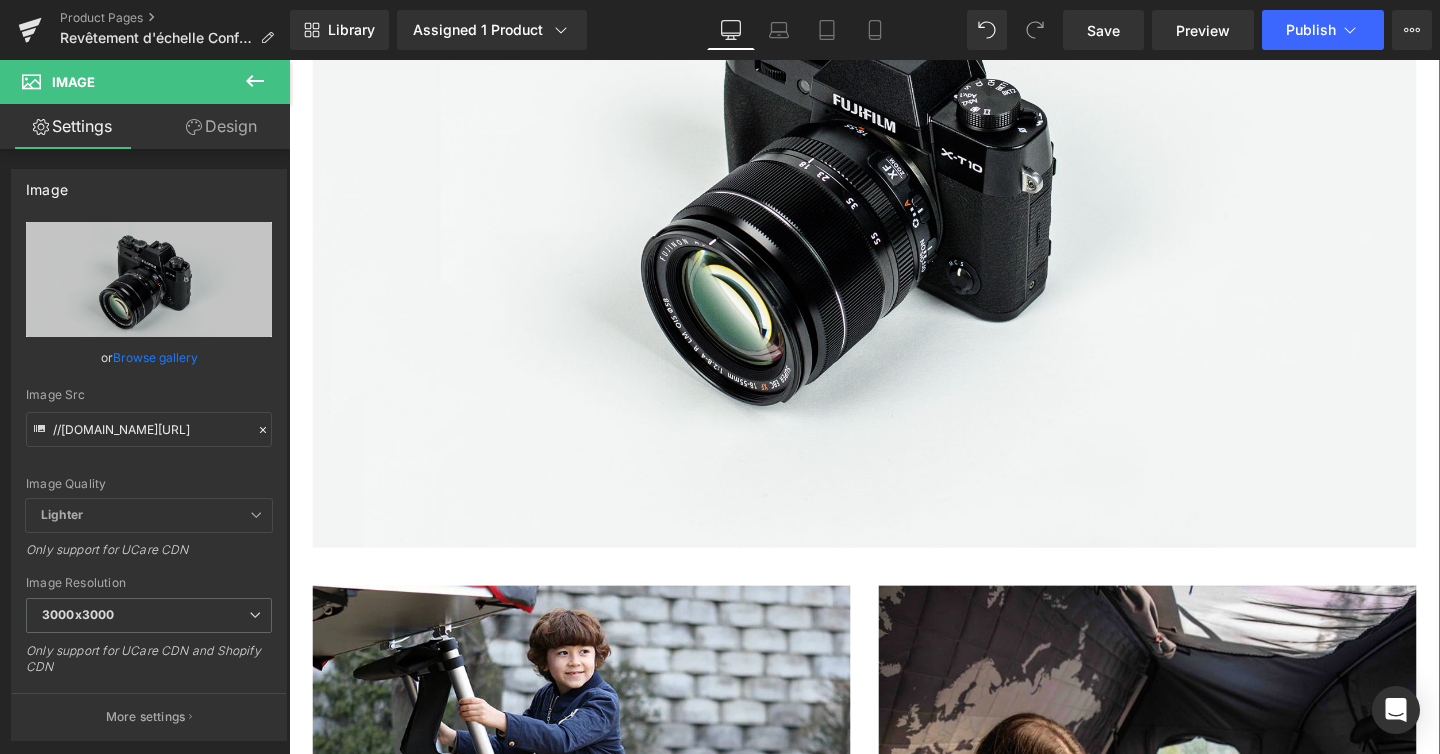 scroll, scrollTop: 2470, scrollLeft: 0, axis: vertical 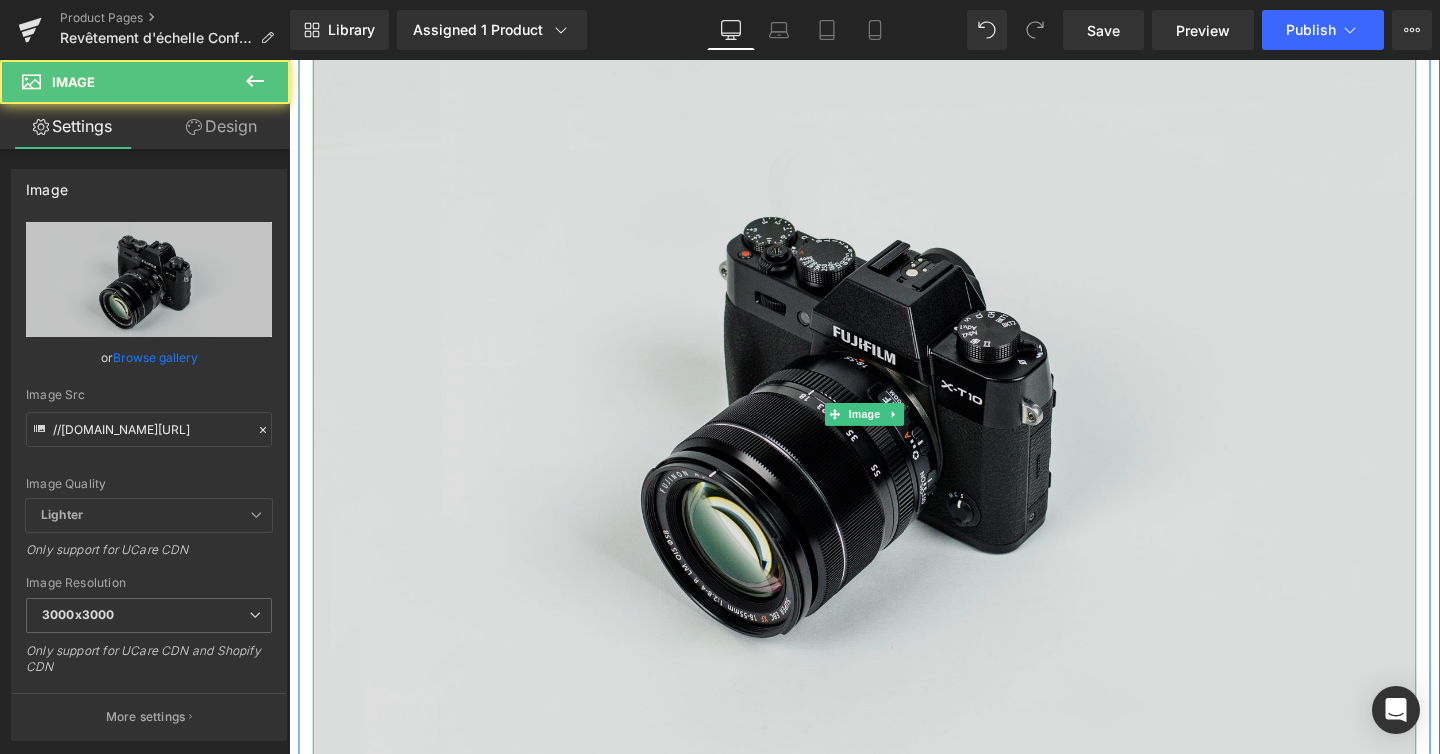 click at bounding box center (894, 433) 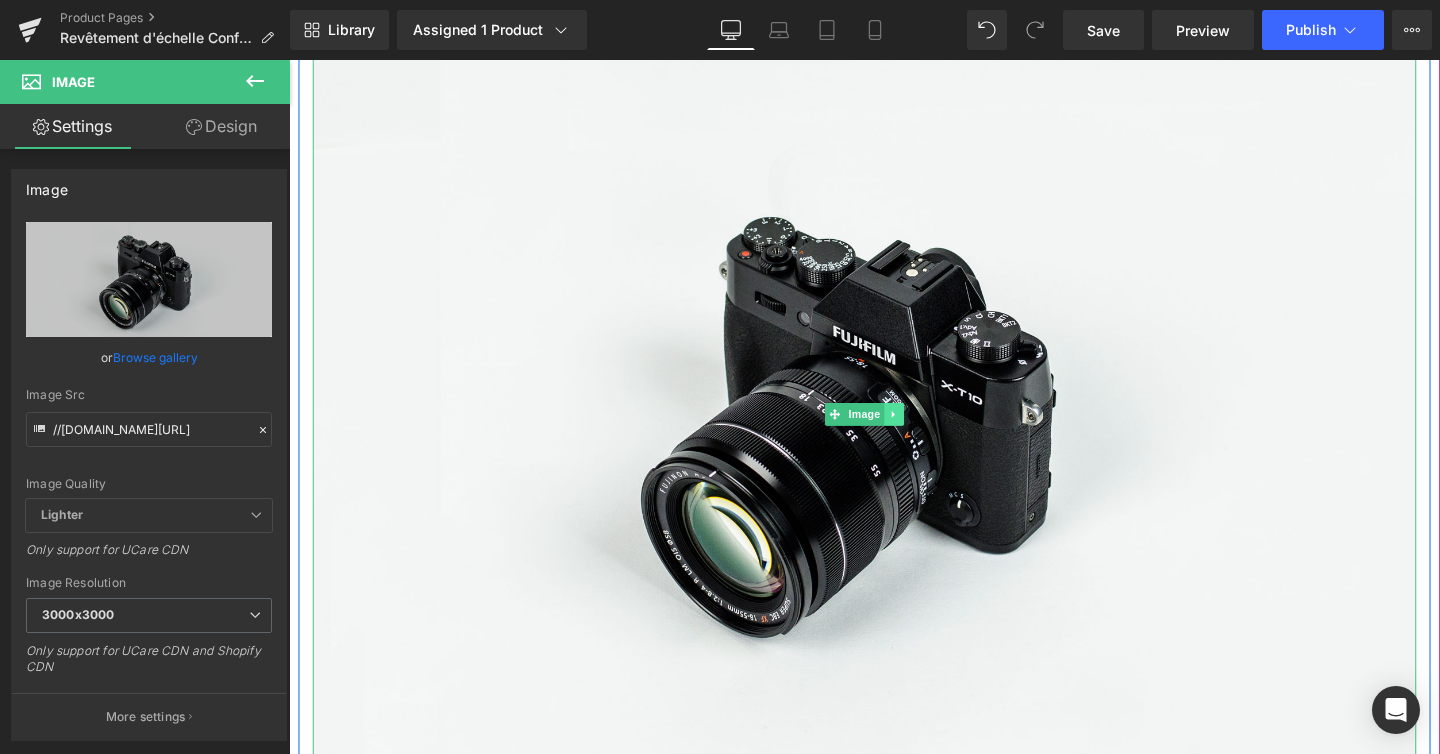 click 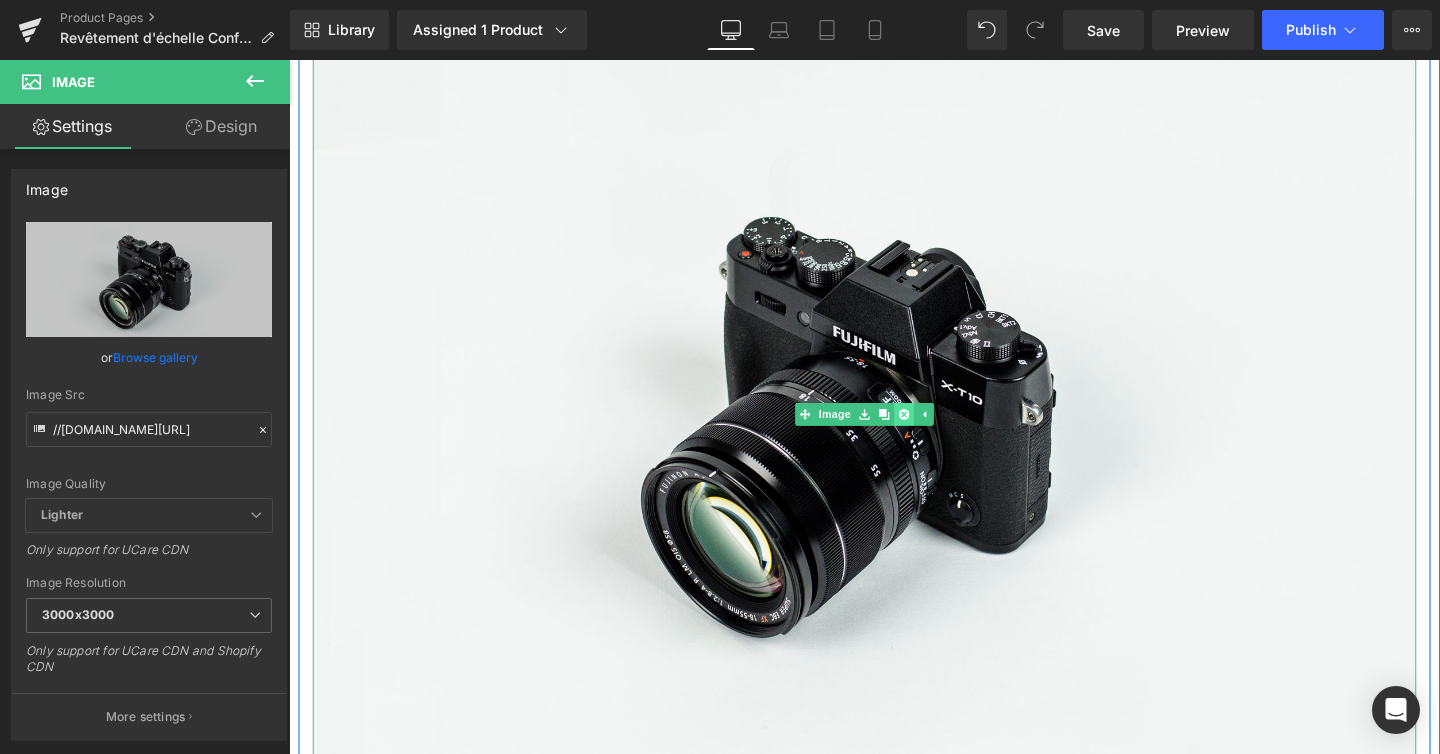 click 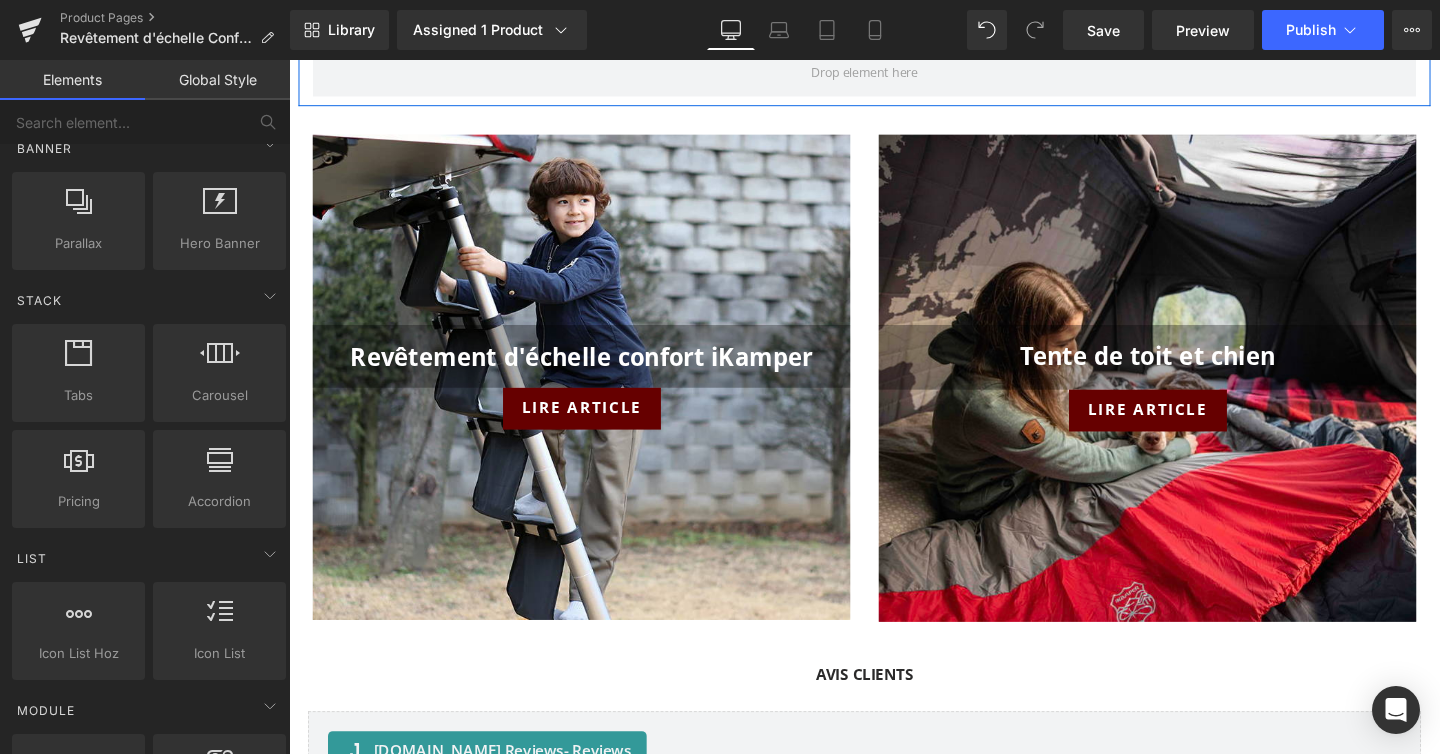 scroll, scrollTop: 466, scrollLeft: 0, axis: vertical 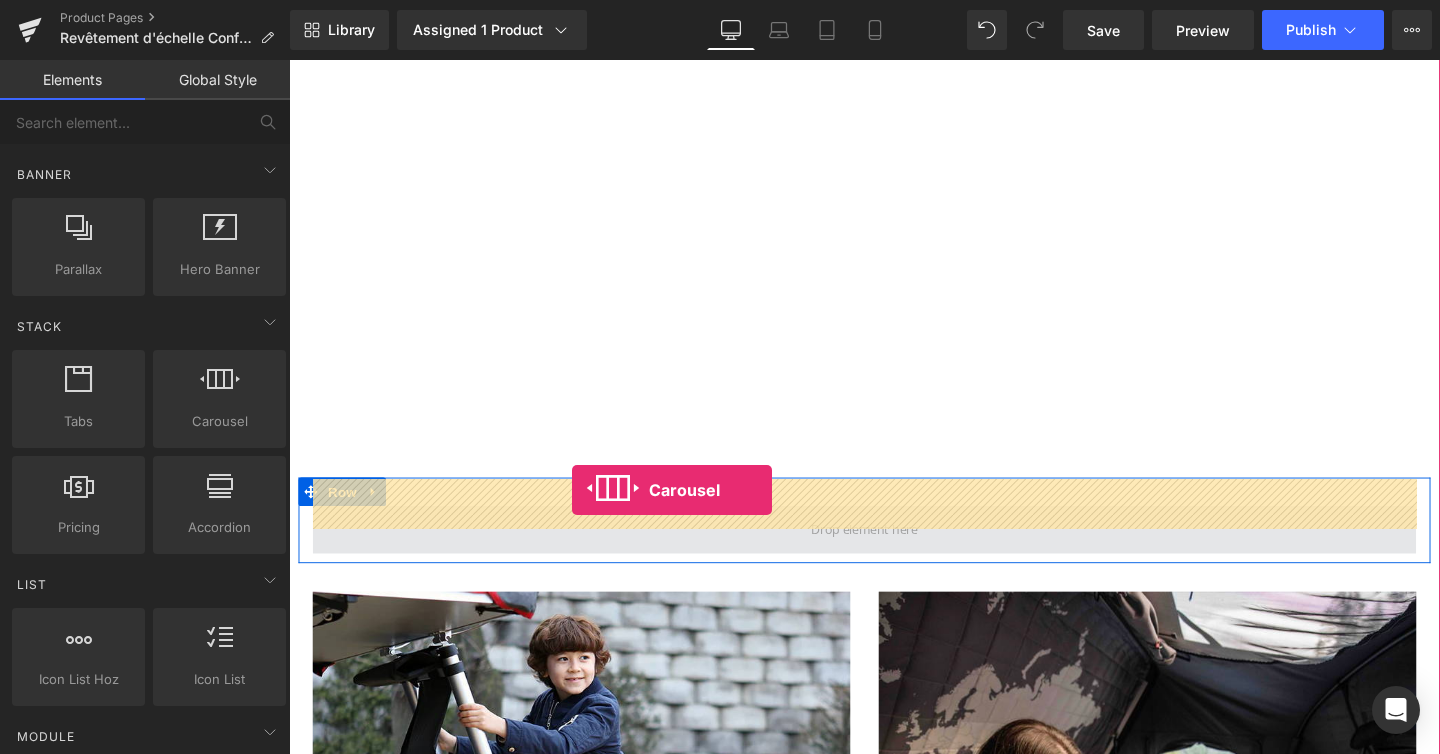 drag, startPoint x: 505, startPoint y: 452, endPoint x: 586, endPoint y: 512, distance: 100.80179 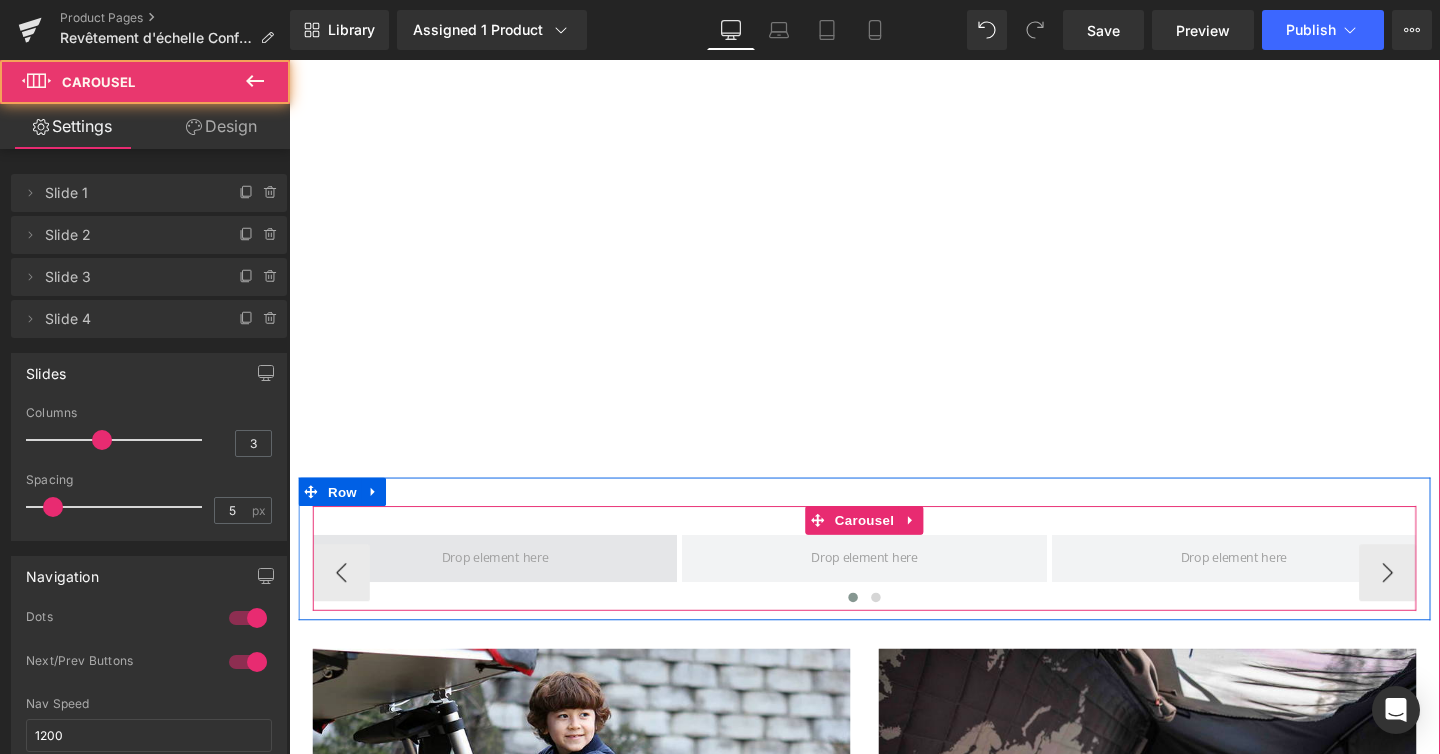 click at bounding box center [505, 584] 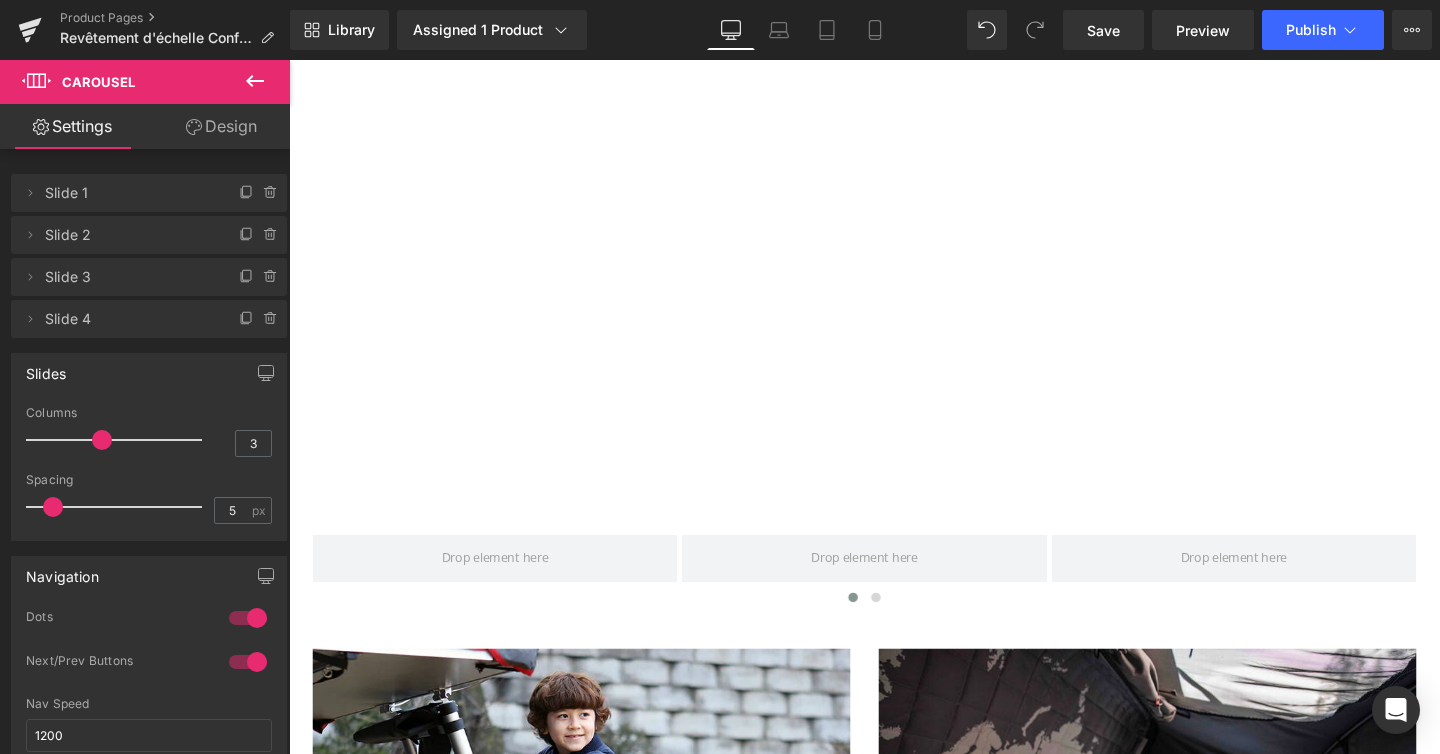 click 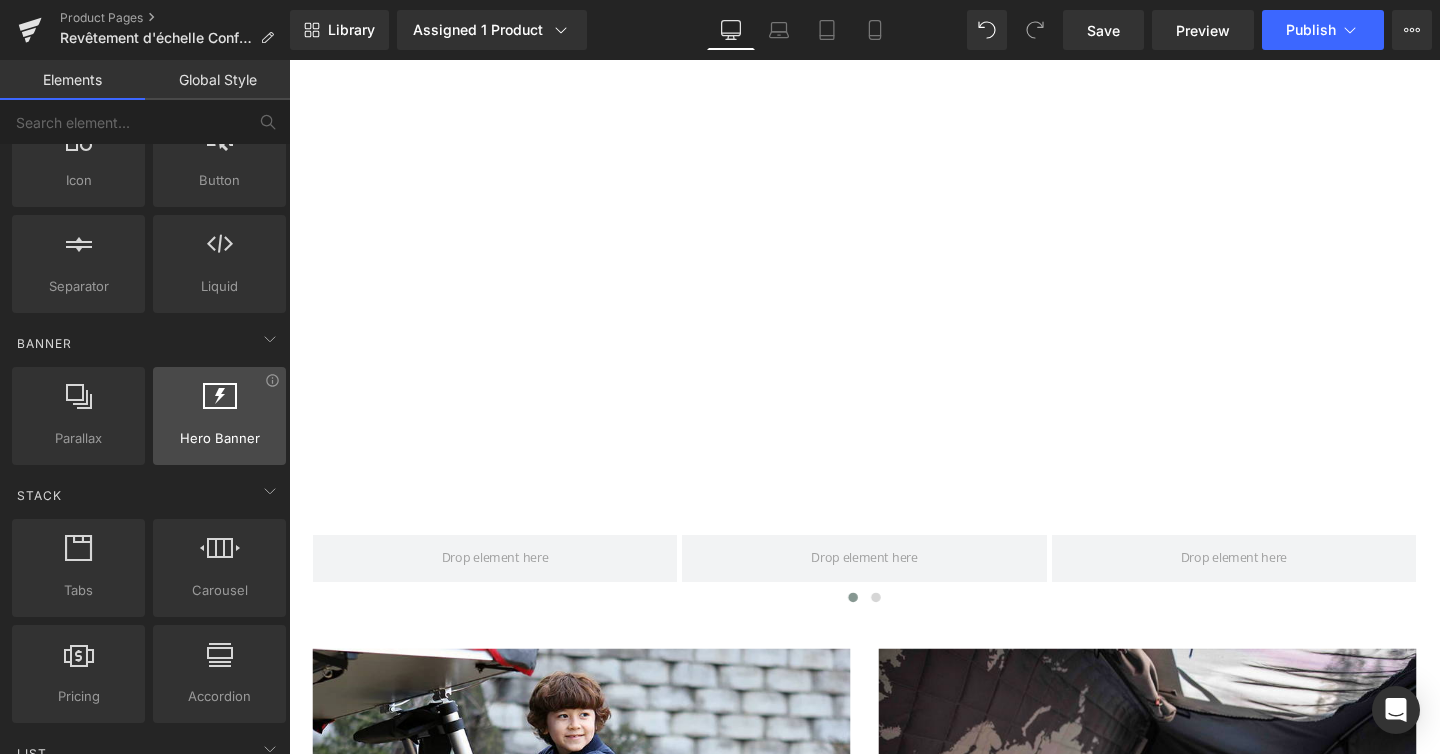 scroll, scrollTop: 0, scrollLeft: 0, axis: both 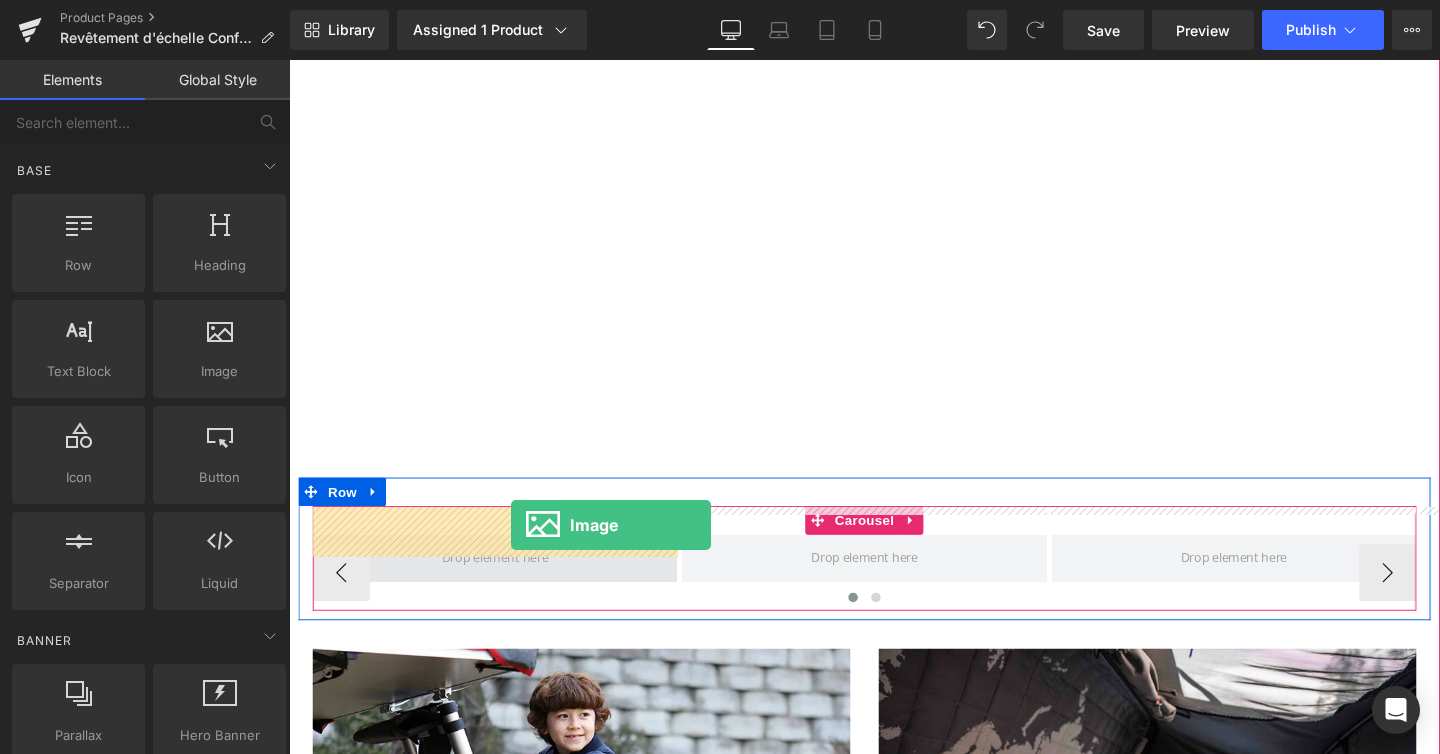 drag, startPoint x: 498, startPoint y: 384, endPoint x: 519, endPoint y: 547, distance: 164.3472 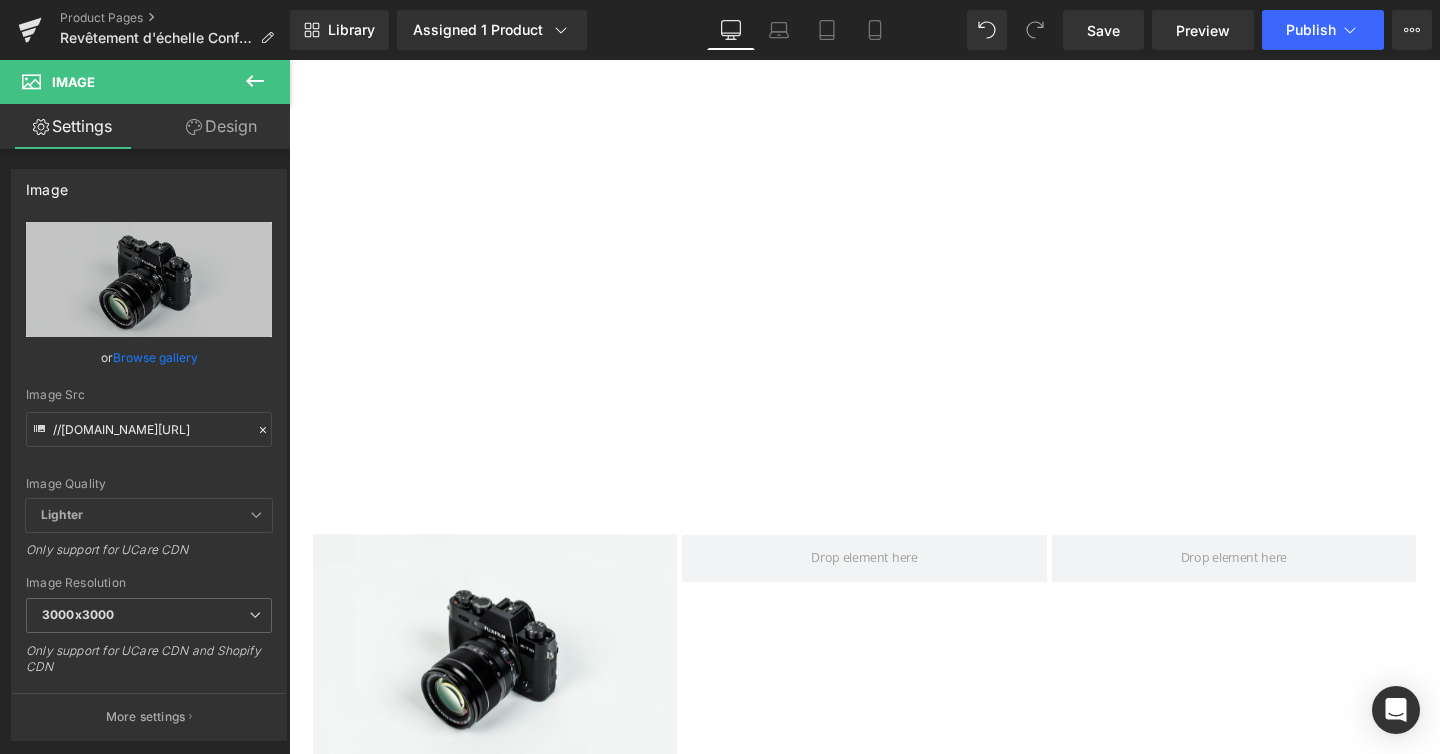 click 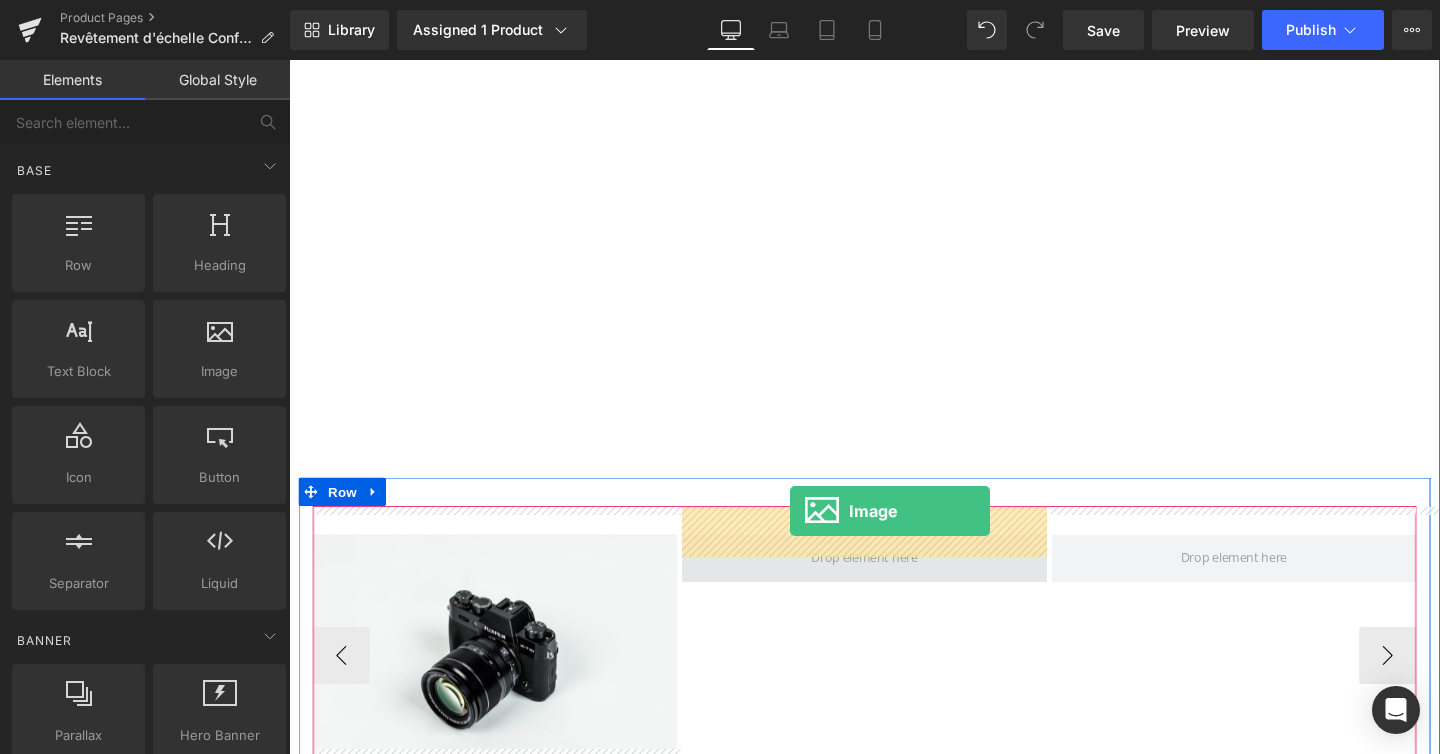 drag, startPoint x: 508, startPoint y: 396, endPoint x: 815, endPoint y: 534, distance: 336.59024 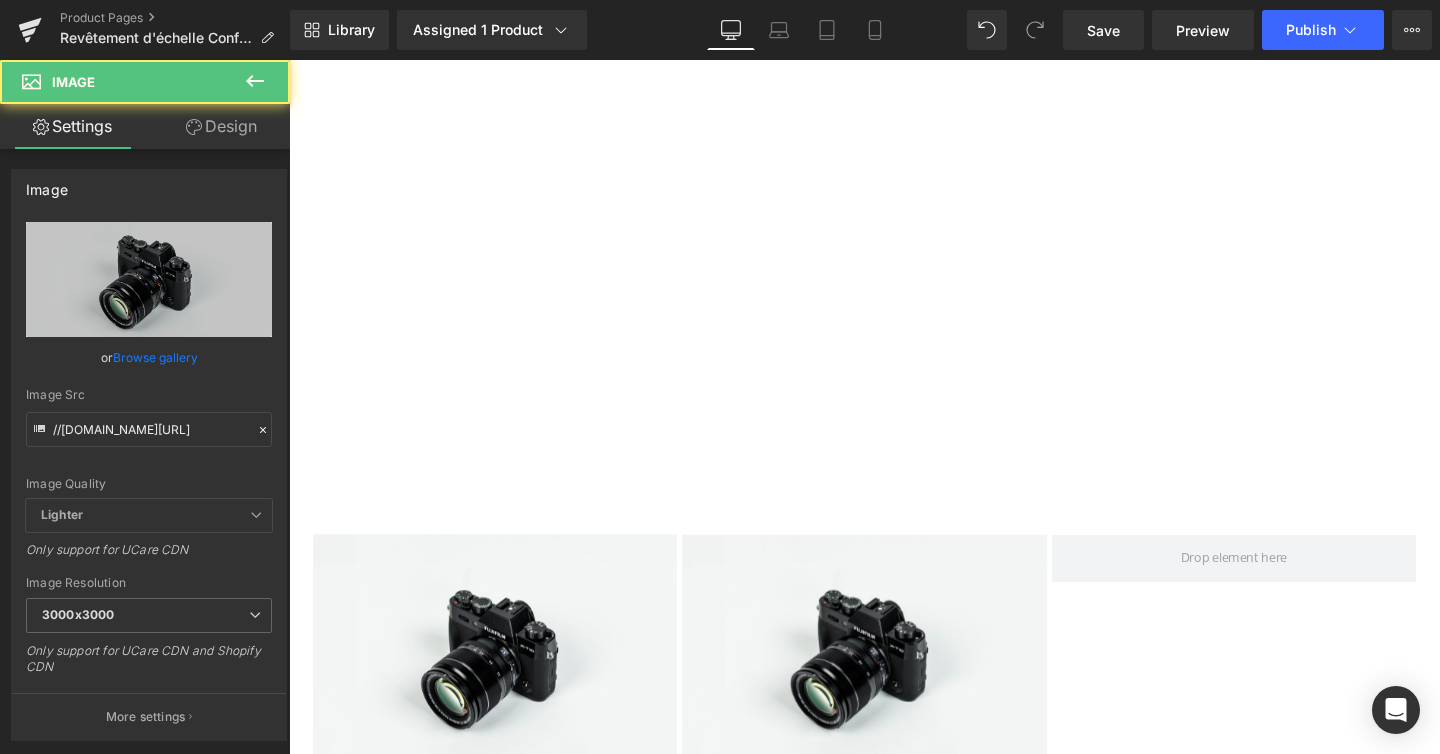 click 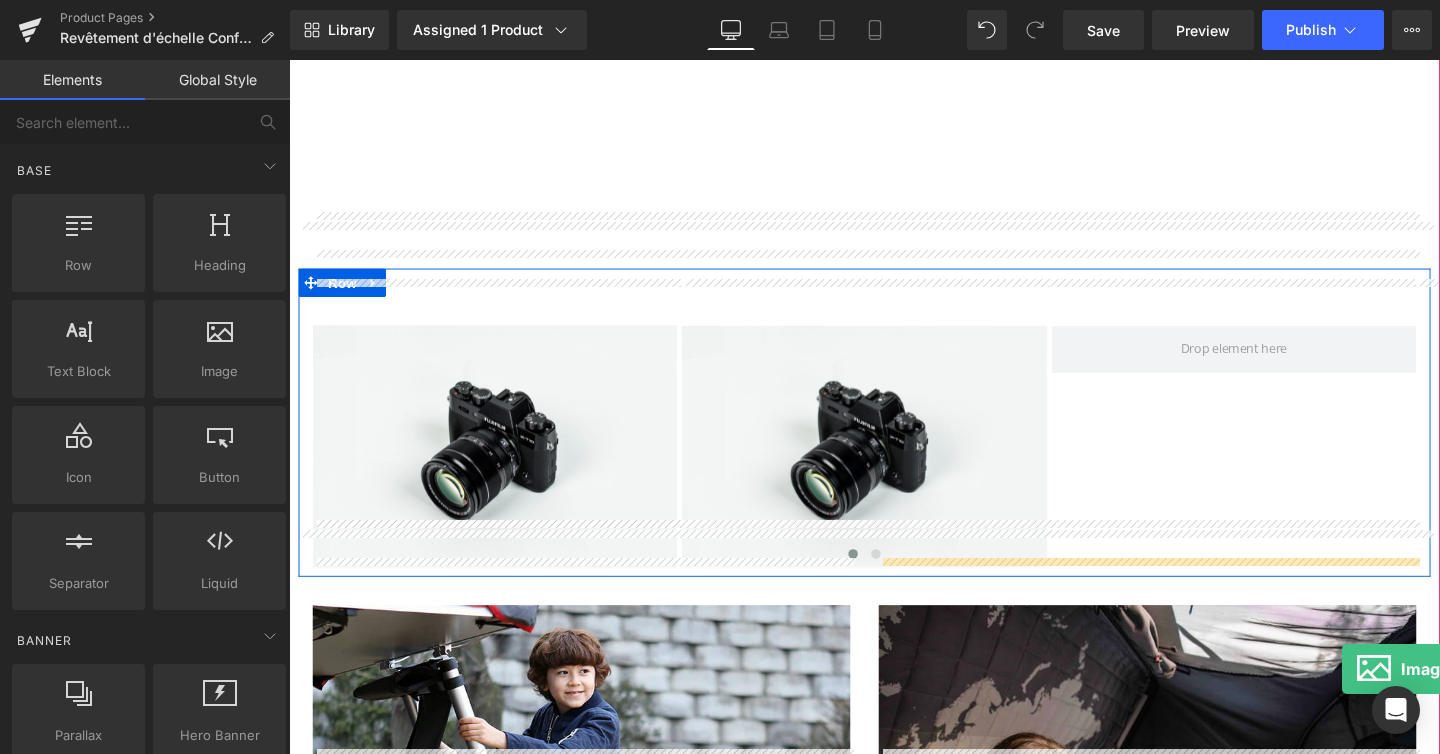 scroll, scrollTop: 2310, scrollLeft: 0, axis: vertical 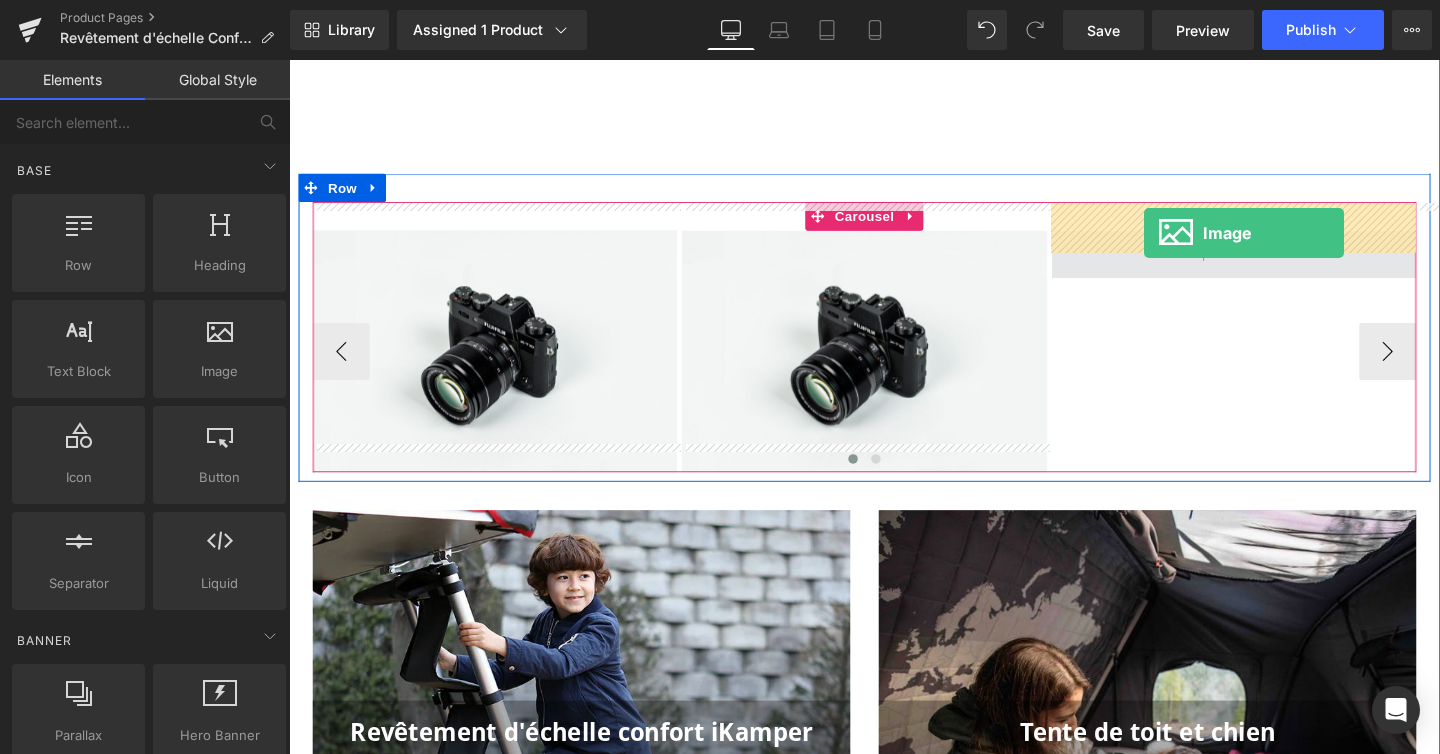 drag, startPoint x: 462, startPoint y: 450, endPoint x: 1188, endPoint y: 242, distance: 755.20856 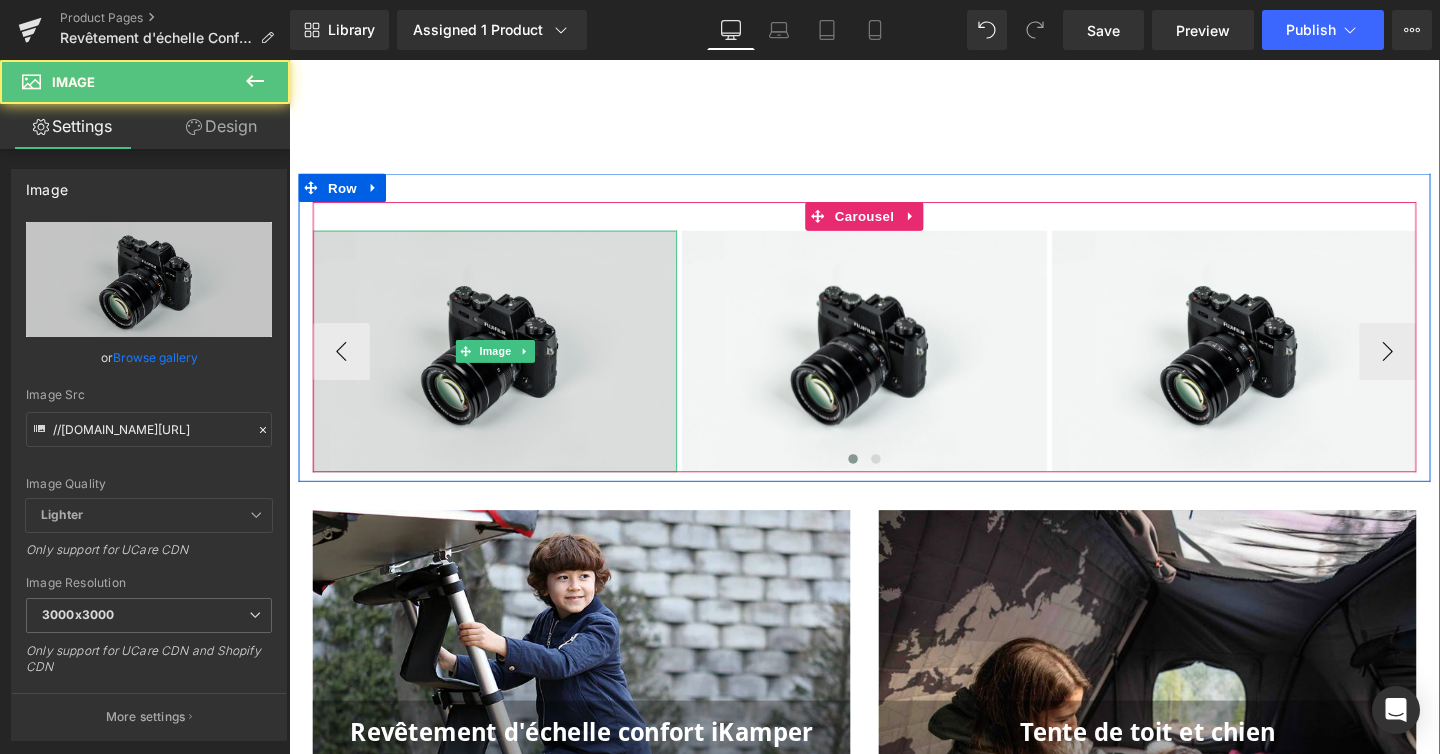 click at bounding box center (505, 366) 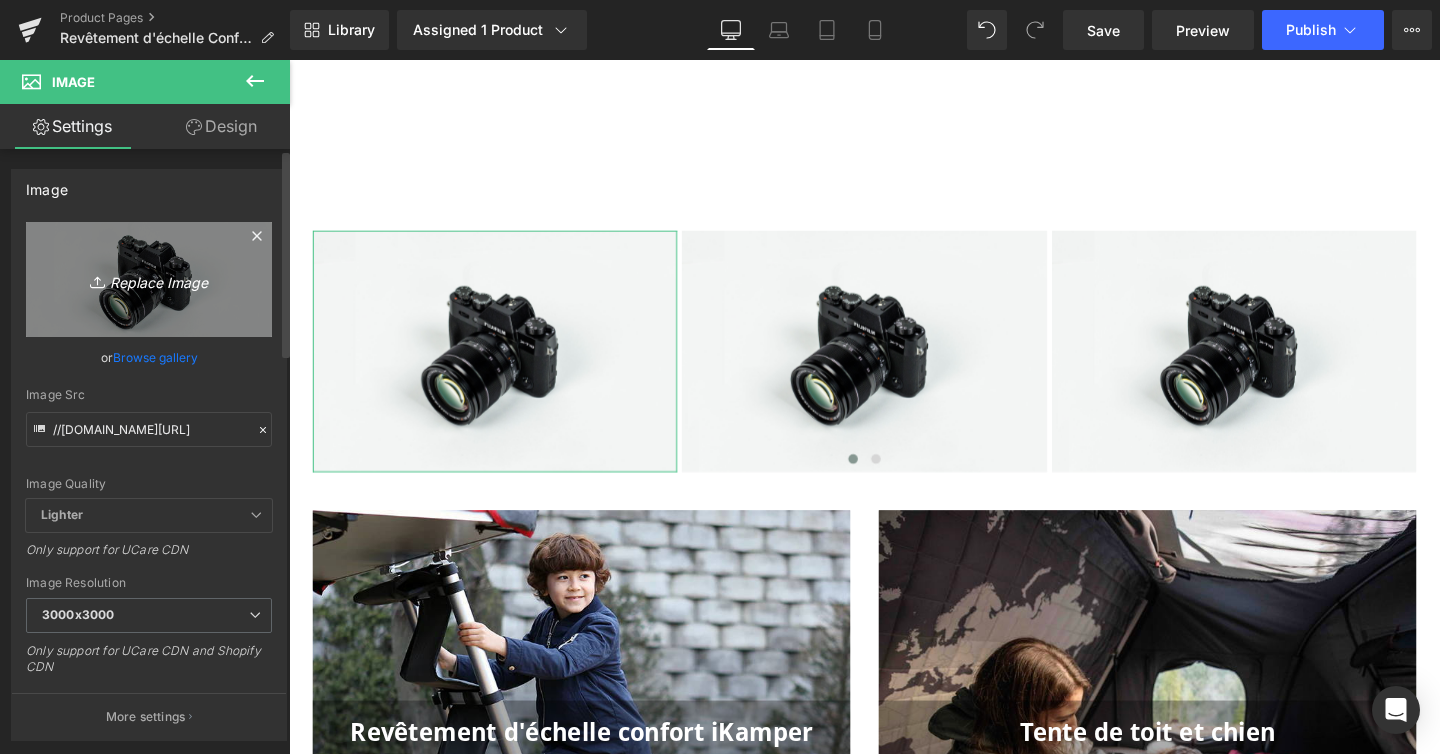 click on "Replace Image" at bounding box center [149, 279] 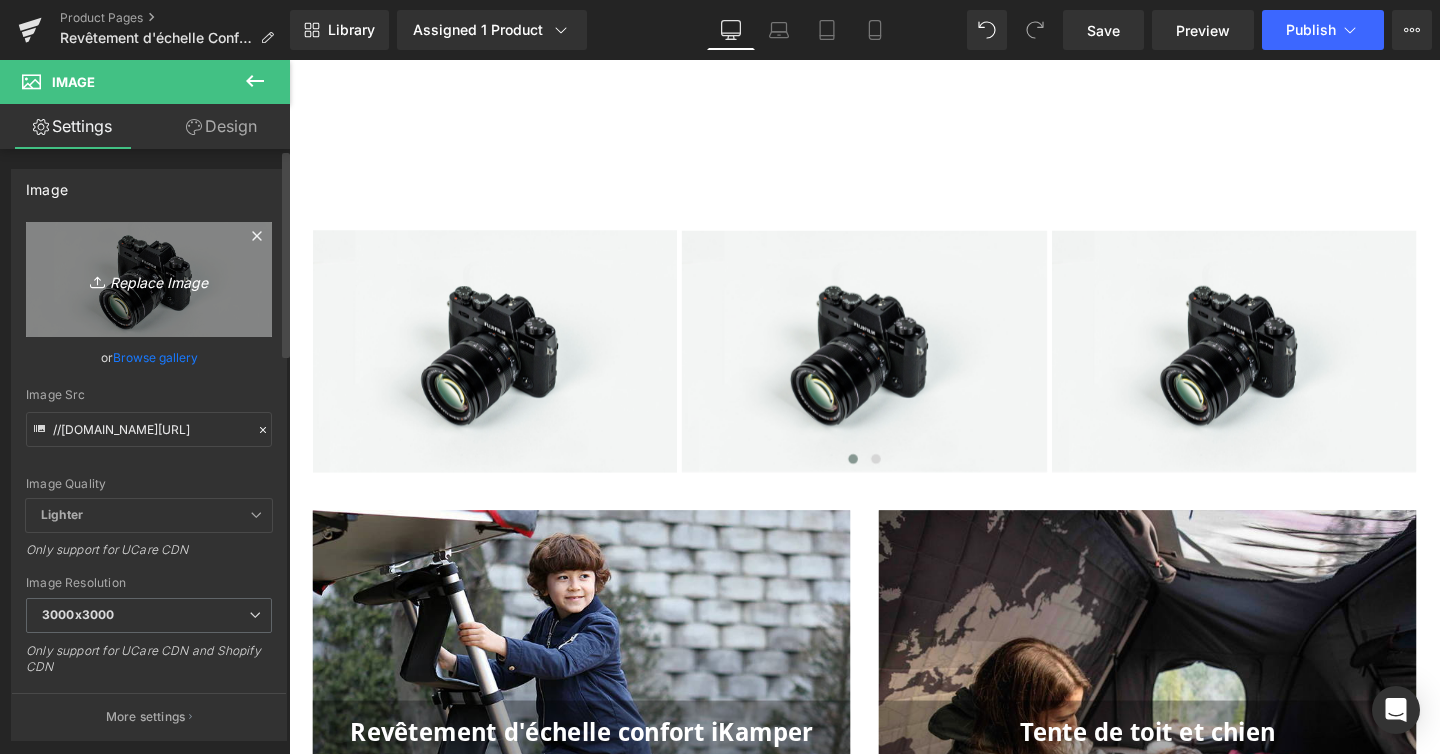 type on "C:\fakepath\feature-hcsteps-01_1600x.webp" 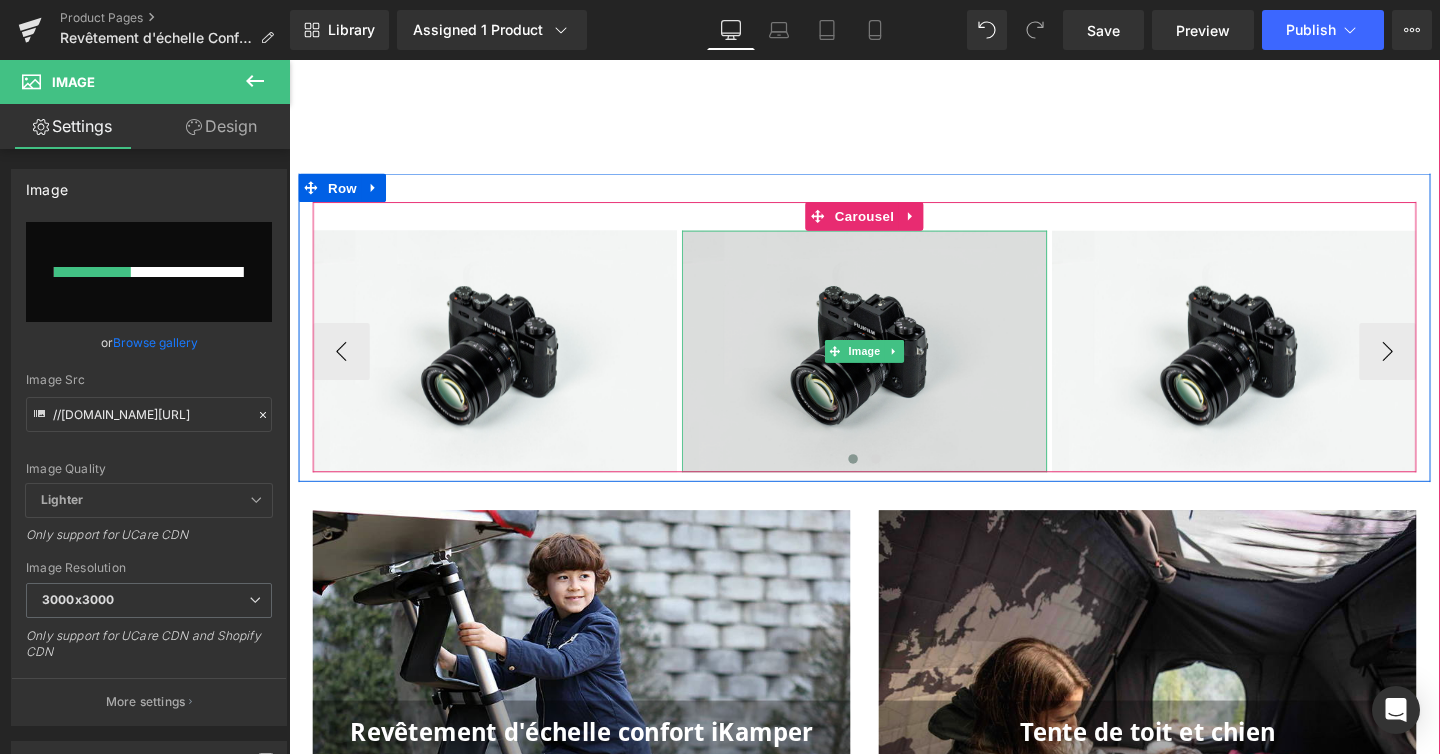 type 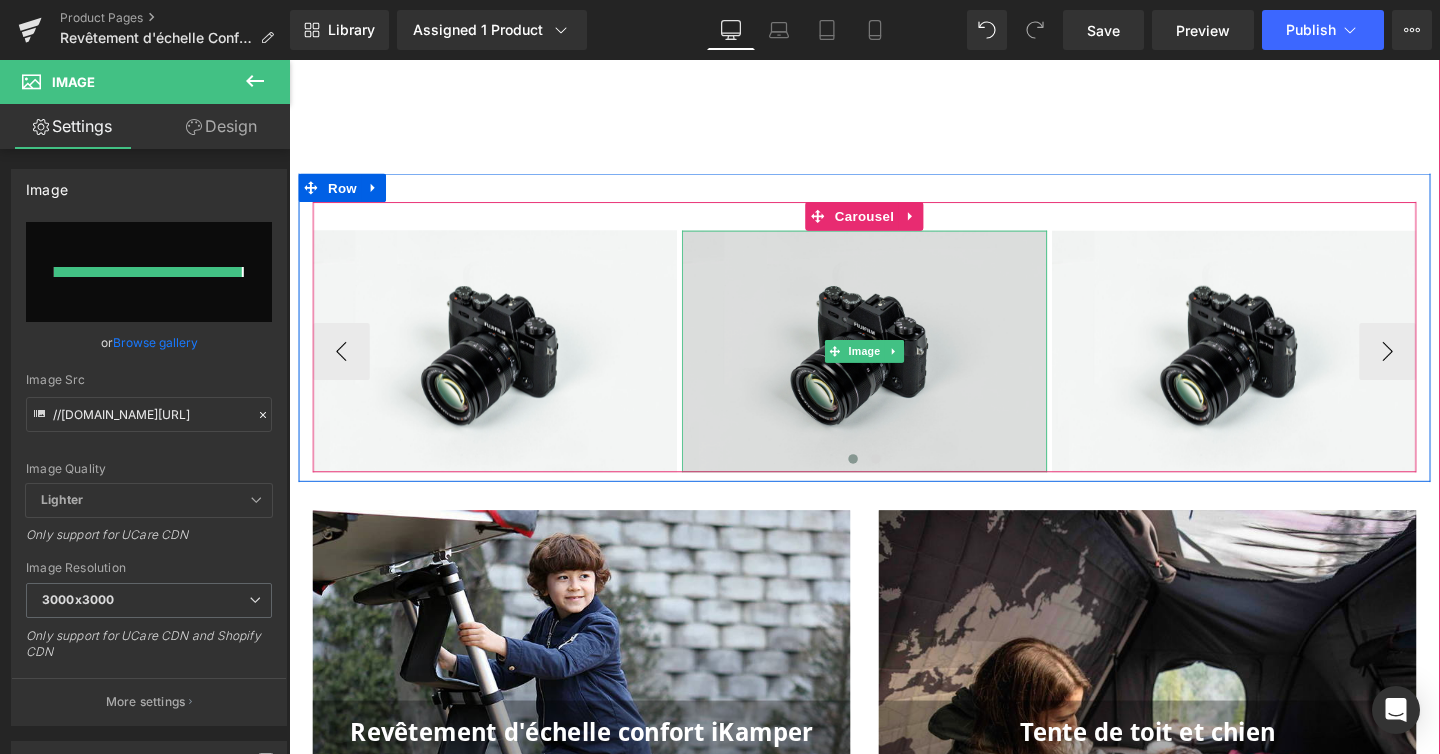 type on "[URL][DOMAIN_NAME]" 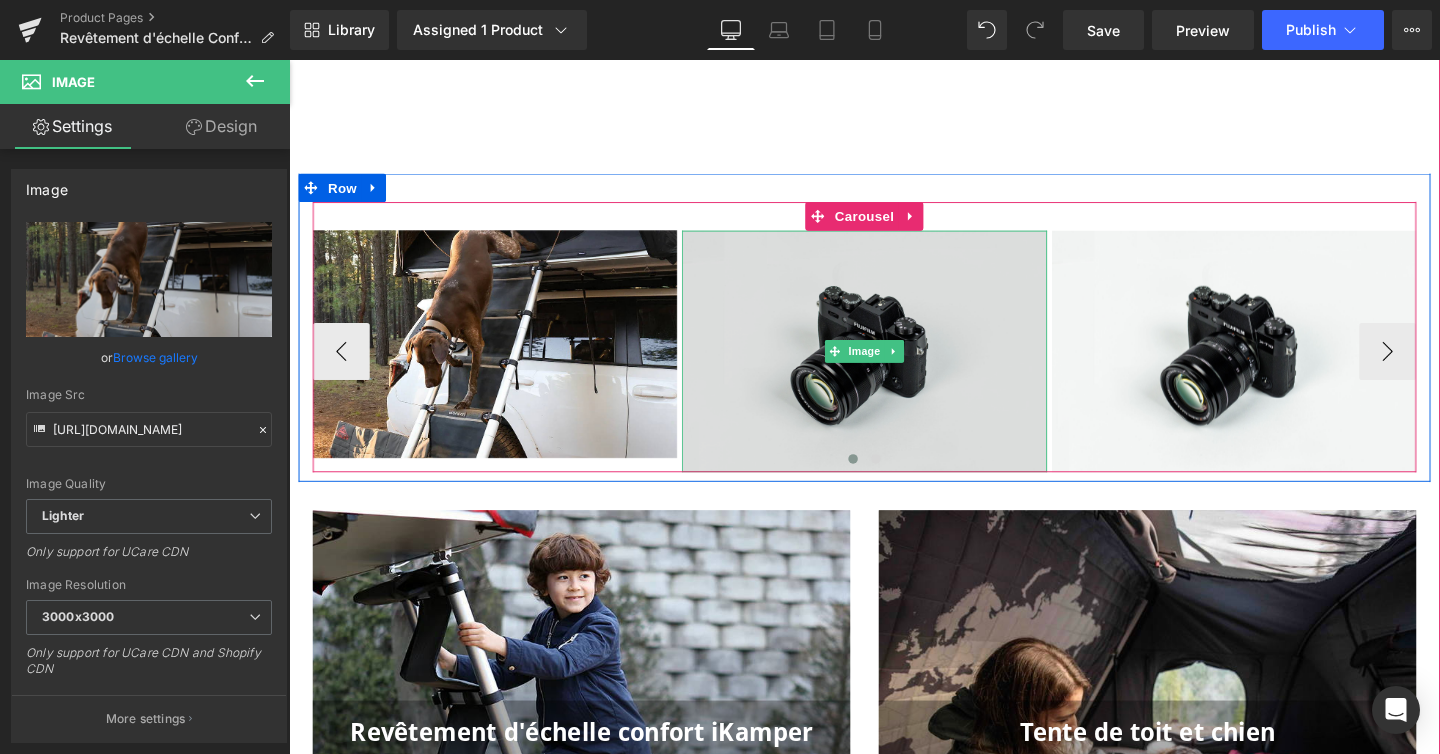click at bounding box center (893, 366) 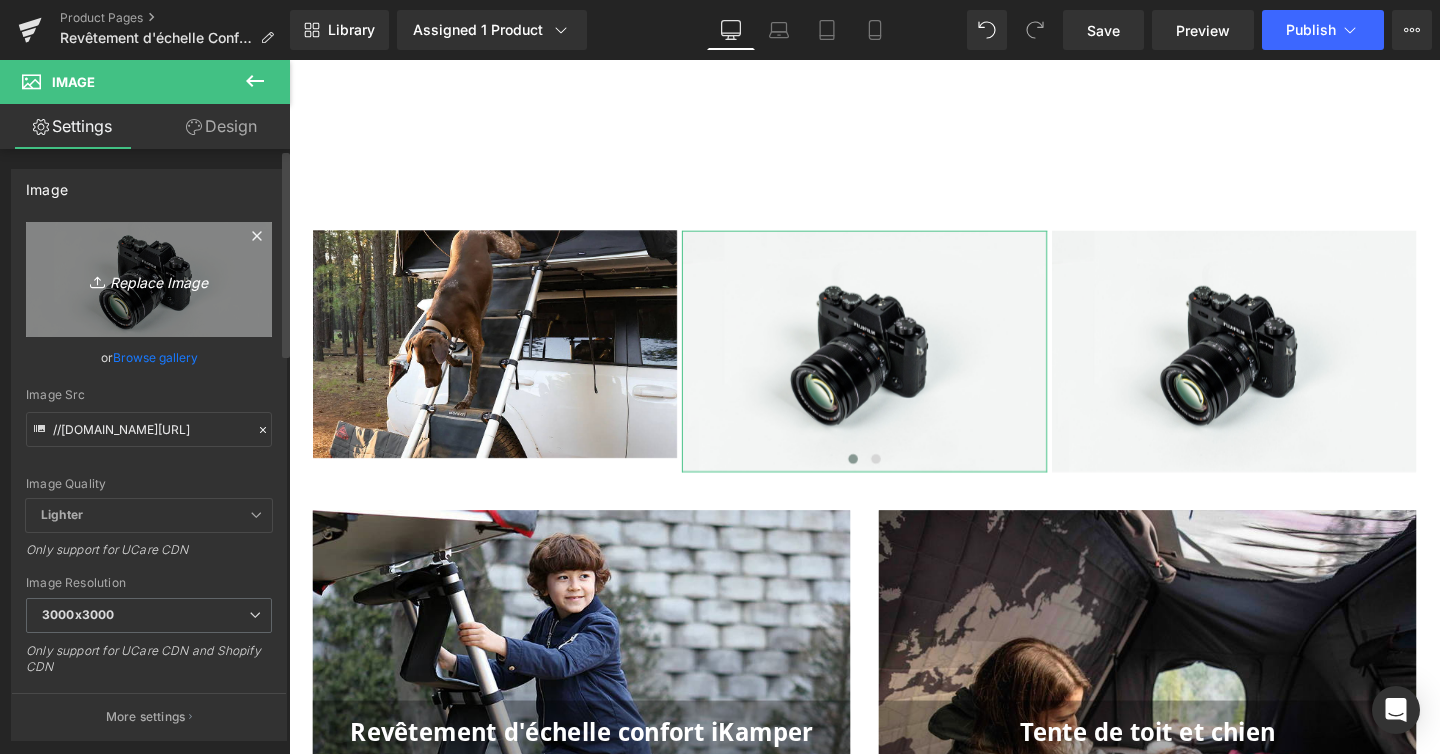 click on "Replace Image" at bounding box center (149, 279) 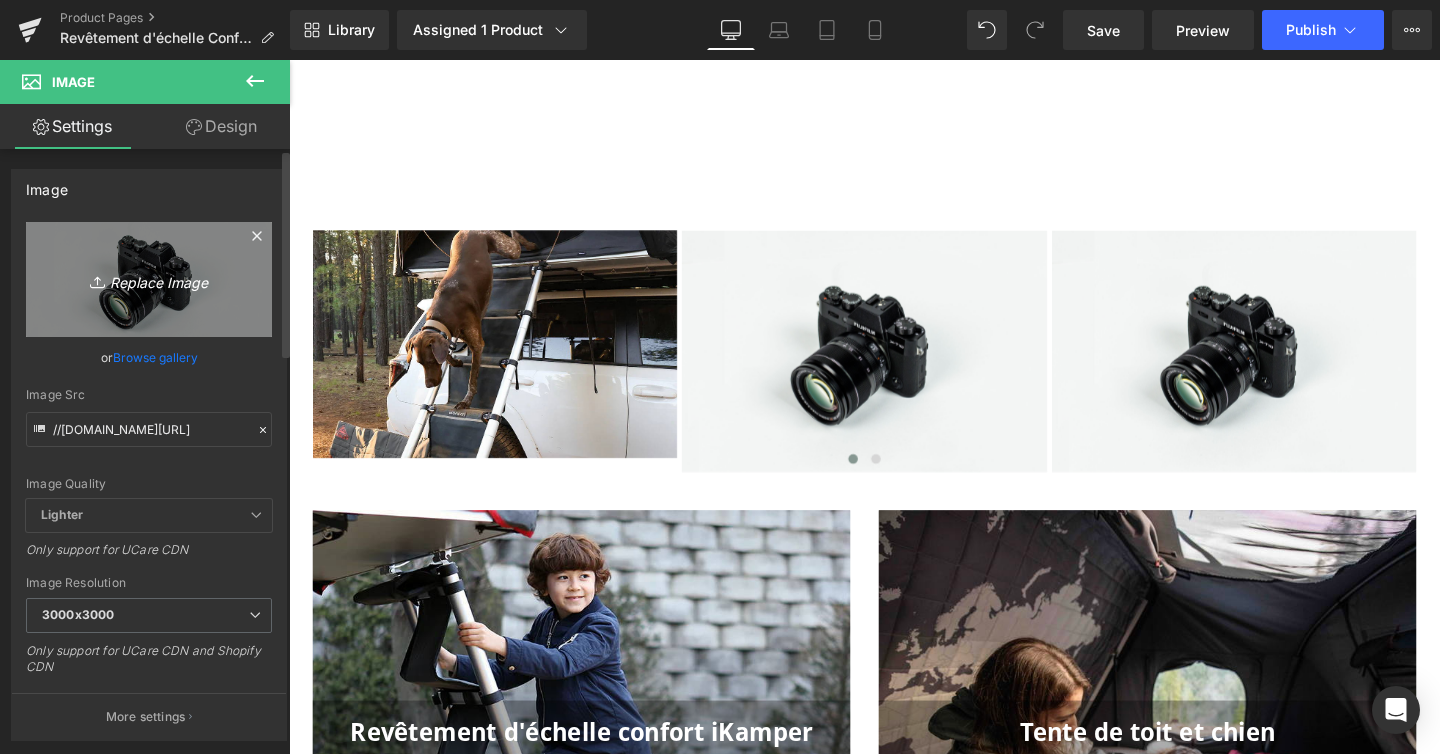 type on "C:\fakepath\gallery-packingcube-hcsteps-skycamp_2850x.webp" 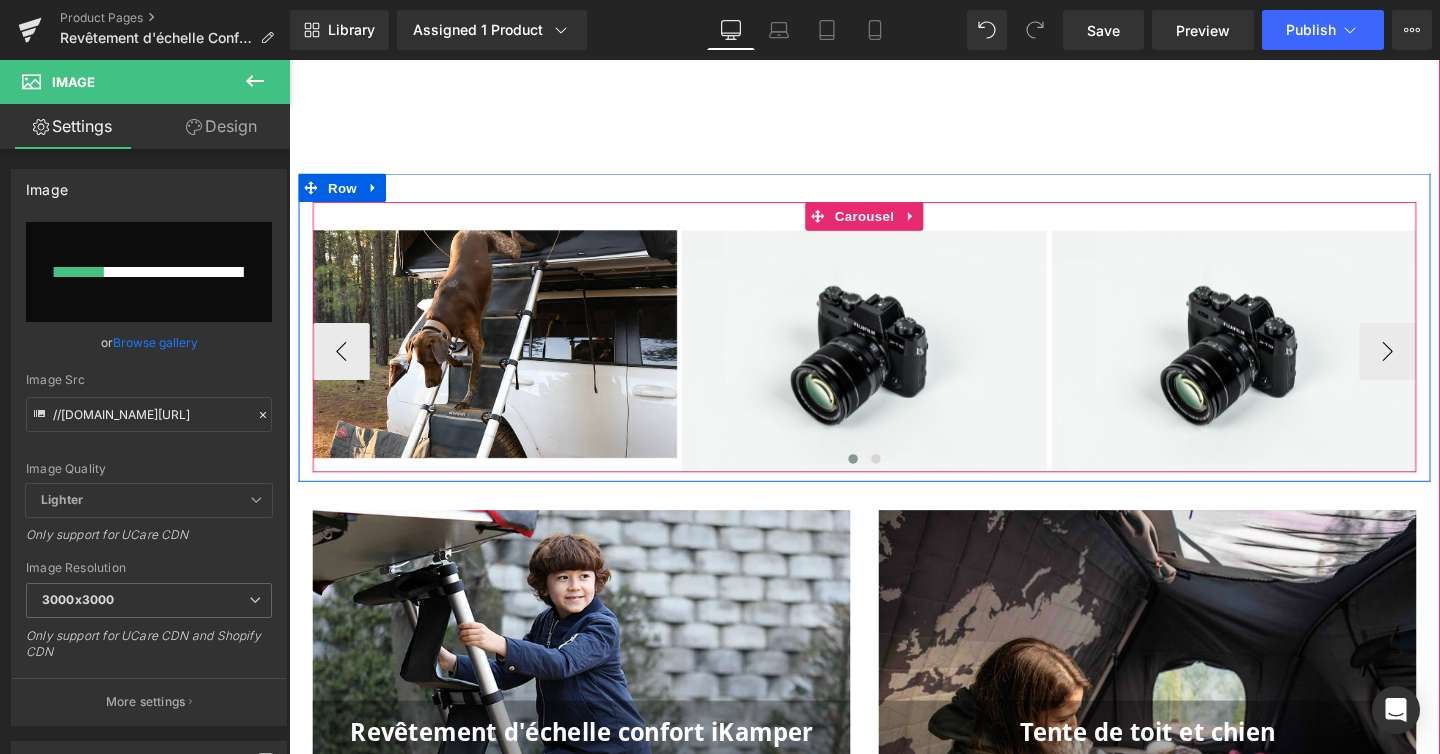 type 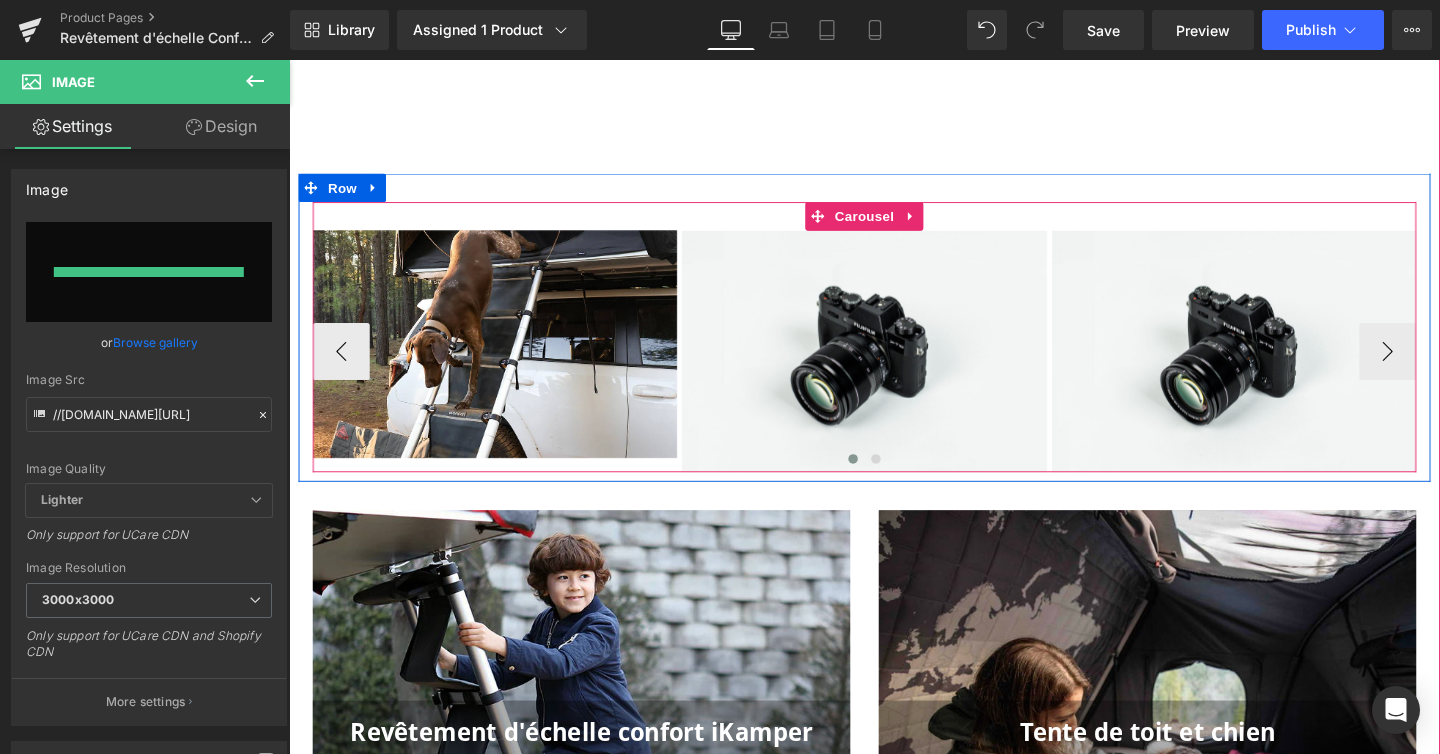 type on "[URL][DOMAIN_NAME]" 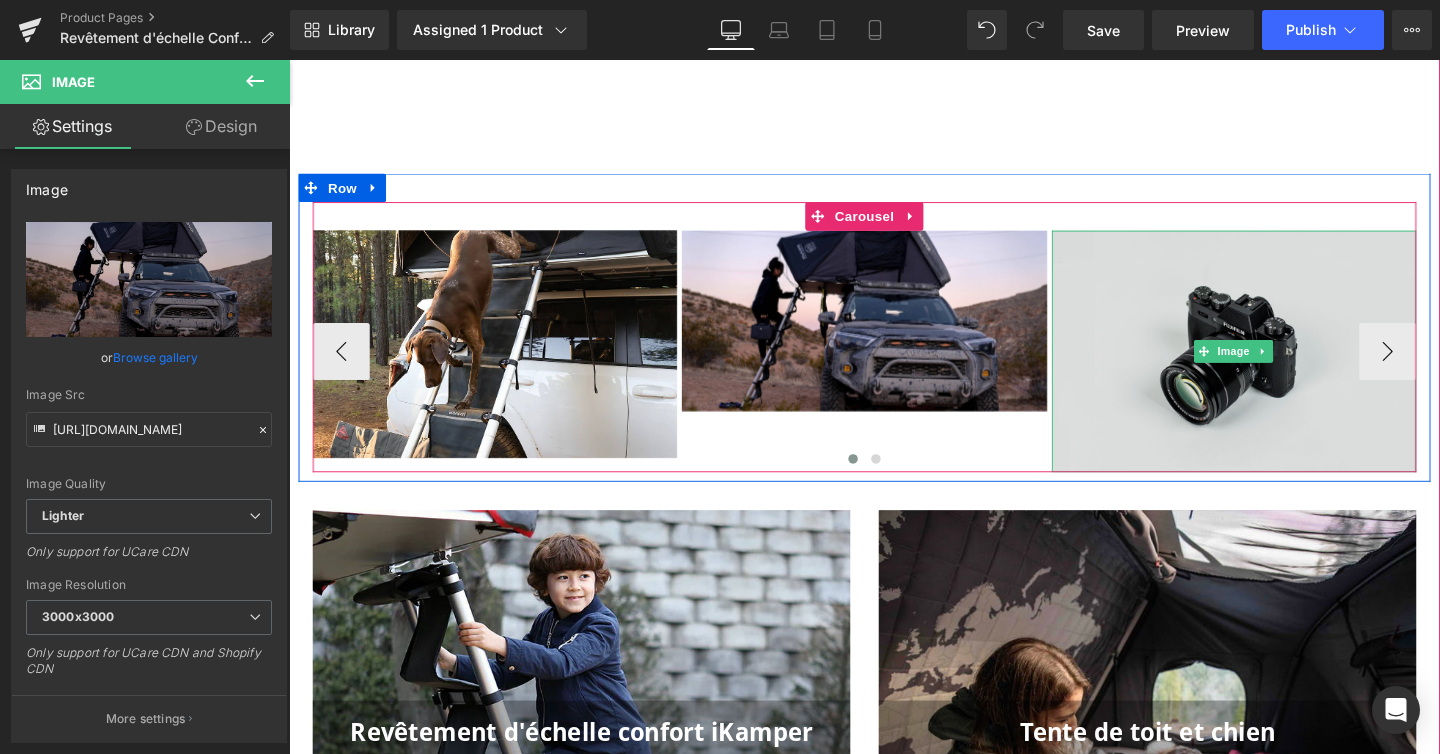 click at bounding box center (1282, 366) 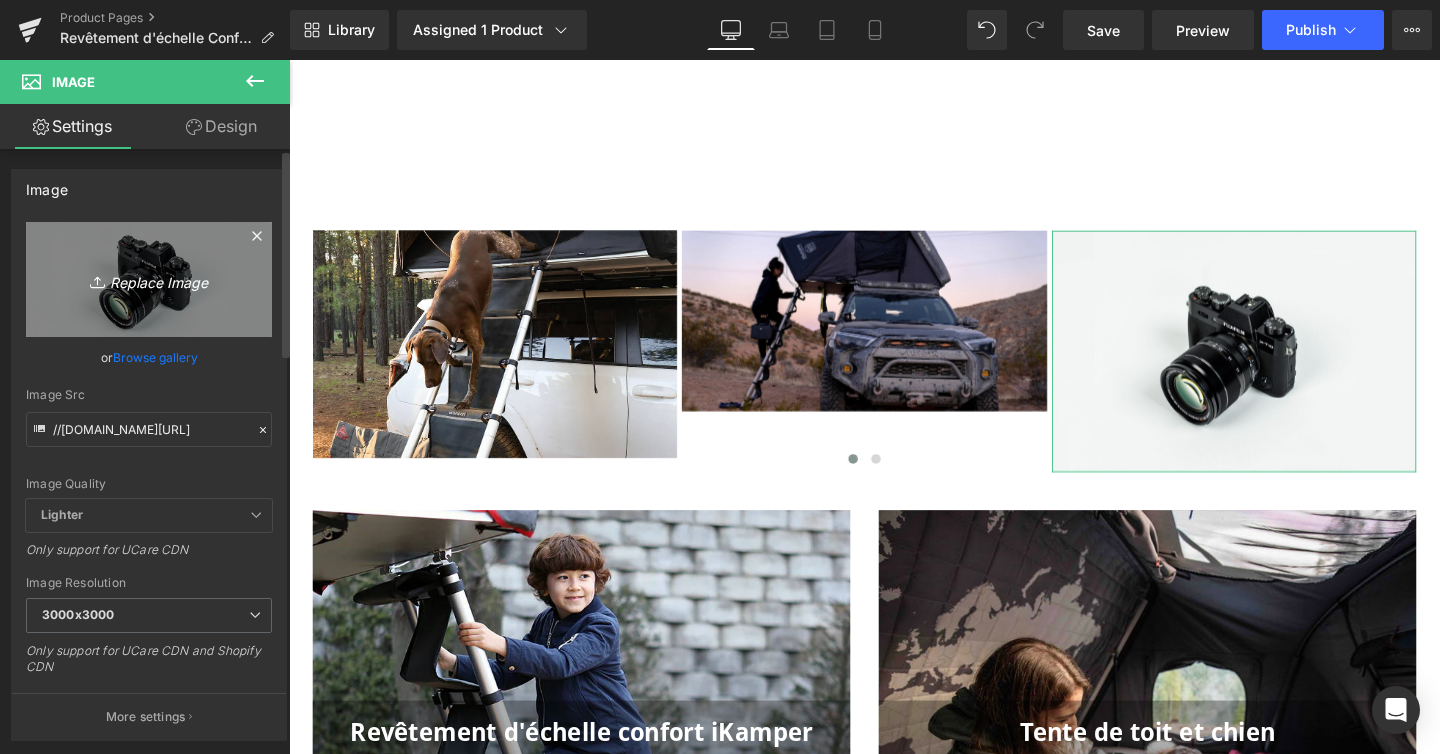click on "Replace Image" at bounding box center (149, 279) 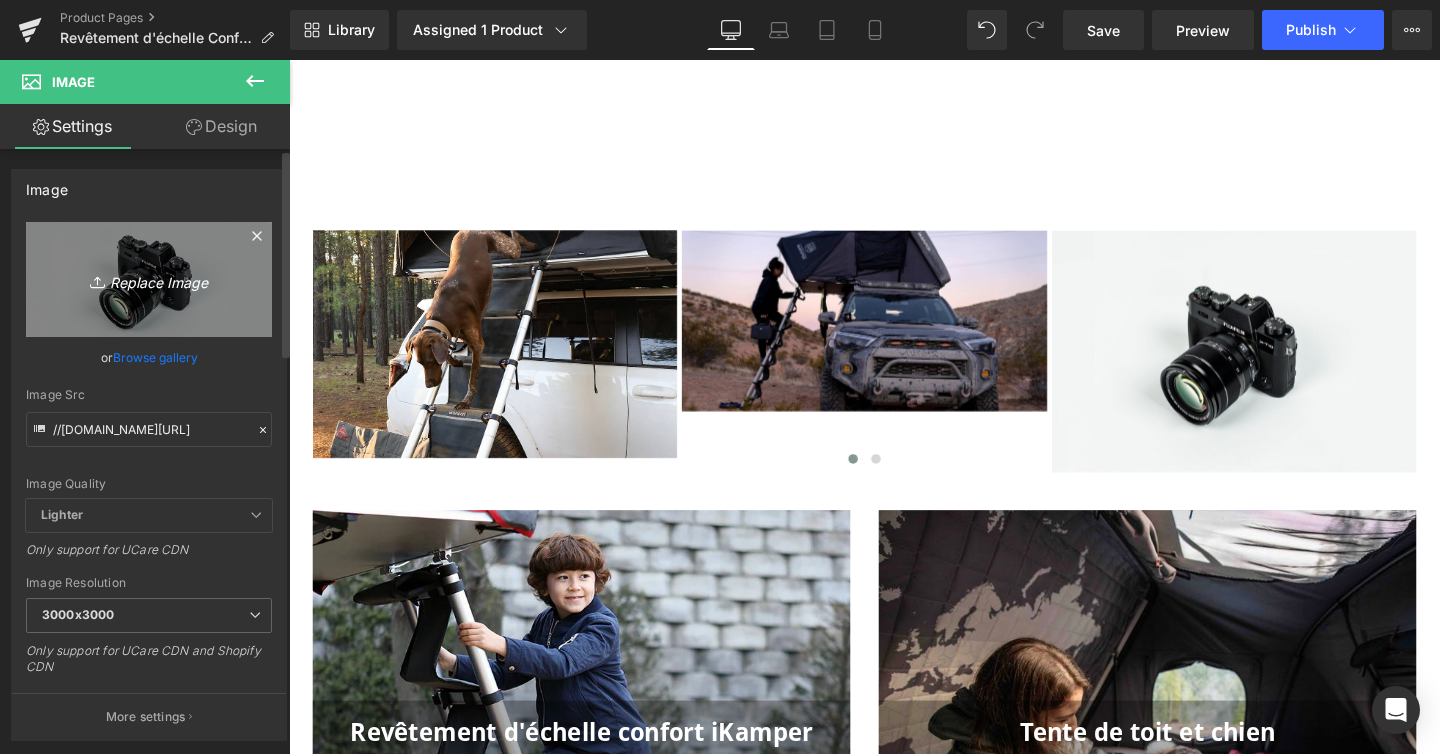 type on "C:\fakepath\gallery-hcsteps02_2850x.webp" 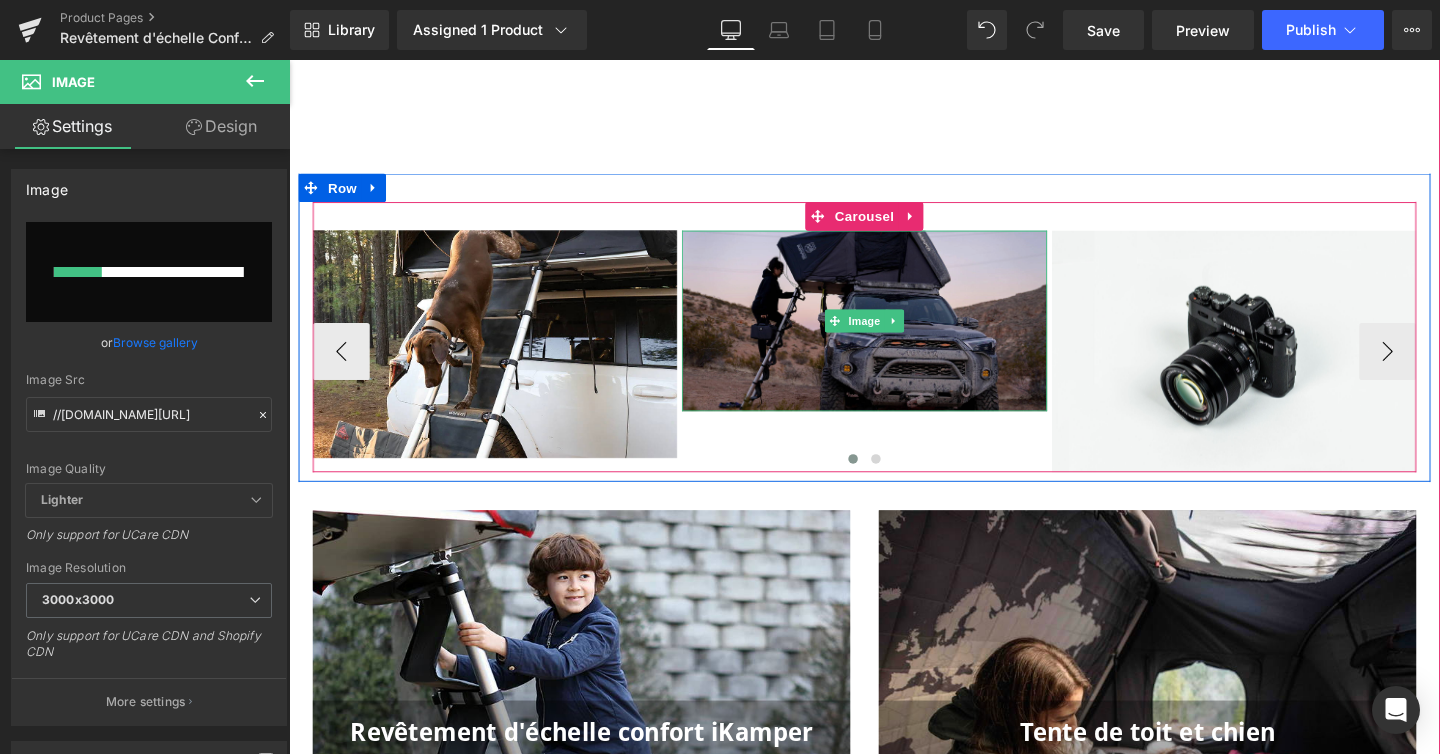 type 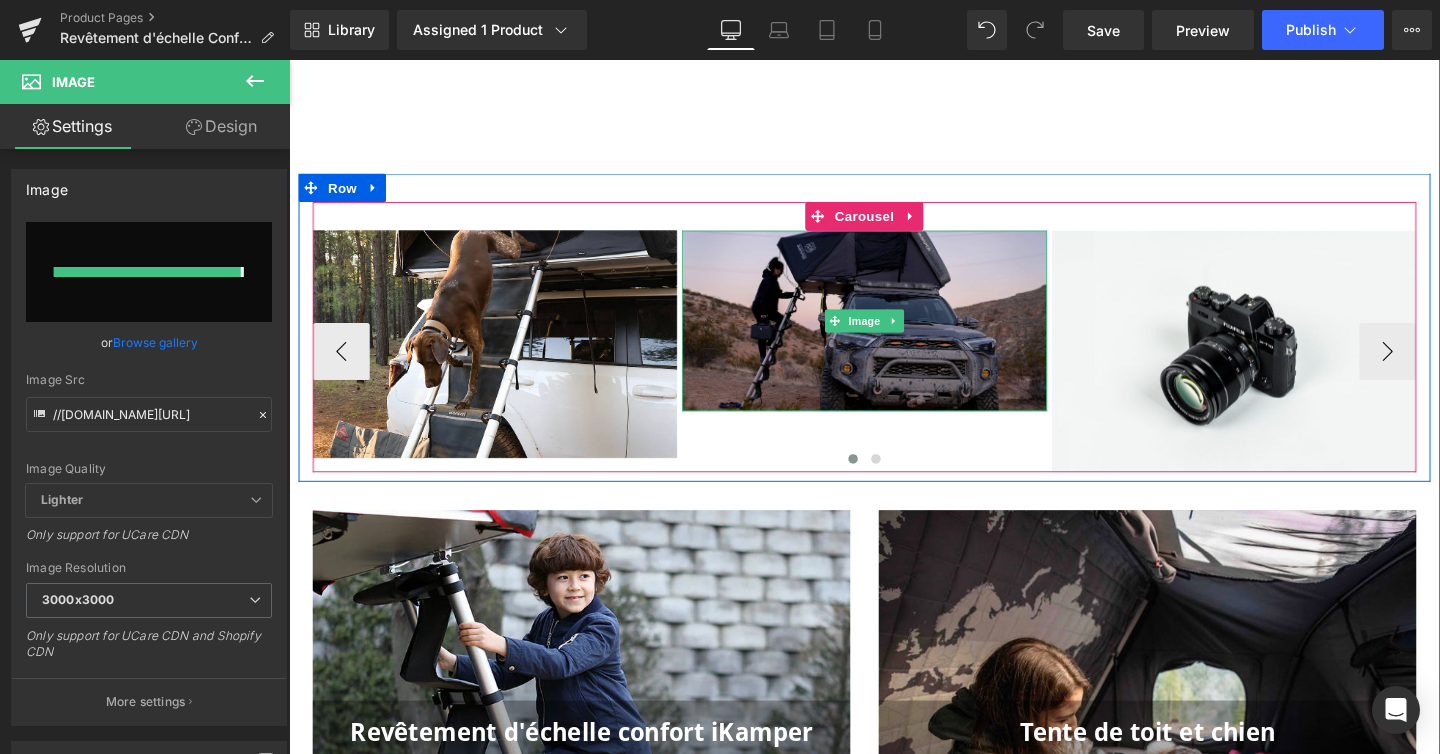 type on "[URL][DOMAIN_NAME]" 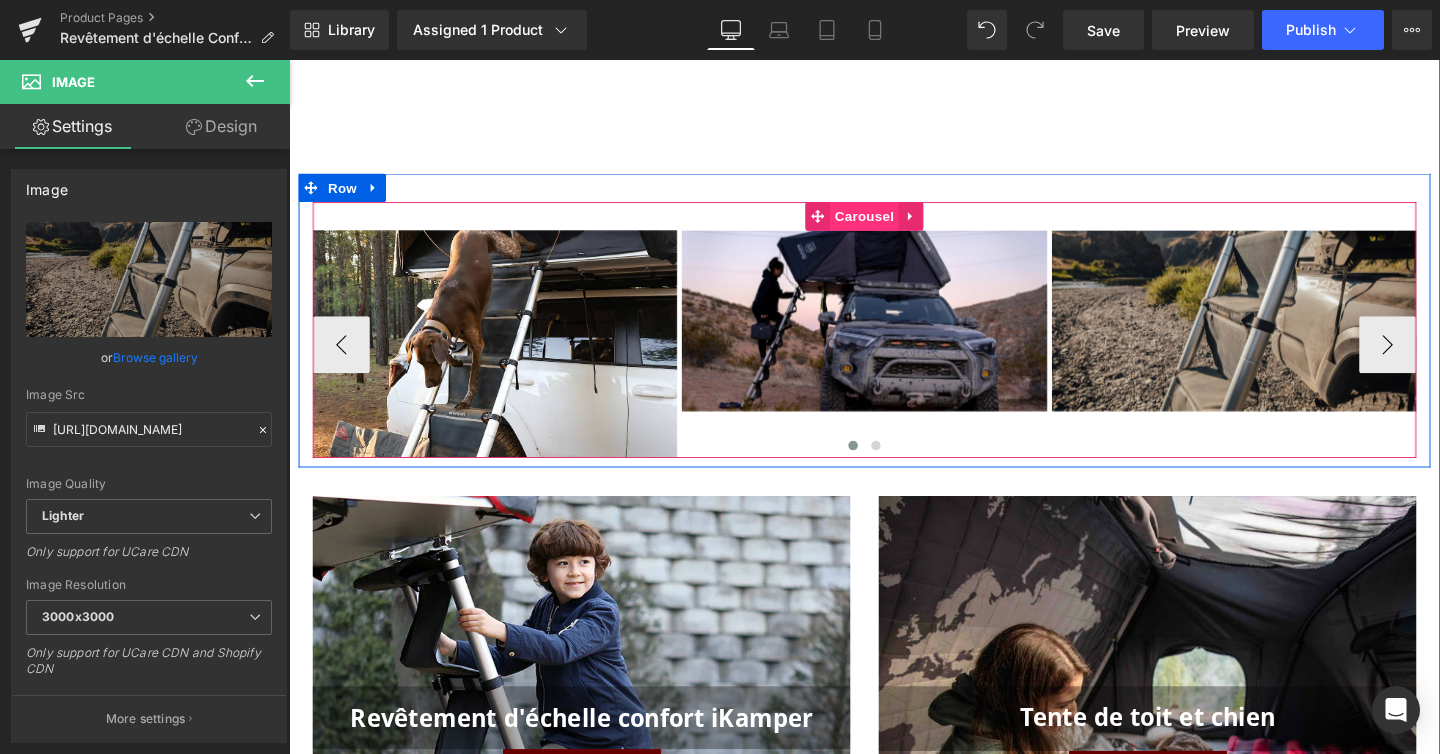 click on "Carousel" at bounding box center (894, 224) 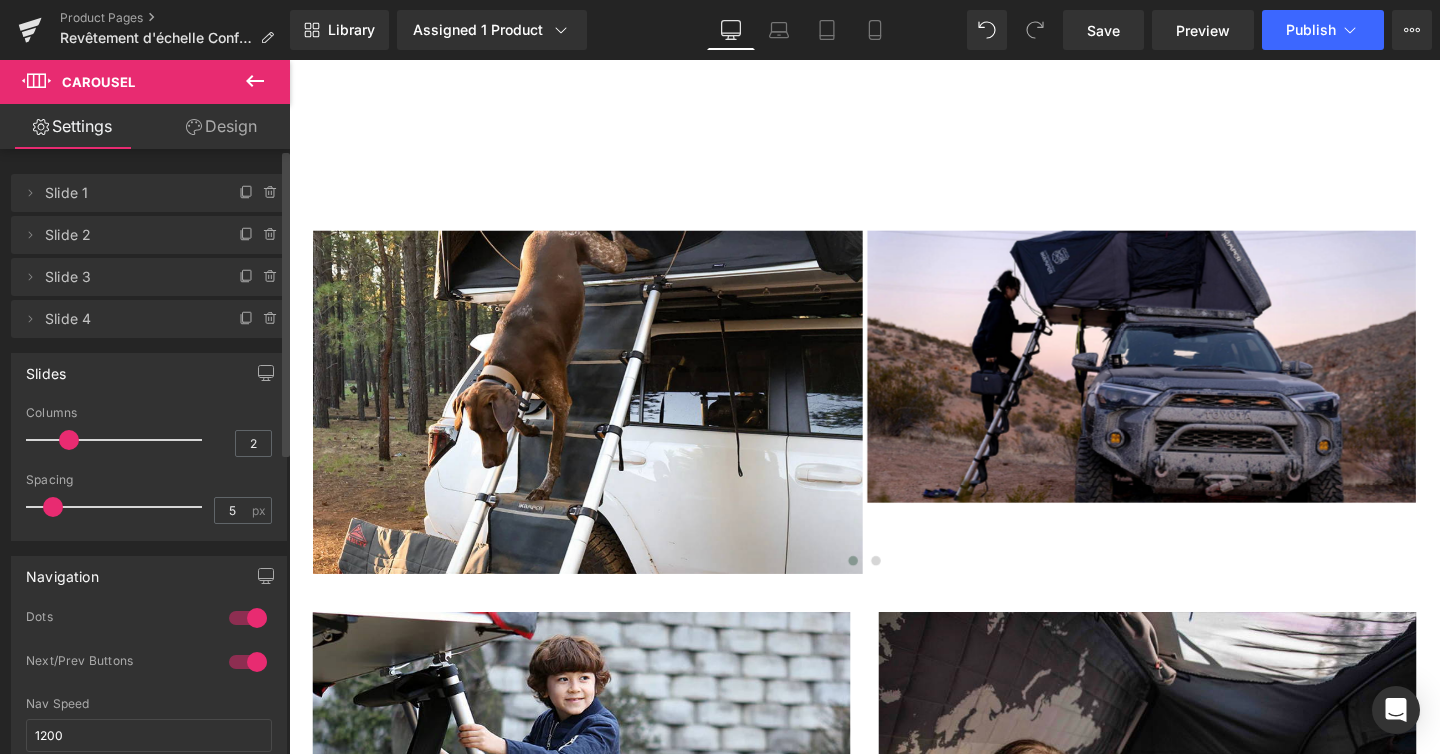 type on "1" 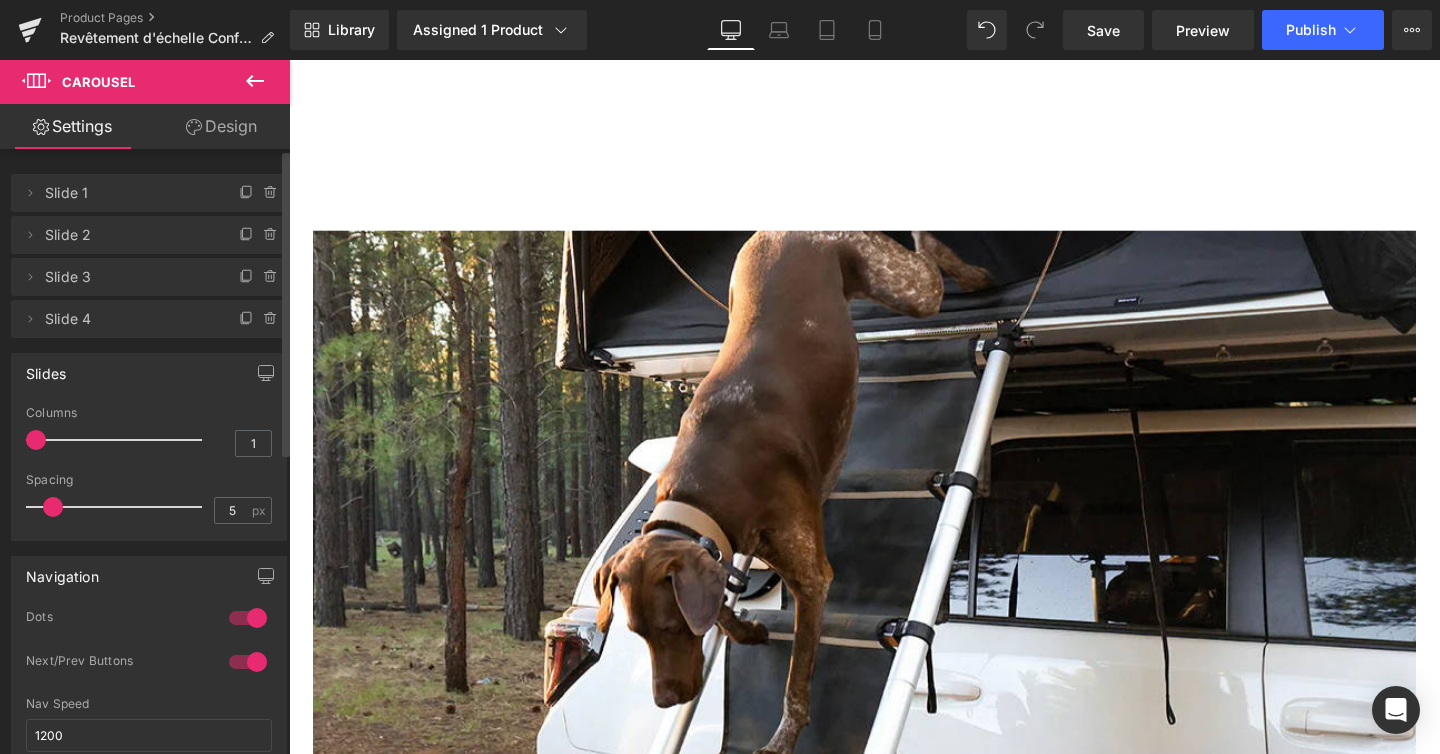 drag, startPoint x: 96, startPoint y: 442, endPoint x: 46, endPoint y: 443, distance: 50.01 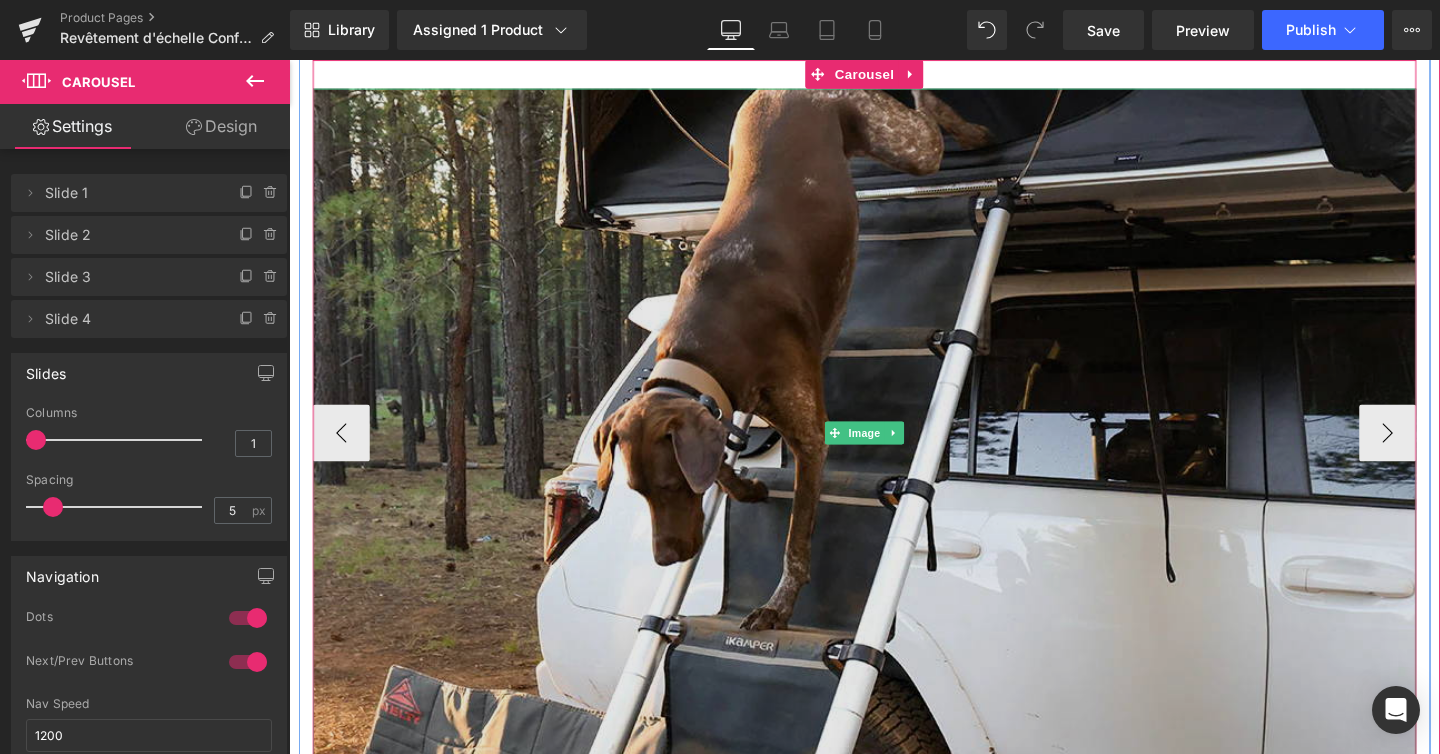 scroll, scrollTop: 2439, scrollLeft: 0, axis: vertical 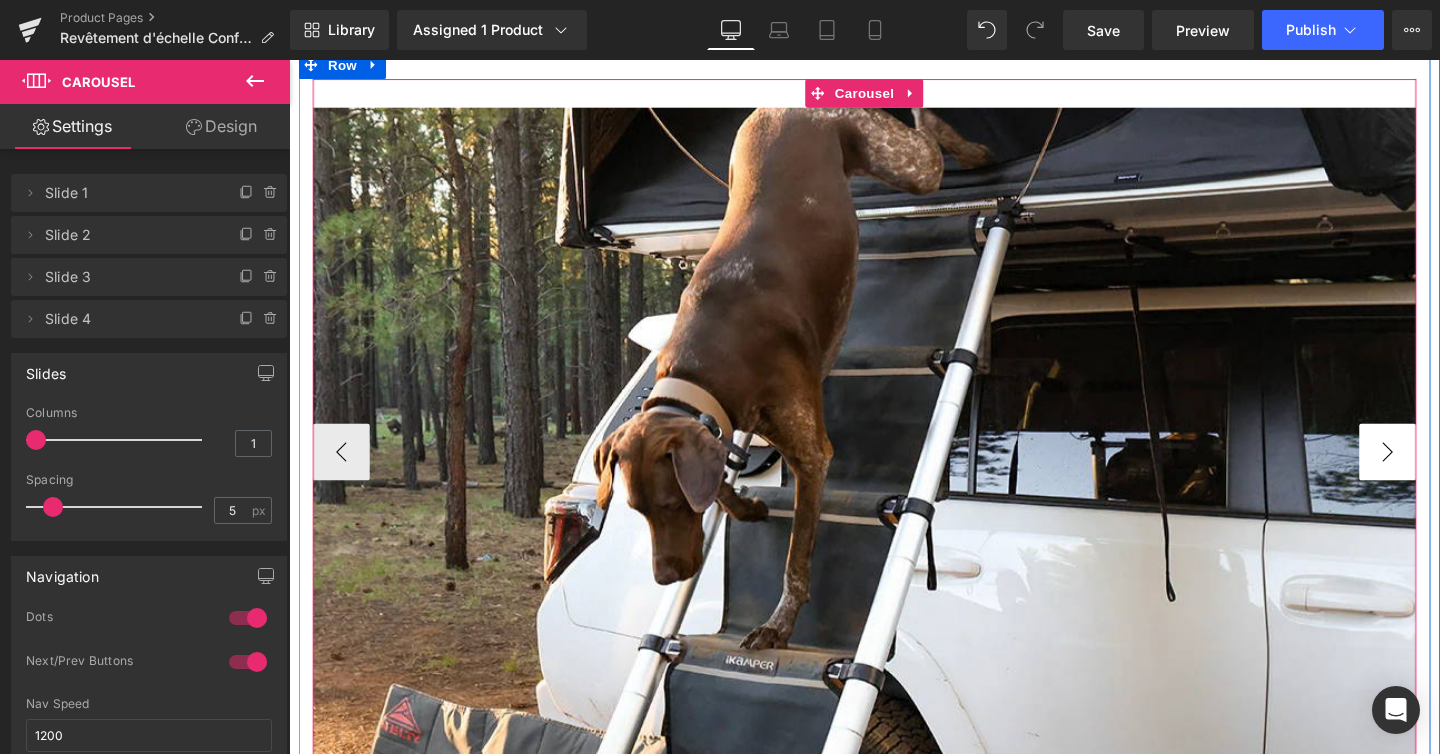 click on "›" at bounding box center (1444, 472) 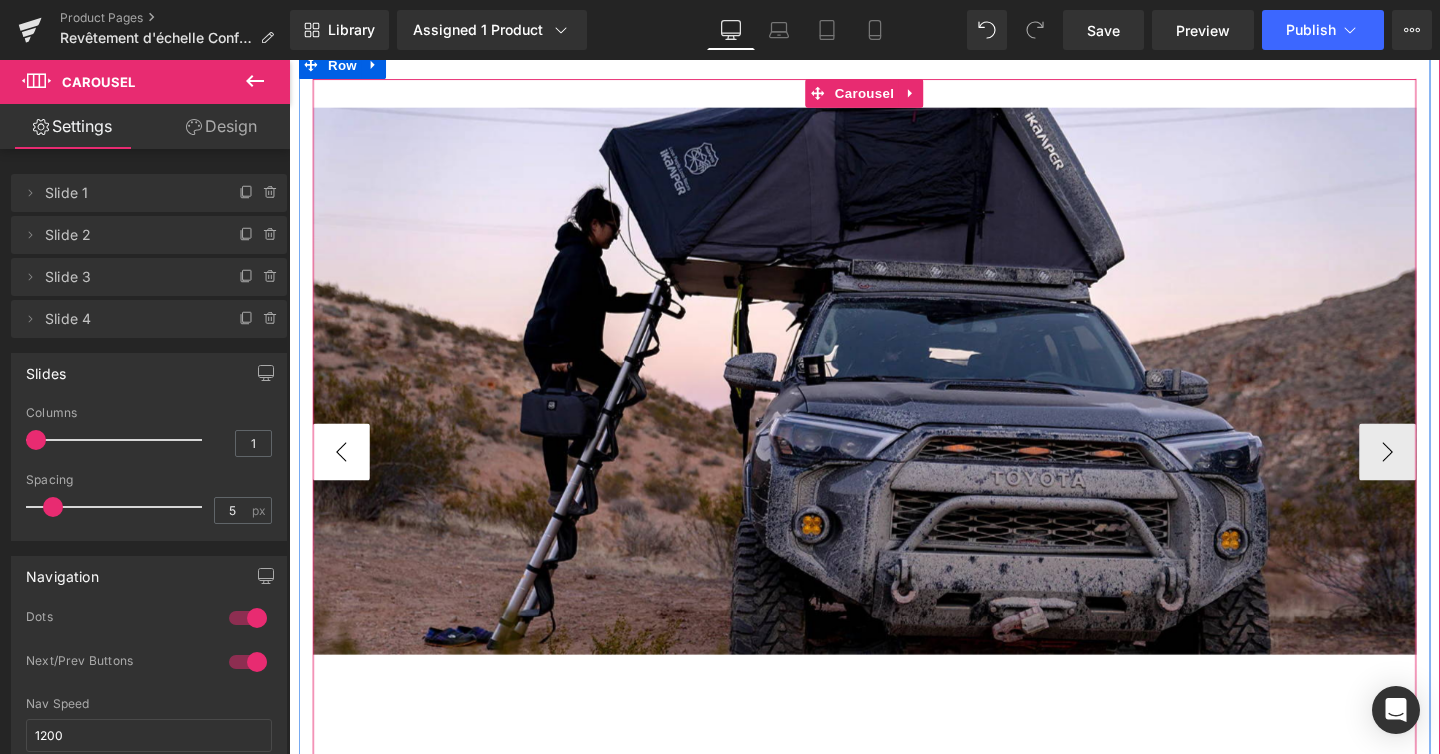 click on "‹" at bounding box center [344, 472] 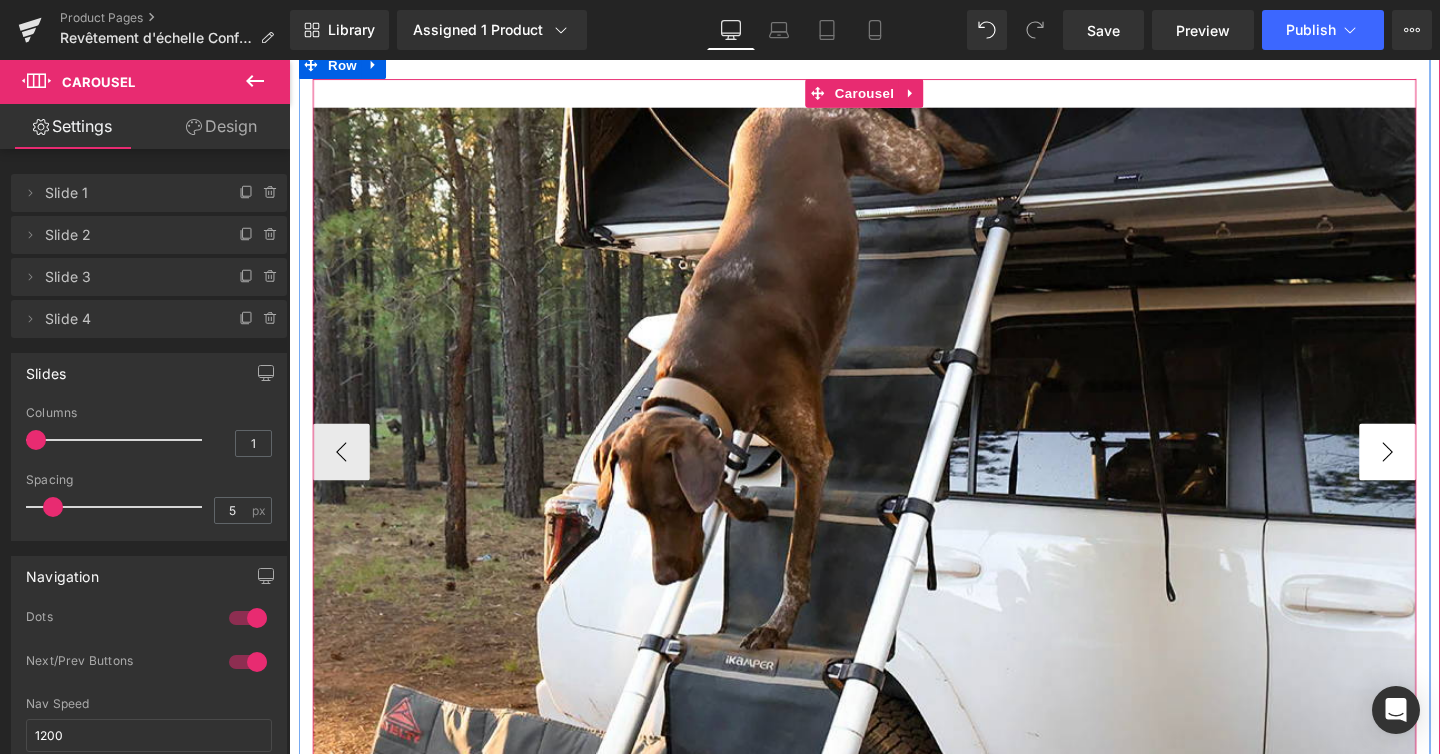 click on "›" at bounding box center [1444, 472] 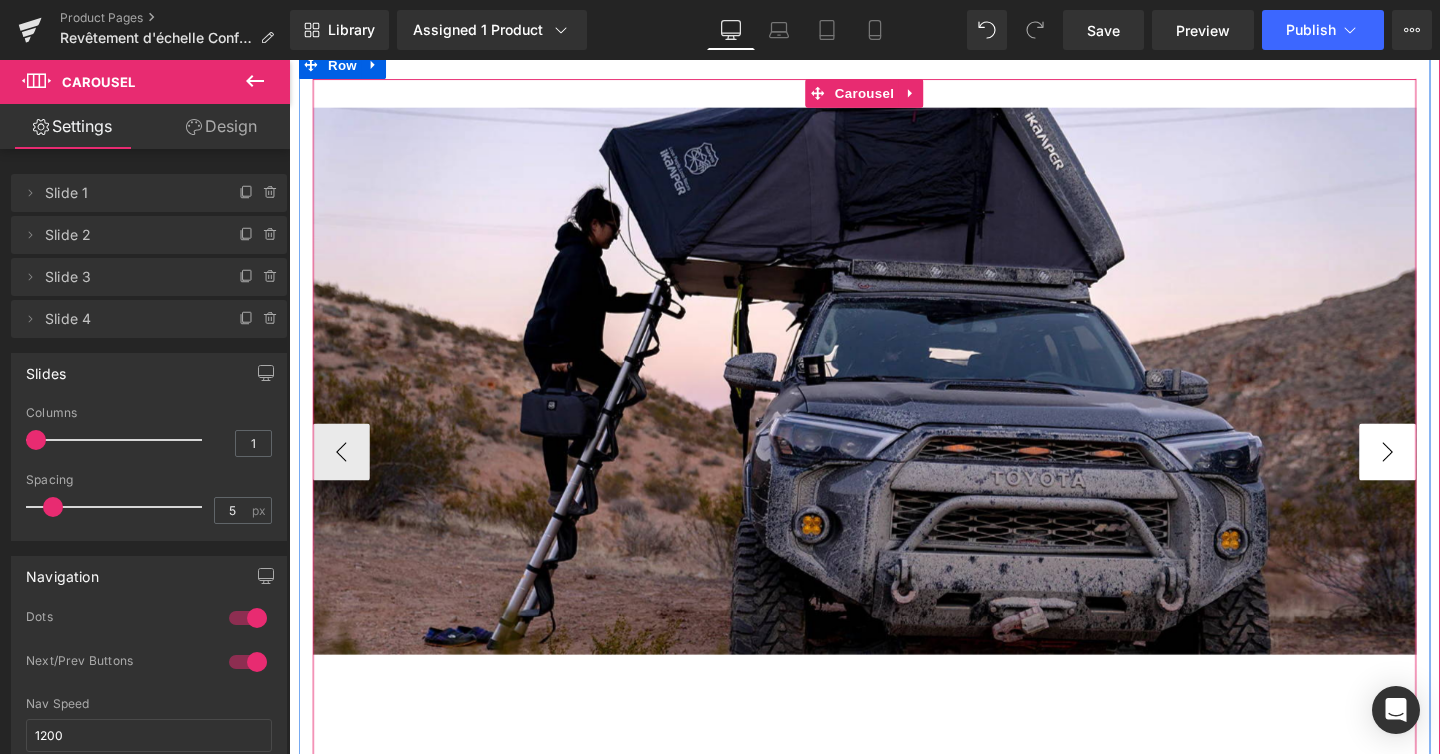 click on "›" at bounding box center [1444, 472] 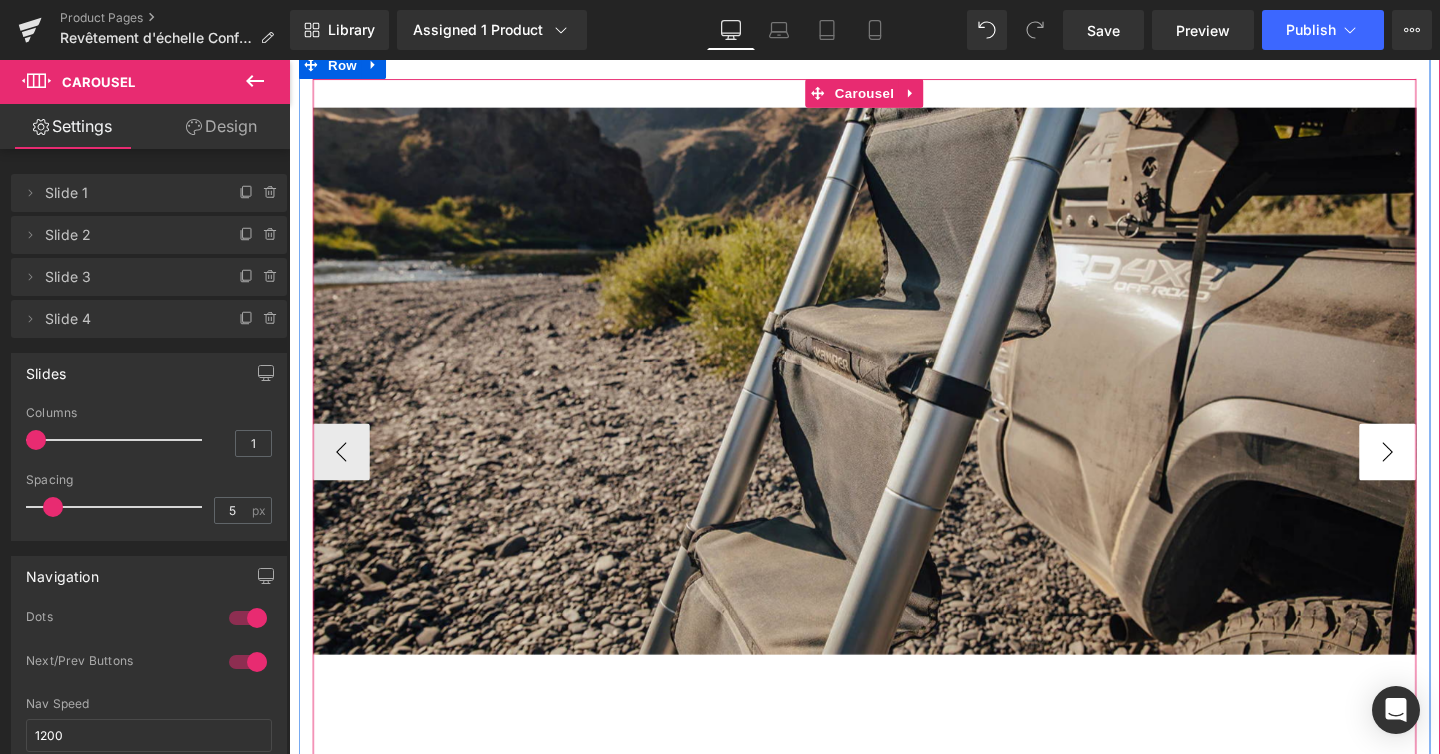 click on "›" at bounding box center [1444, 472] 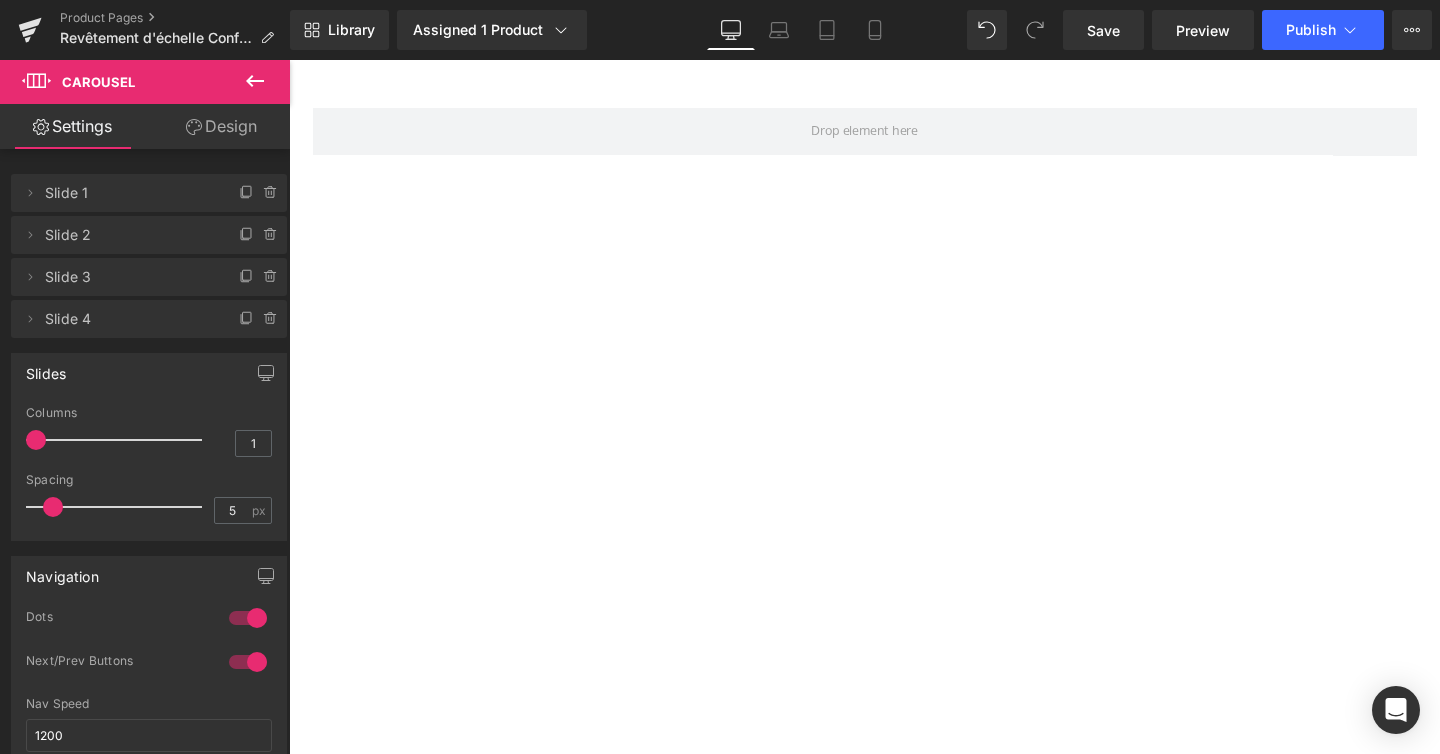 click 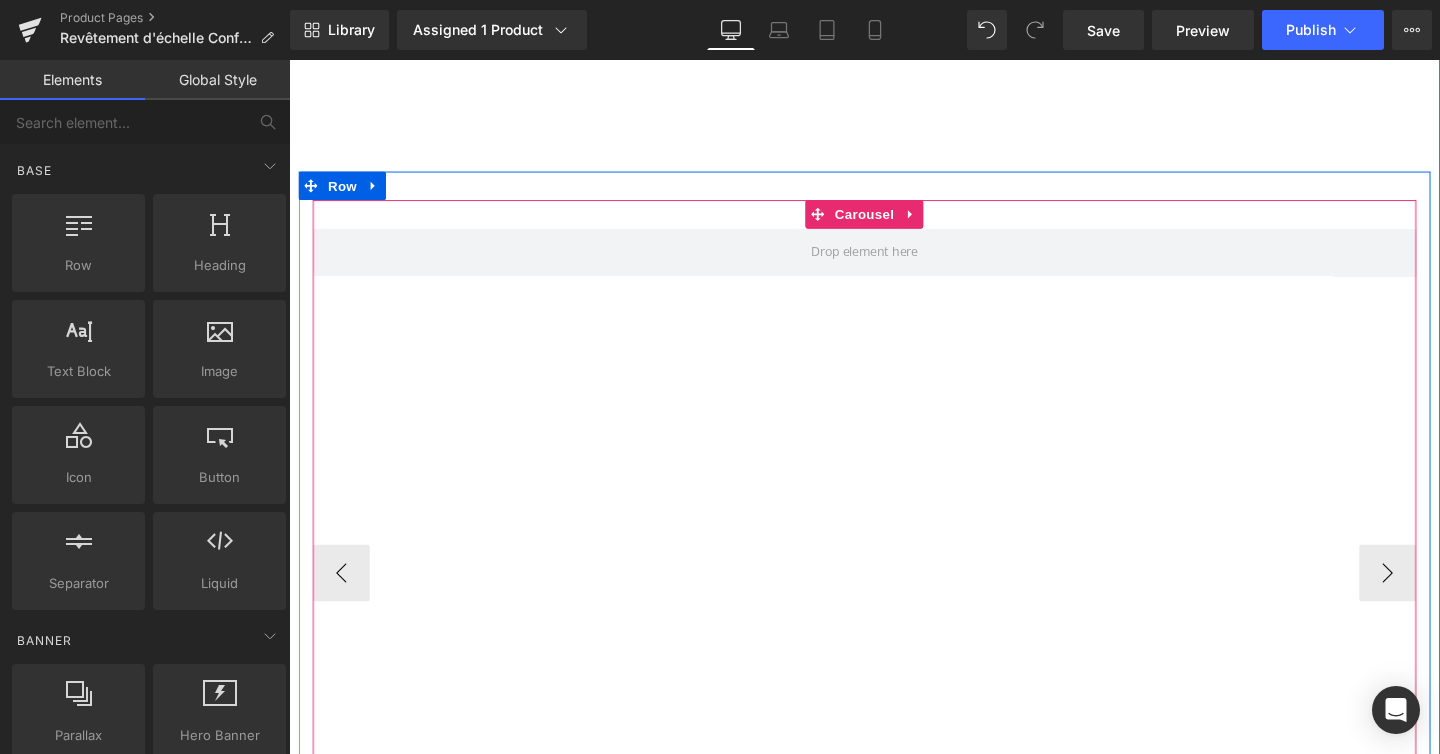 scroll, scrollTop: 2319, scrollLeft: 0, axis: vertical 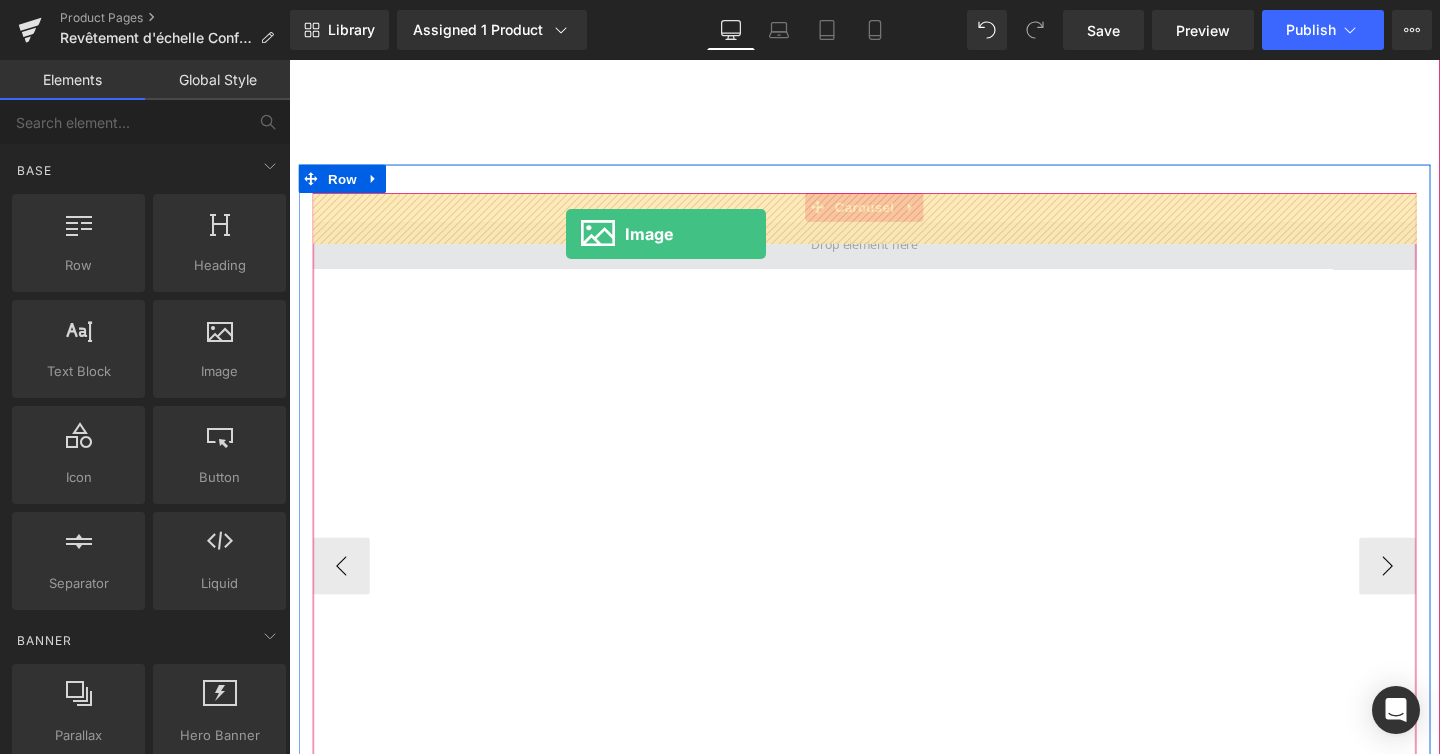 drag, startPoint x: 498, startPoint y: 436, endPoint x: 579, endPoint y: 242, distance: 210.23082 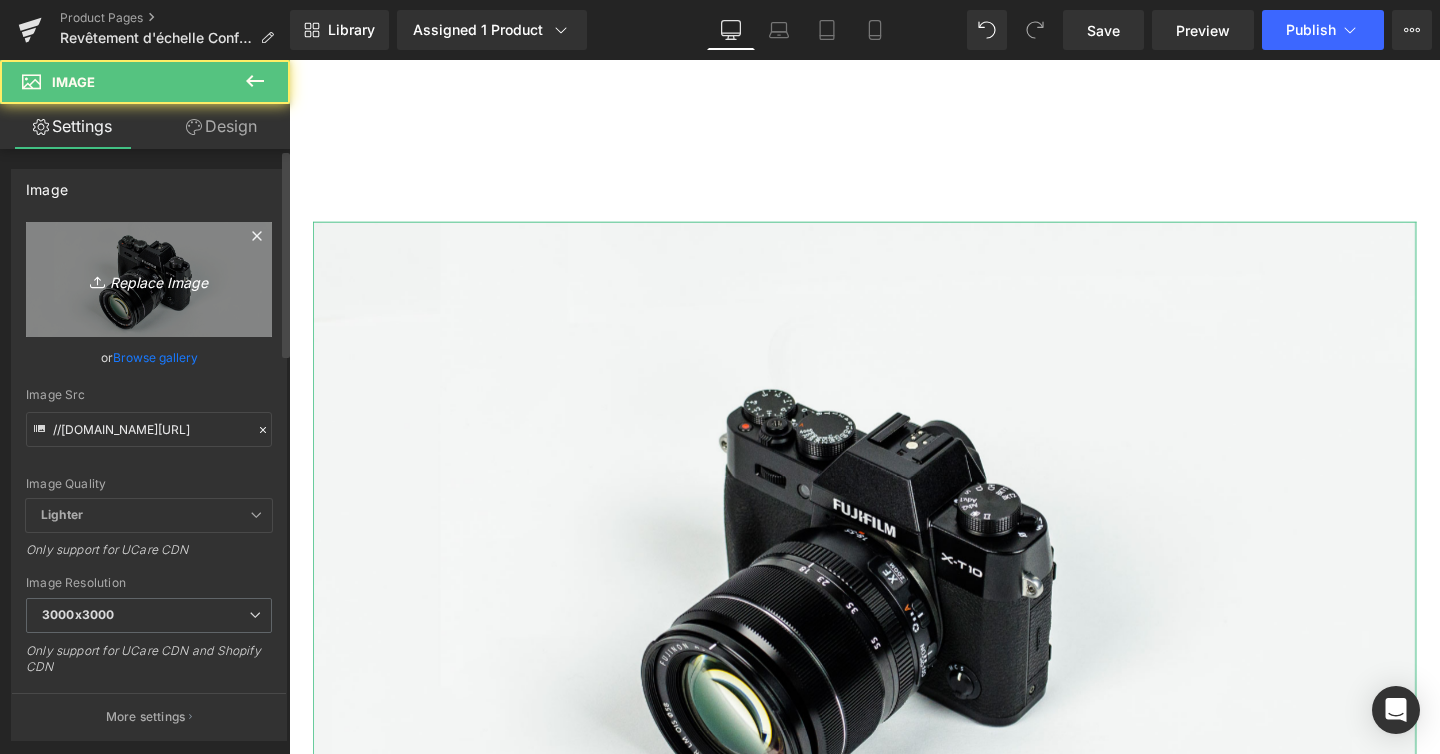 click on "Replace Image" at bounding box center [149, 279] 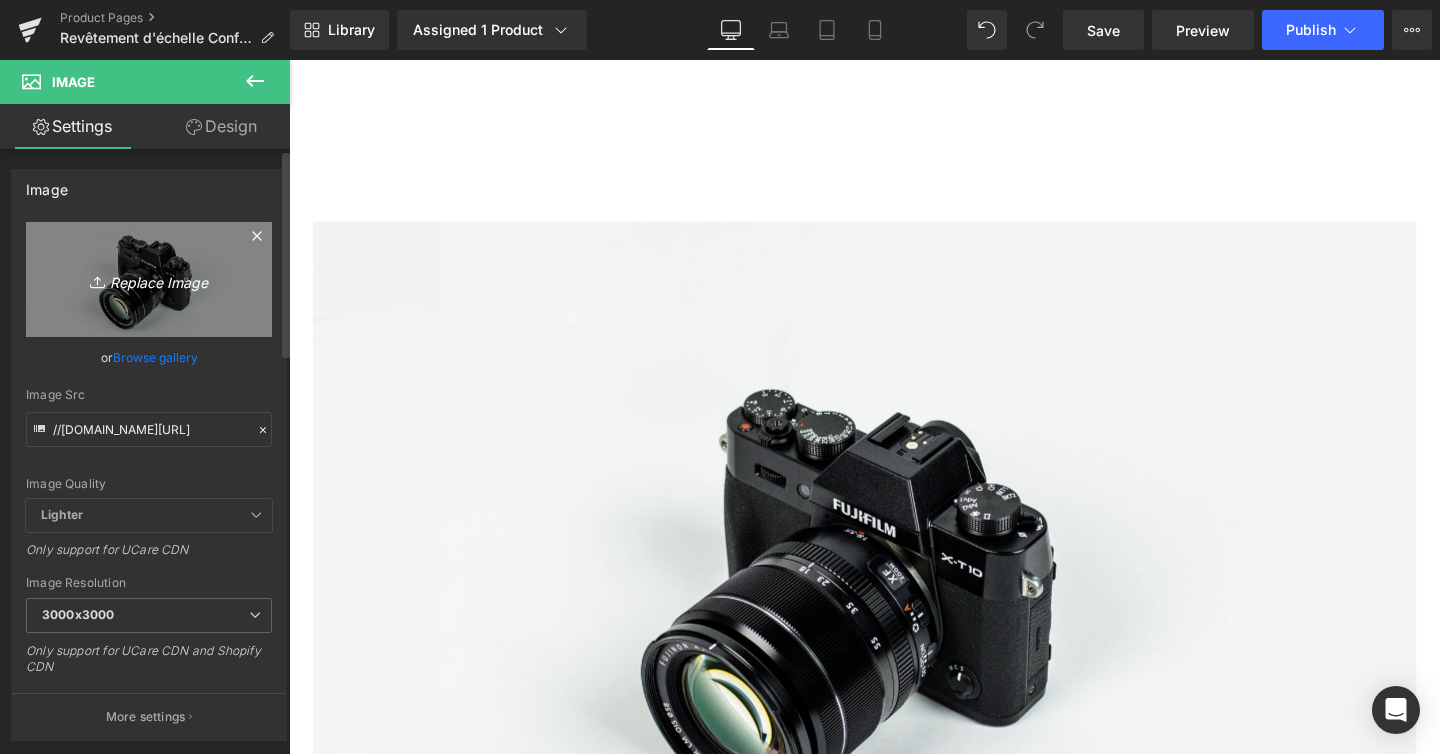 type on "C:\fakepath\gallery-hcsteps01_2850x.webp" 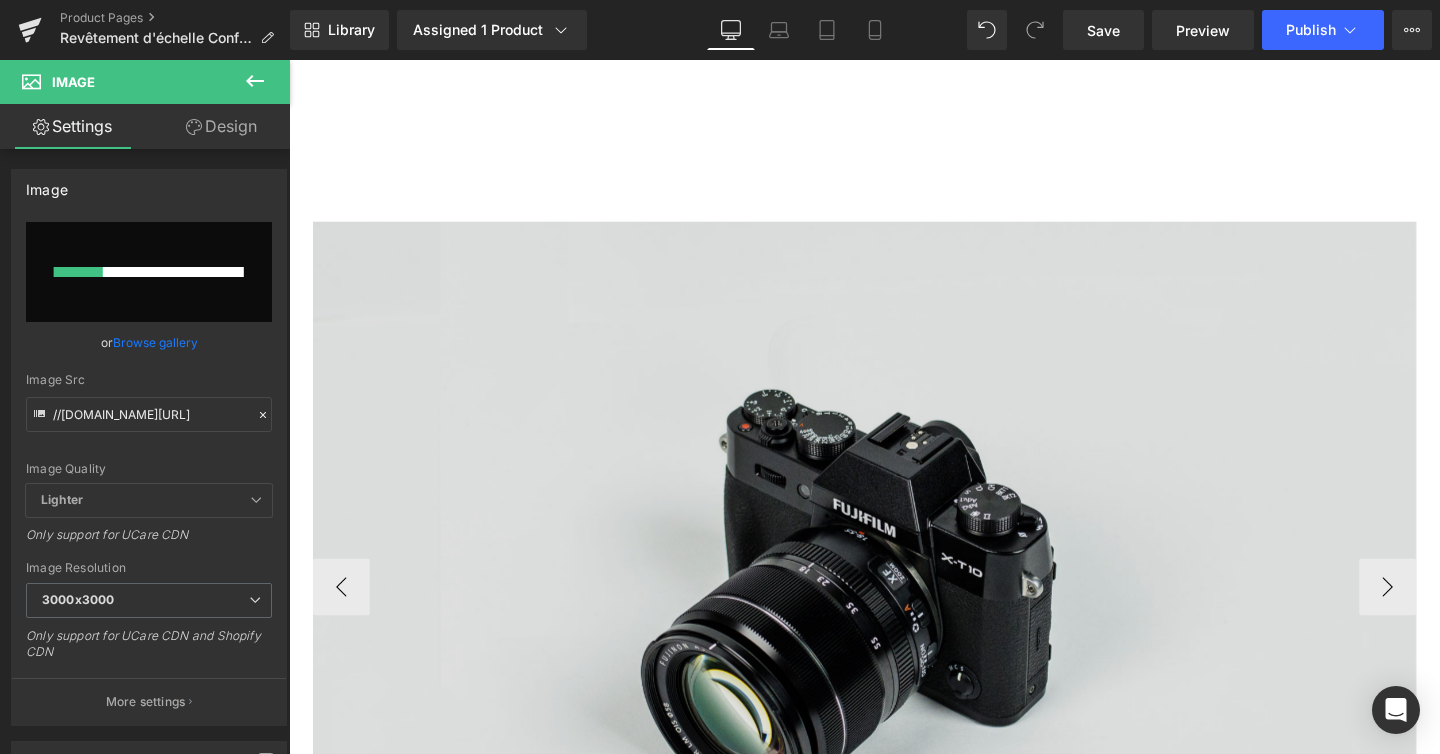 type 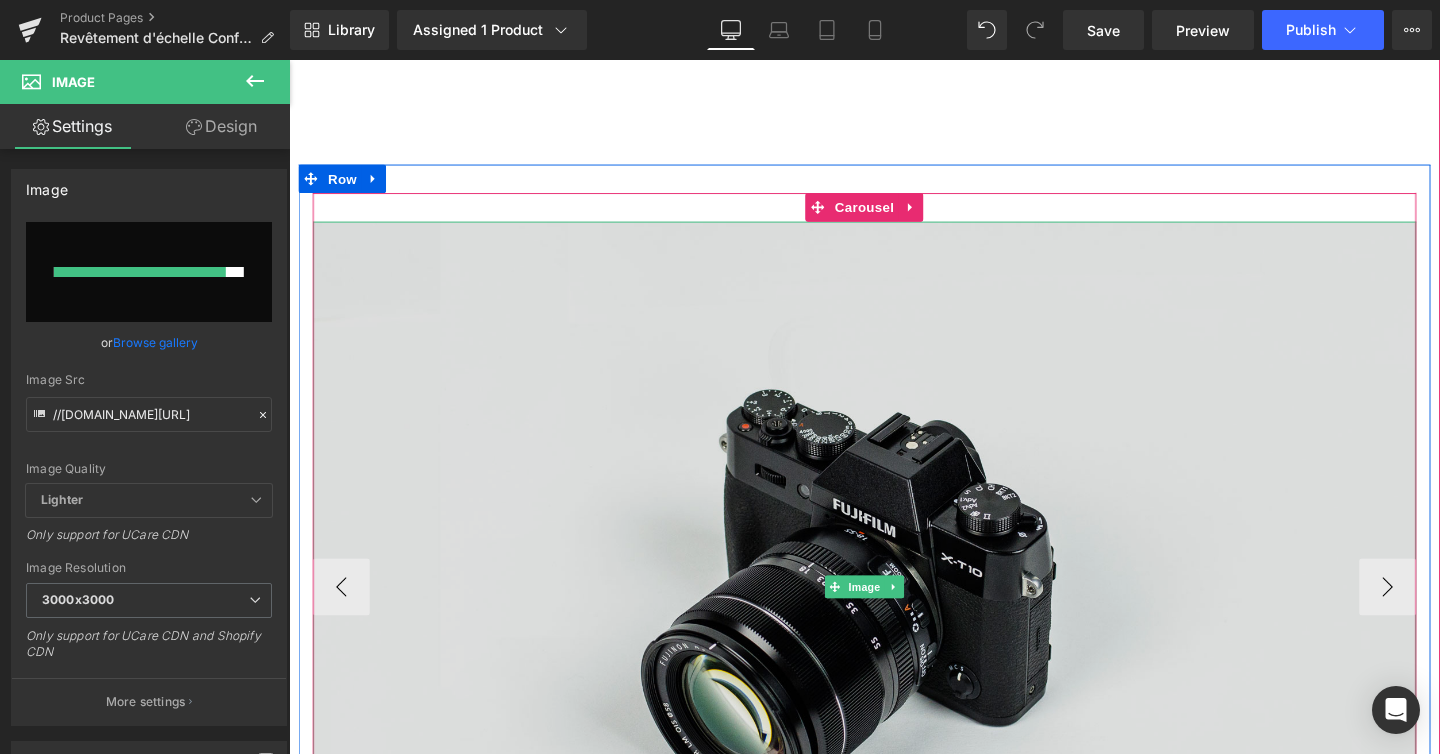 type on "[URL][DOMAIN_NAME]" 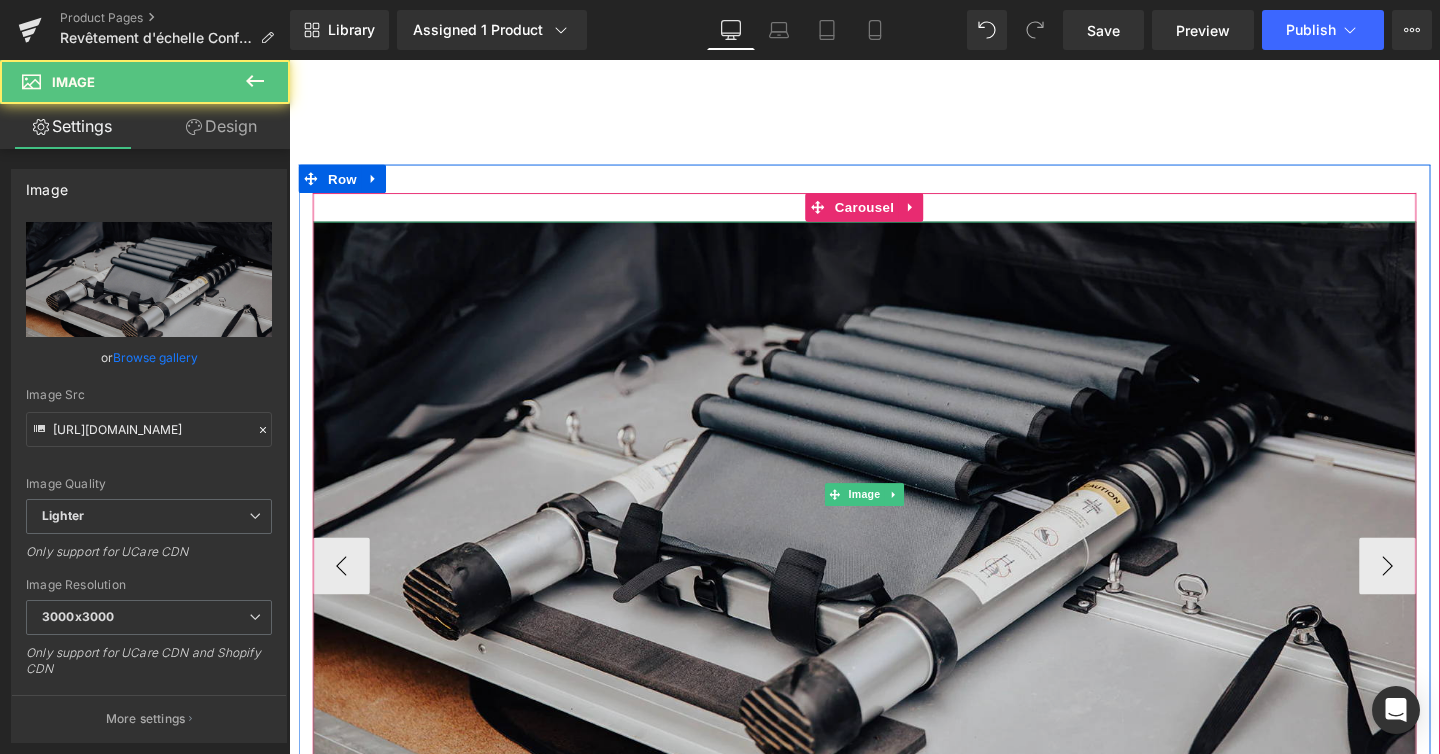 click at bounding box center [894, 517] 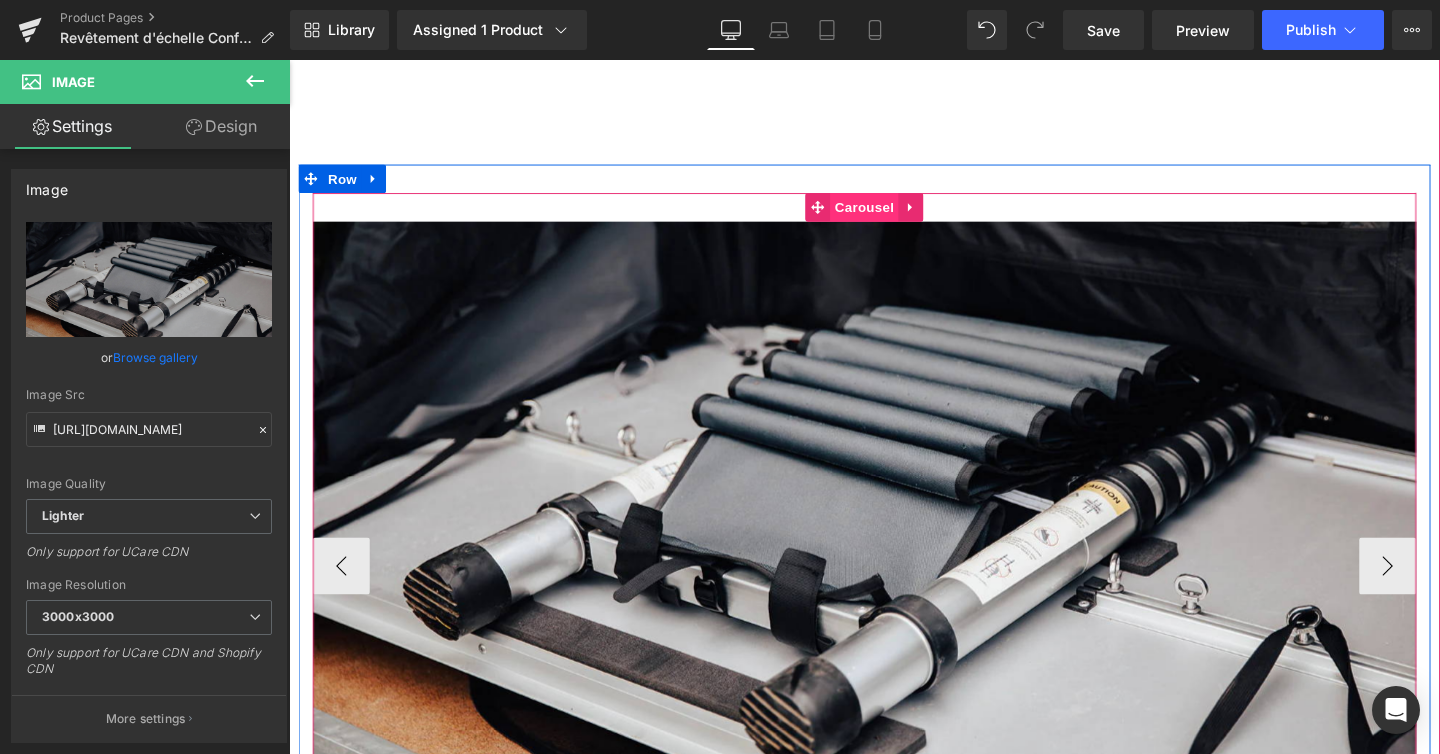 click on "Carousel" at bounding box center [894, 215] 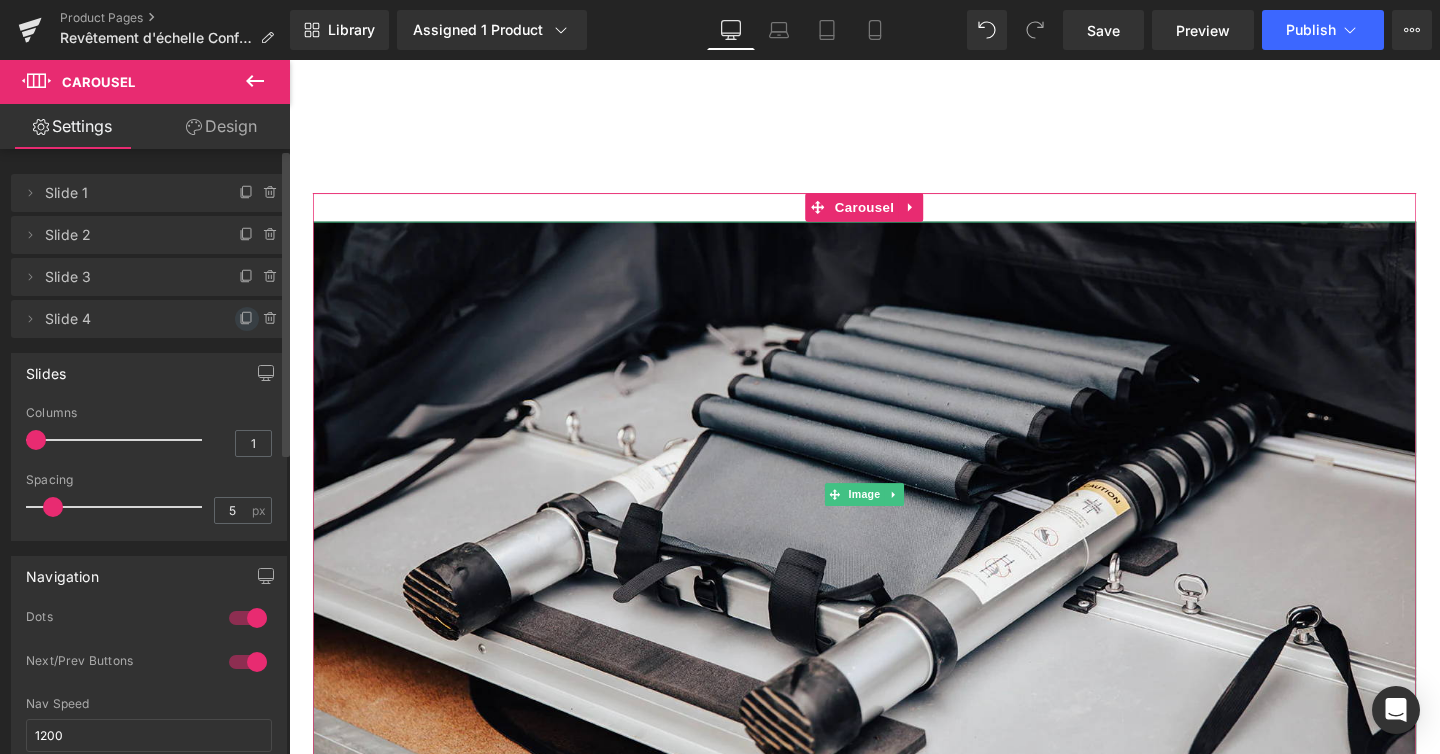 click 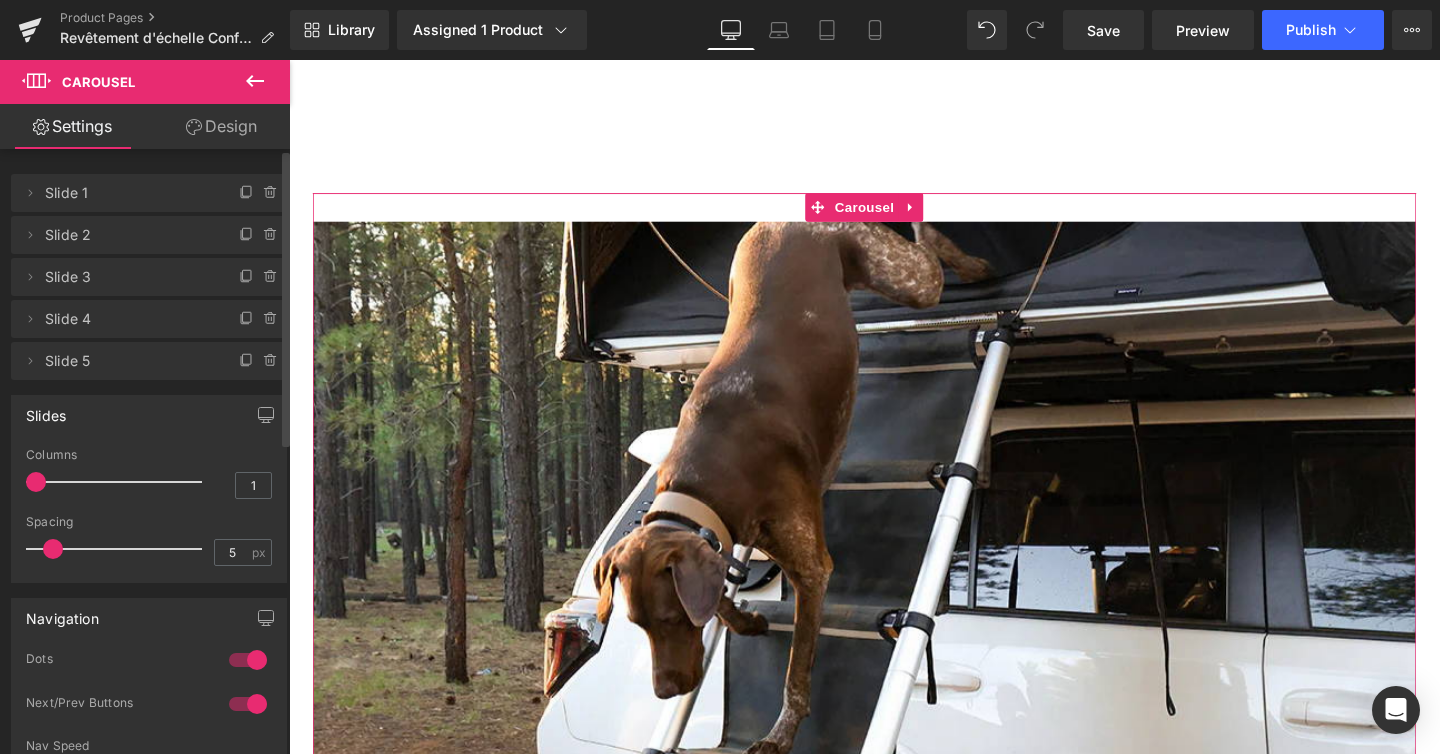 click on "Slide 5" at bounding box center [129, 361] 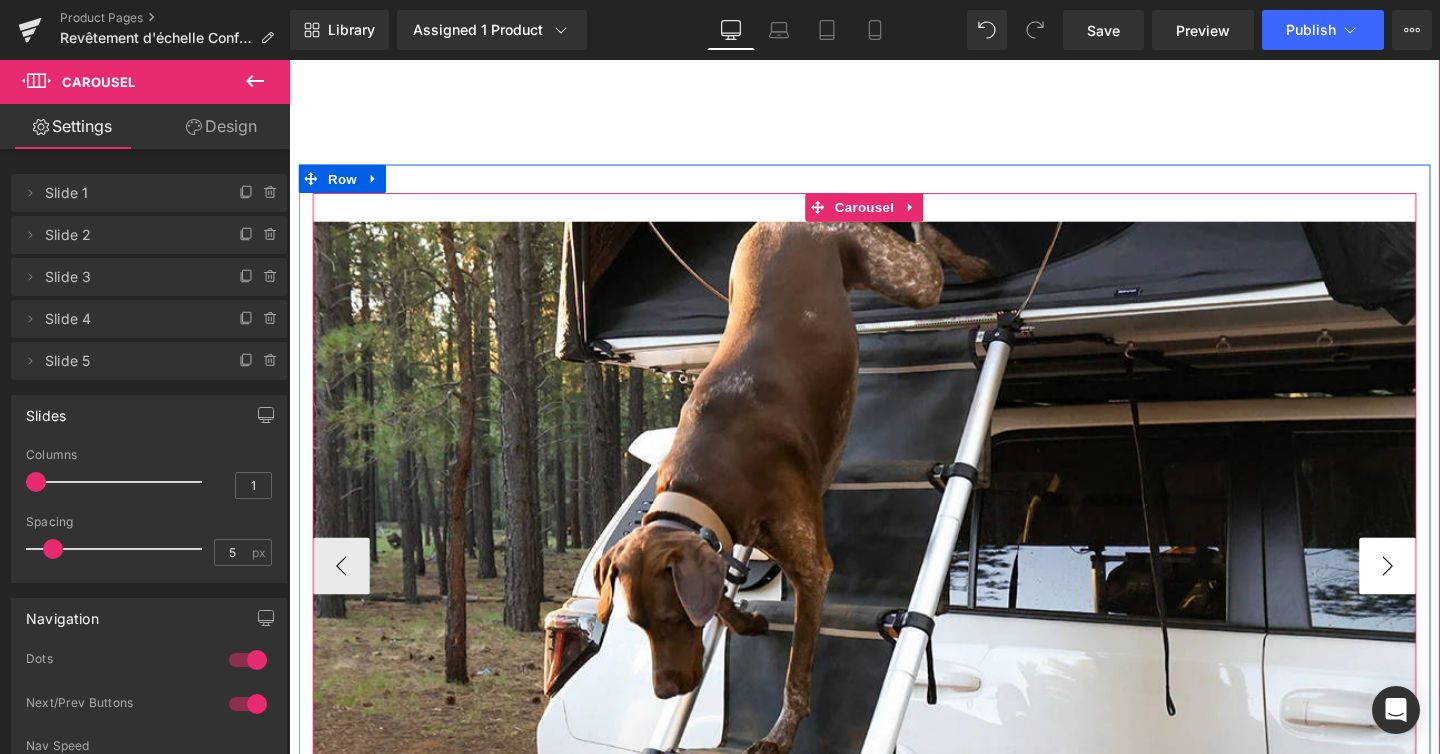 click on "›" at bounding box center [1444, 592] 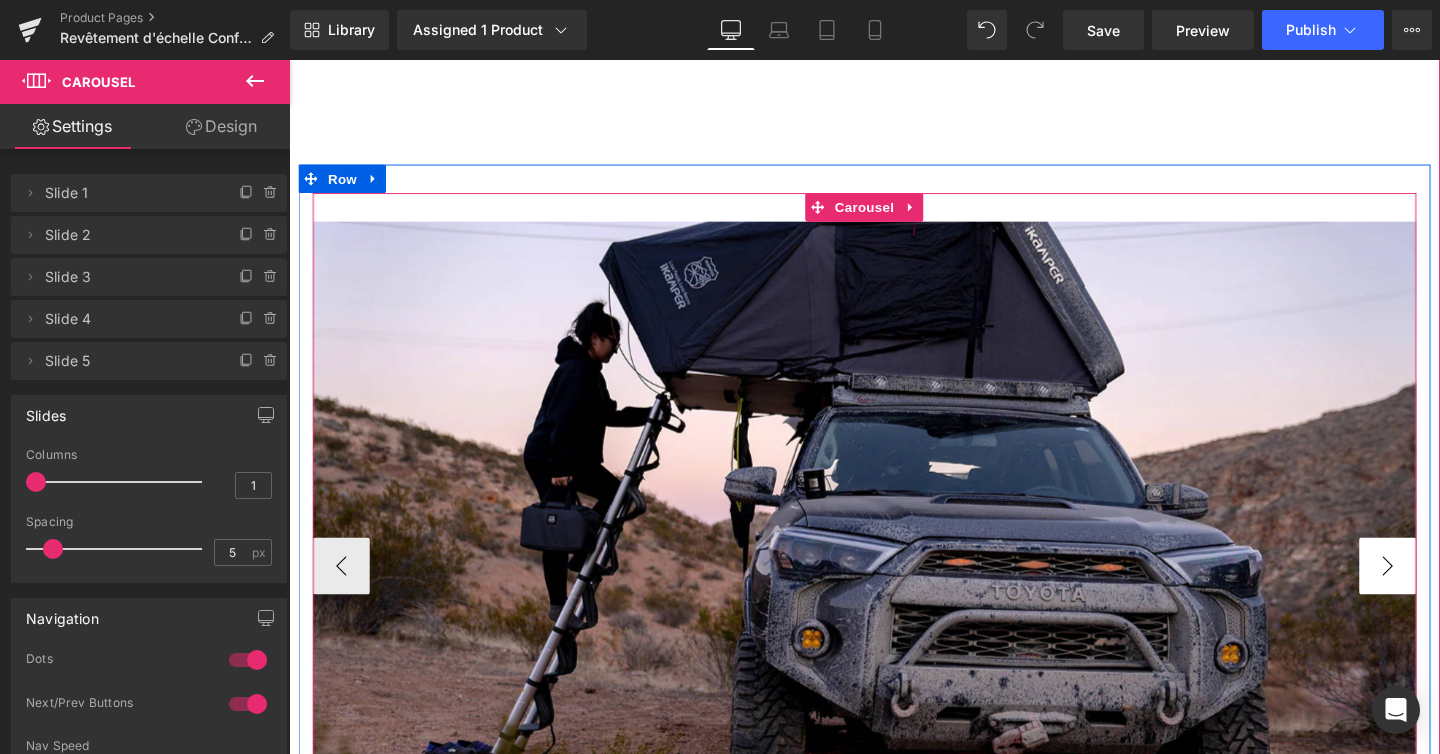 click on "›" at bounding box center [1444, 592] 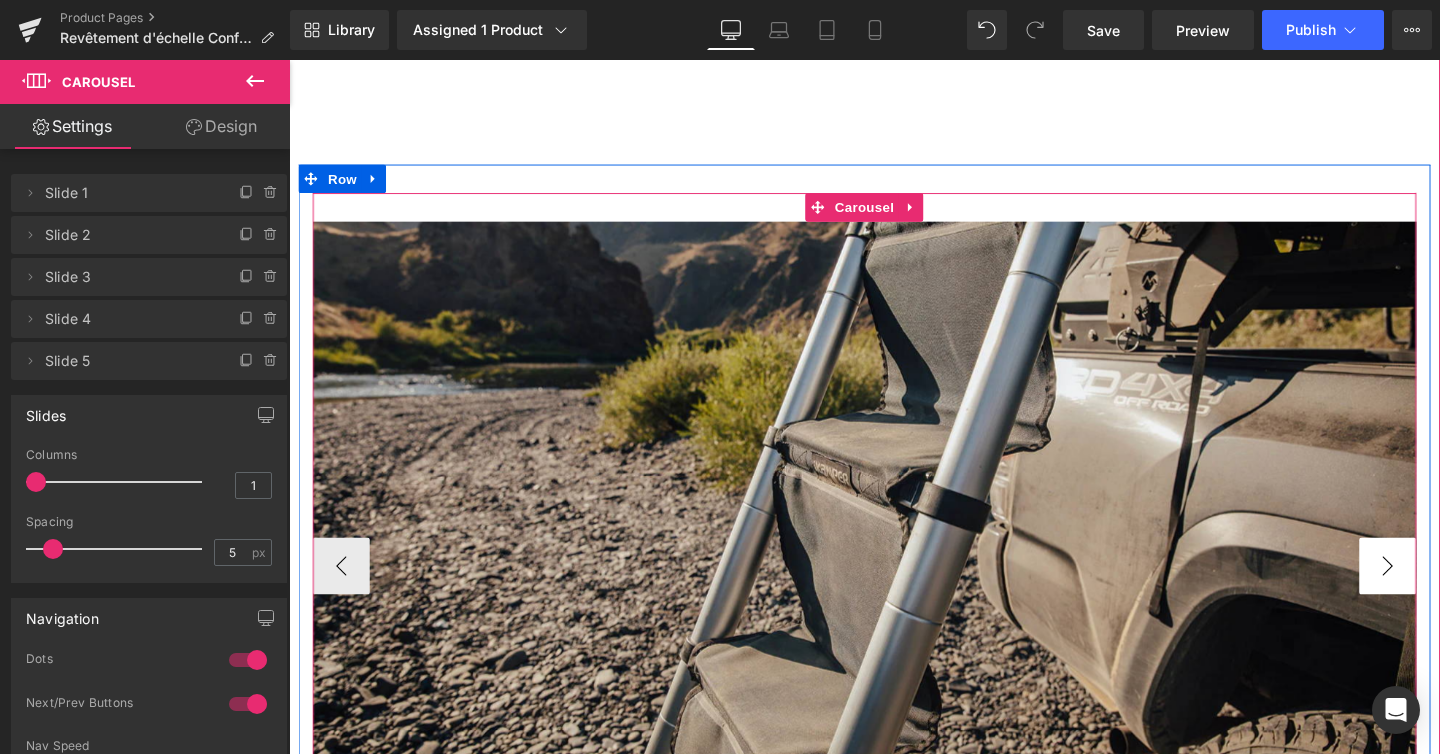 click on "›" at bounding box center [1444, 592] 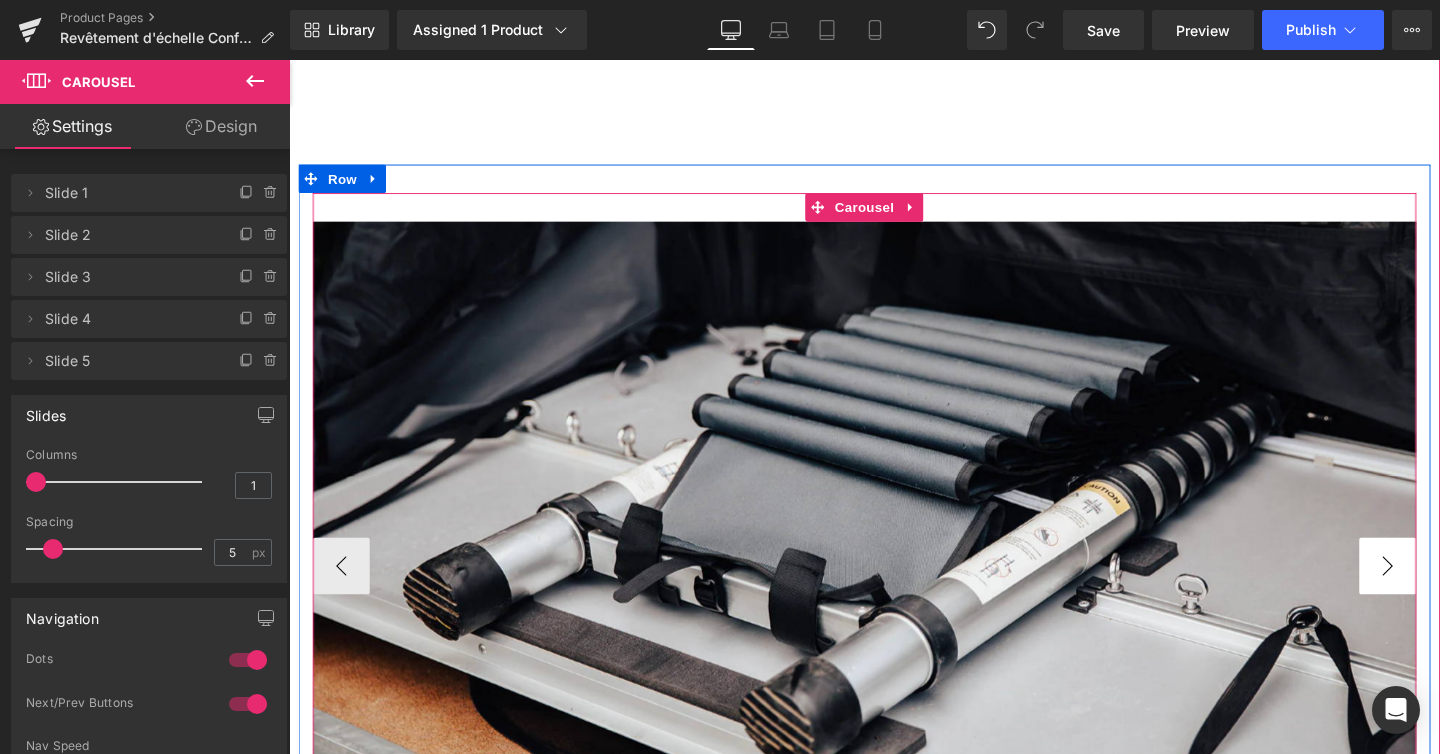 click on "›" at bounding box center (1444, 592) 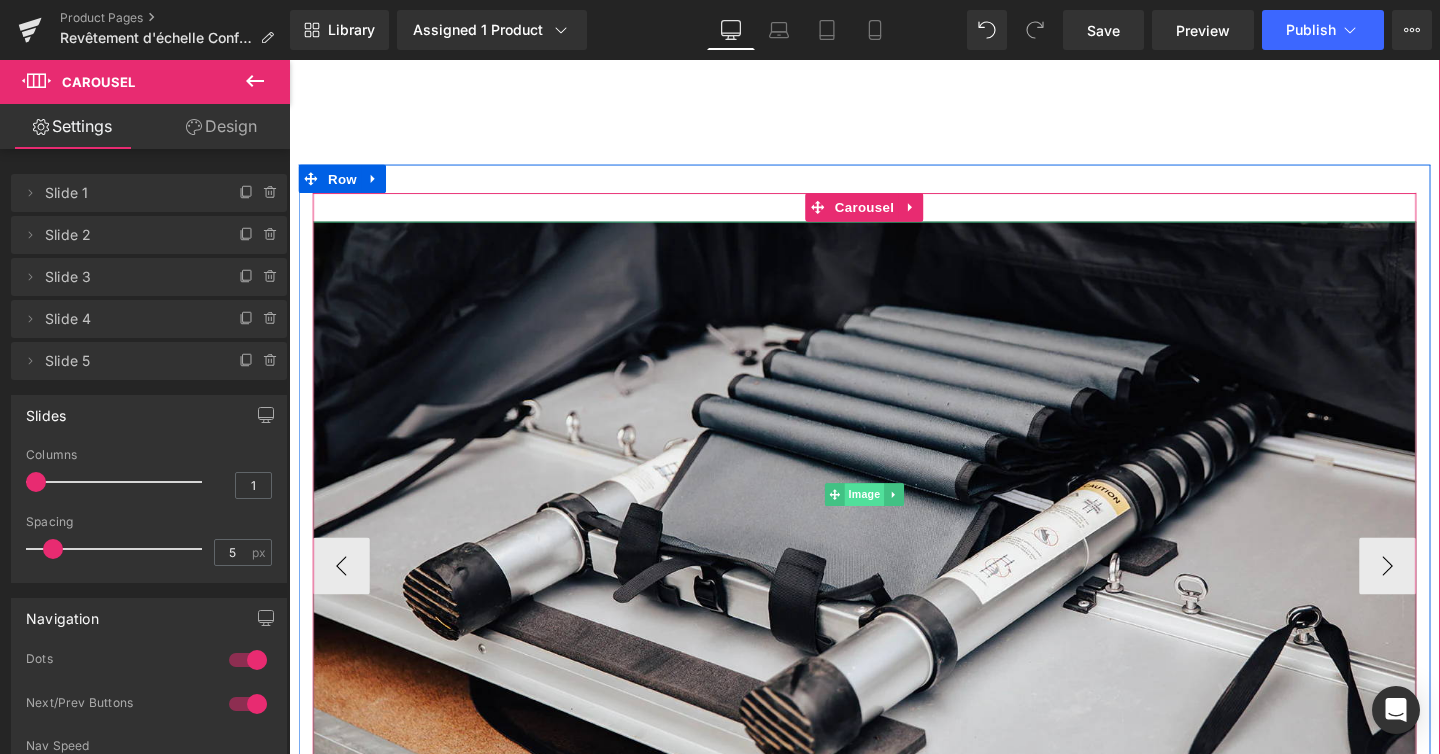 click on "Image" at bounding box center (894, 517) 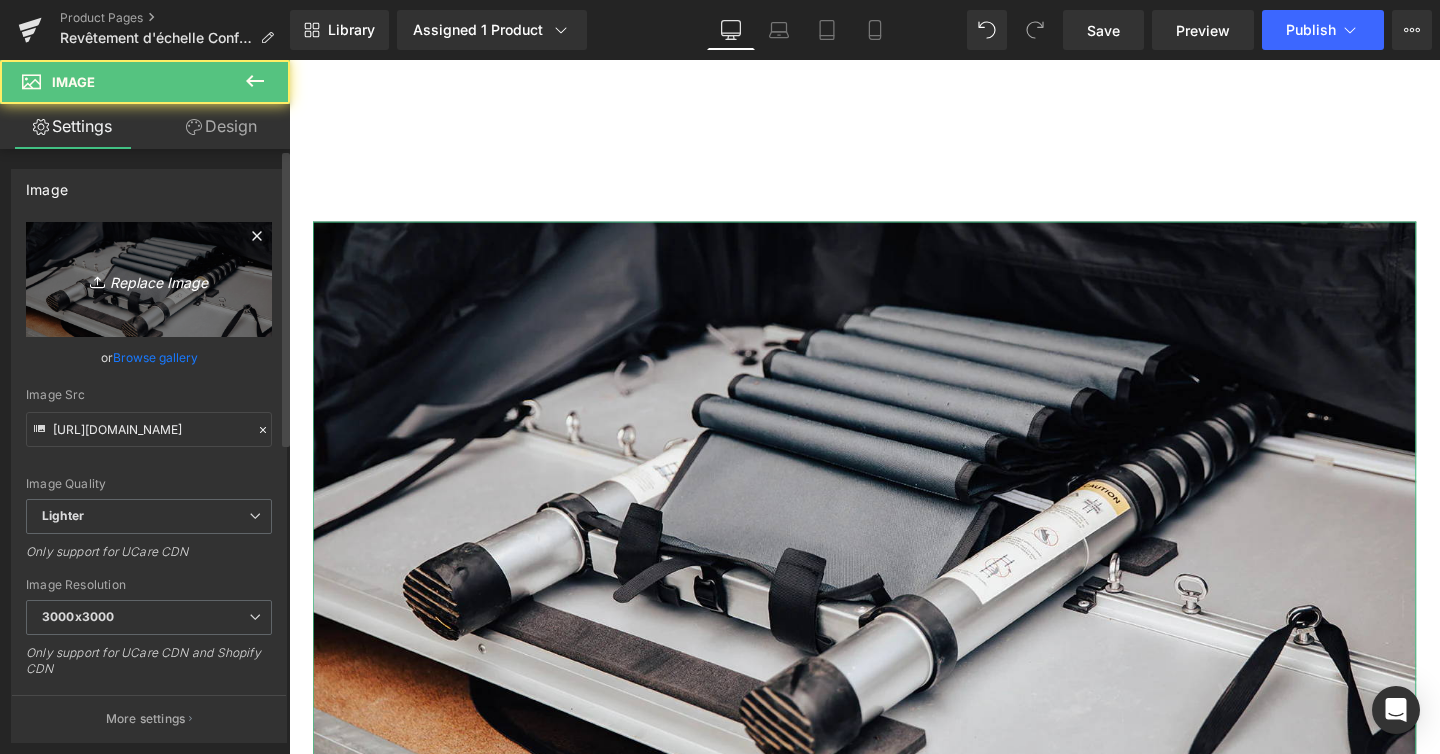 click on "Replace Image" at bounding box center [149, 279] 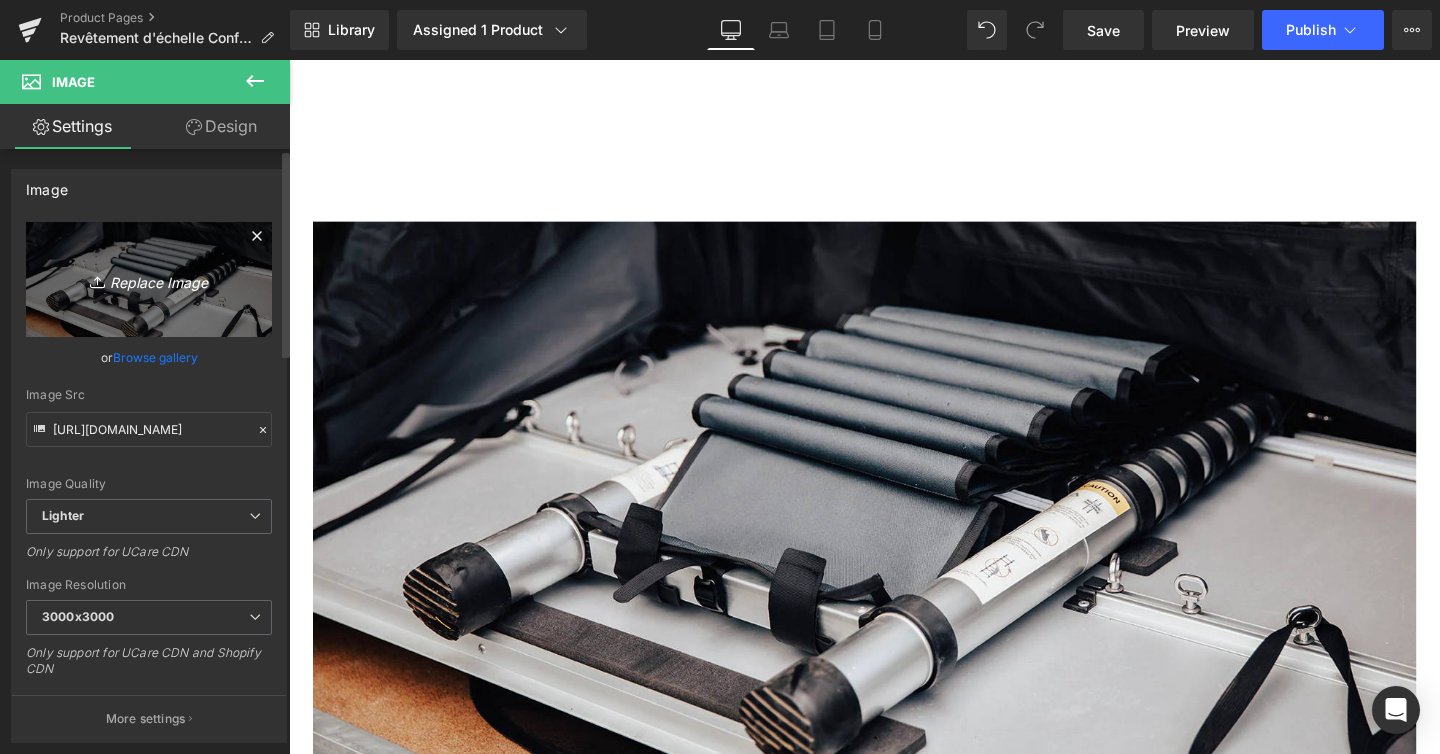 type on "C:\fakepath\gallery-hcsteps04_2850x.webp" 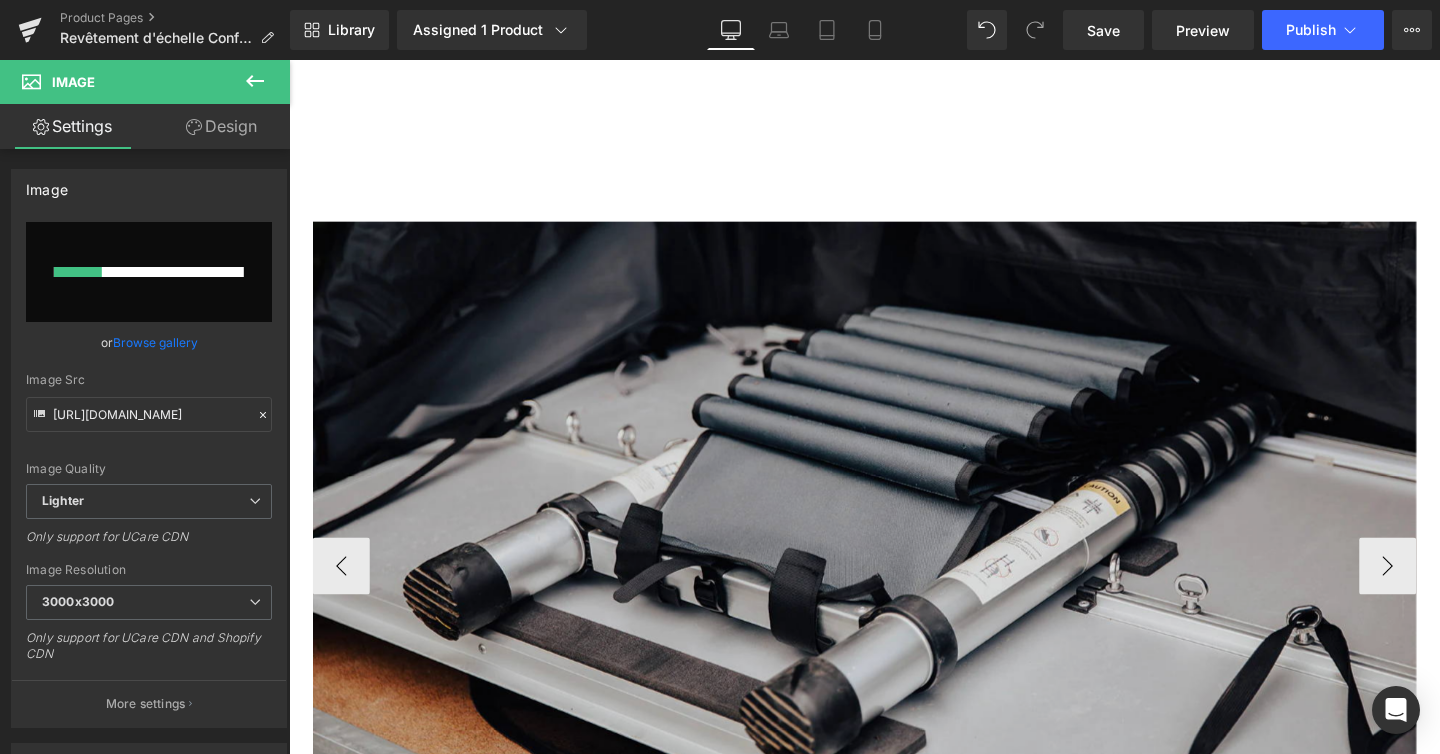 type 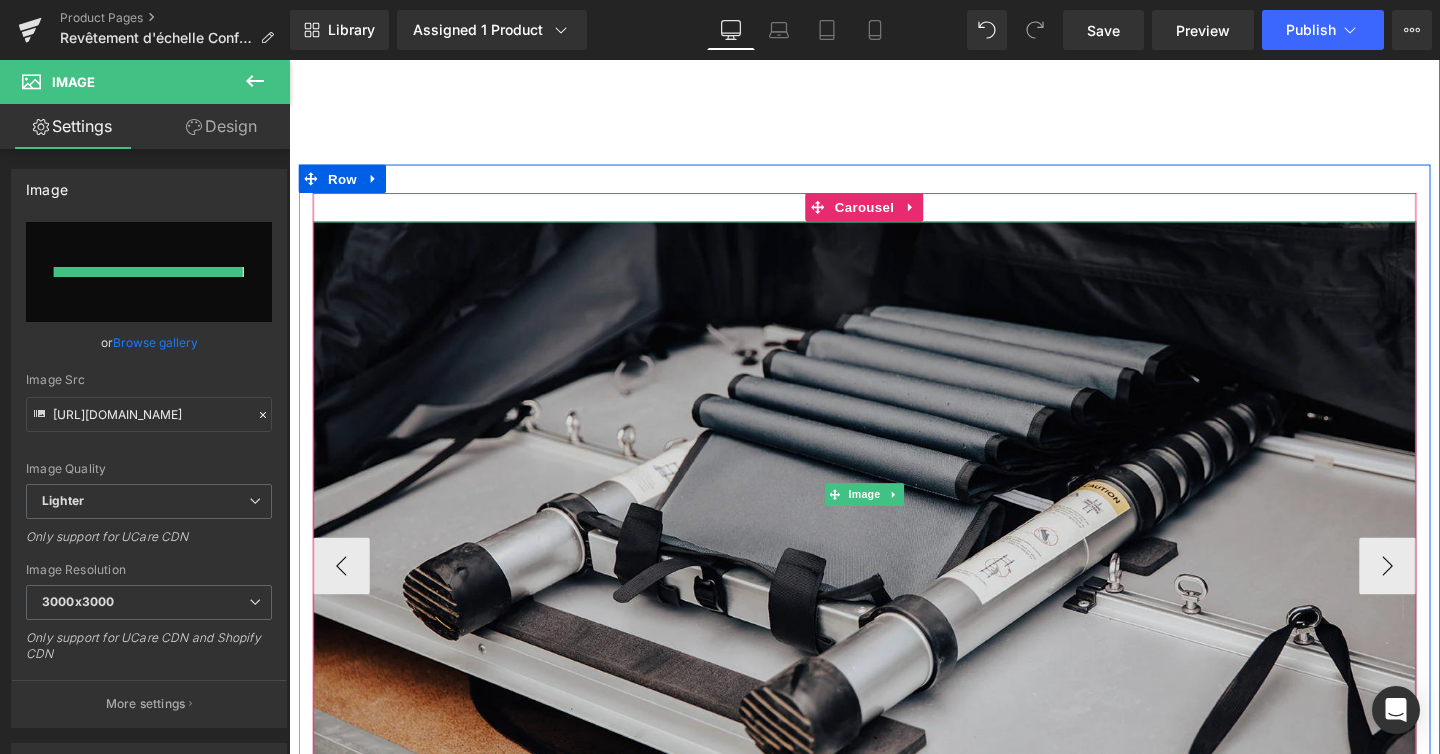 type on "[URL][DOMAIN_NAME]" 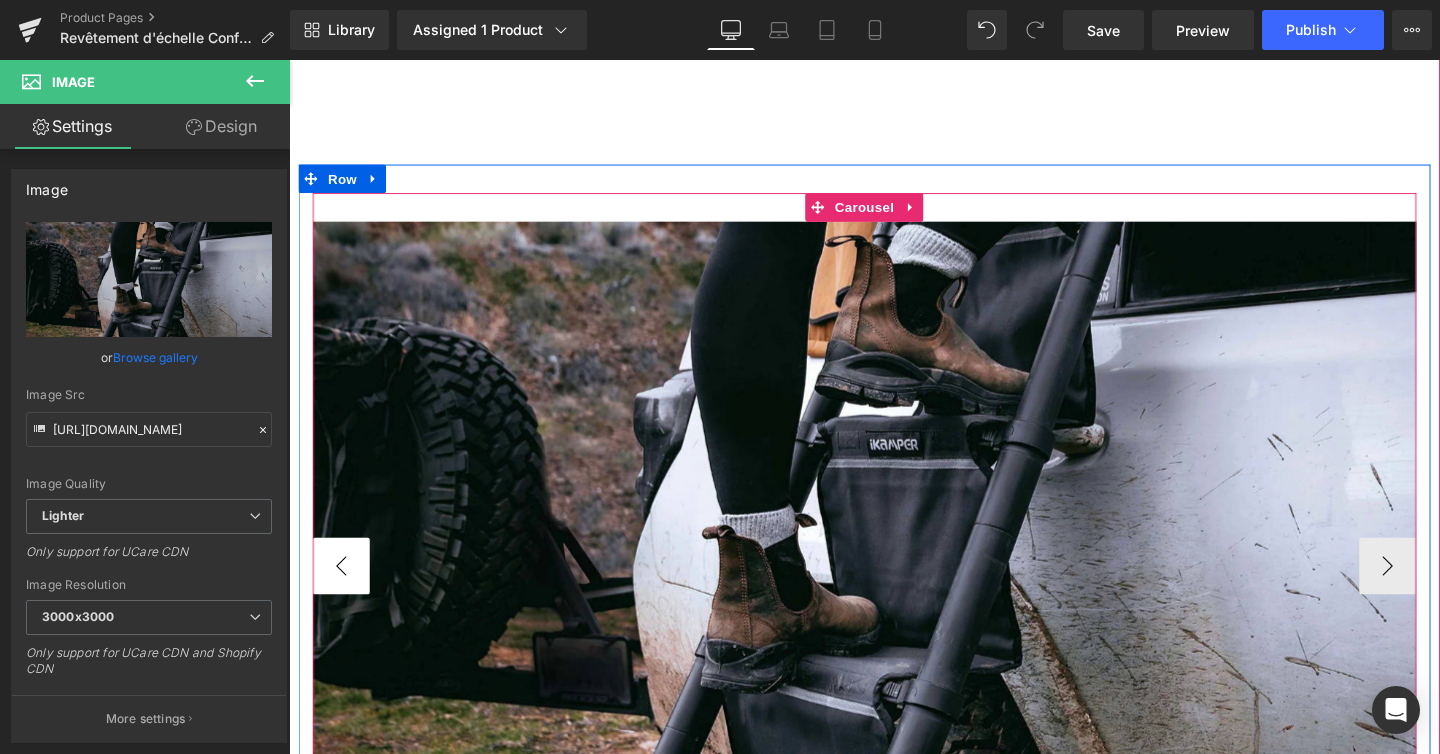 click on "‹" at bounding box center [344, 592] 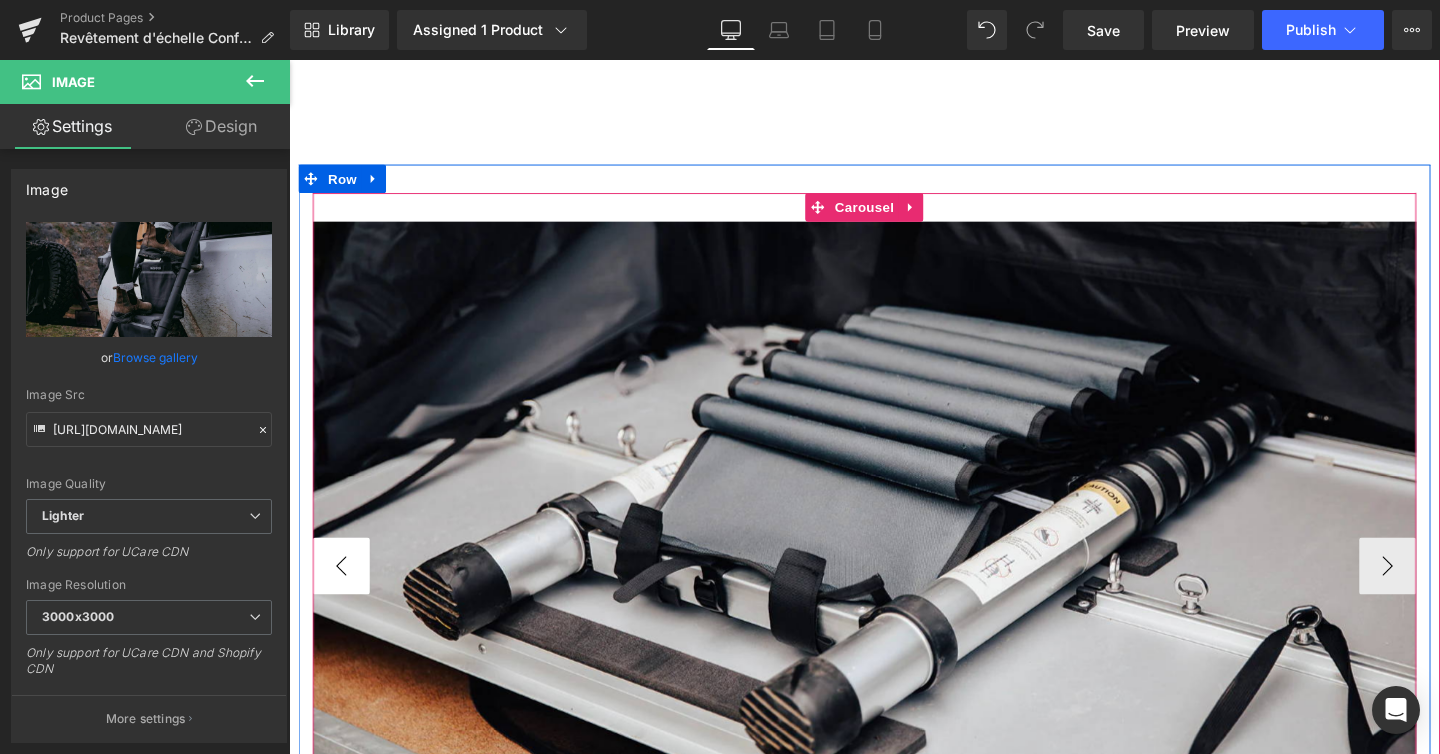 click on "‹" at bounding box center [344, 592] 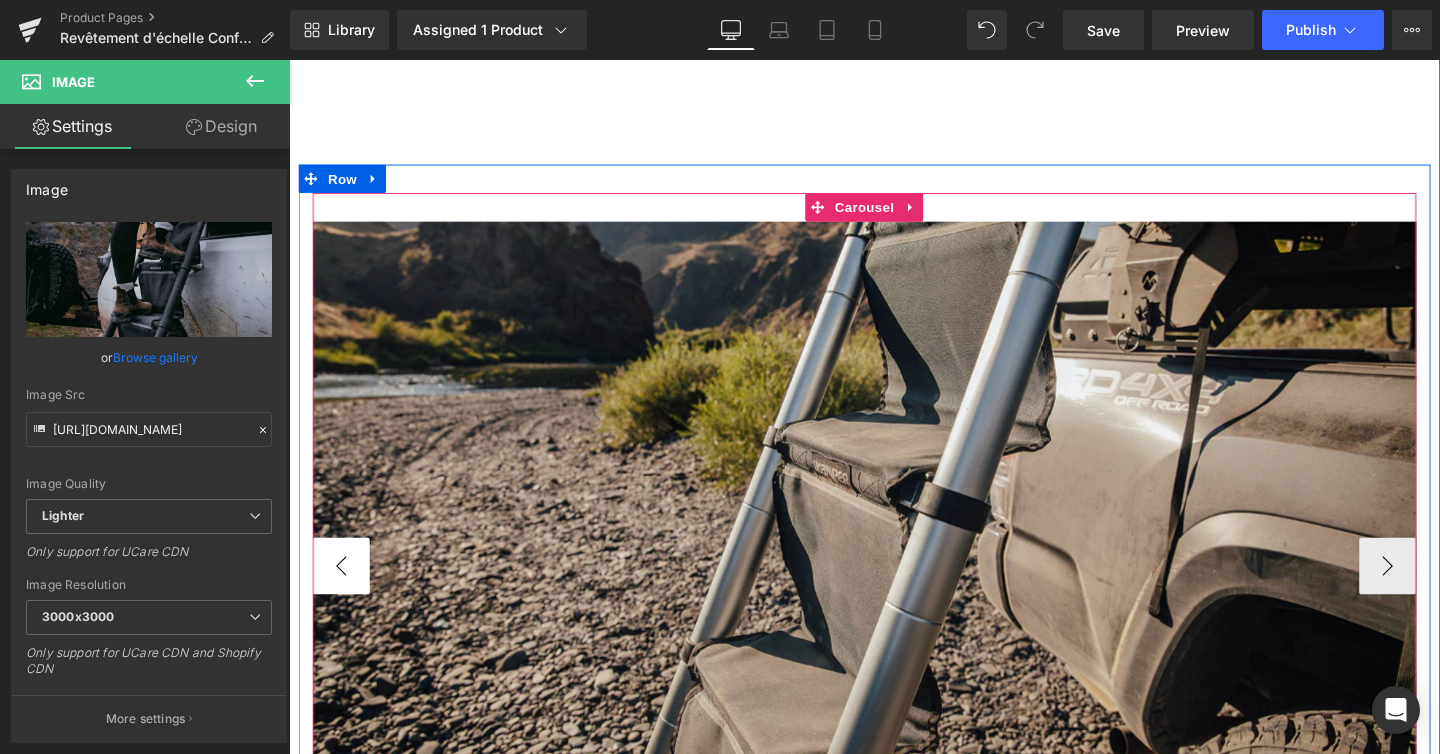 click on "‹" at bounding box center [344, 592] 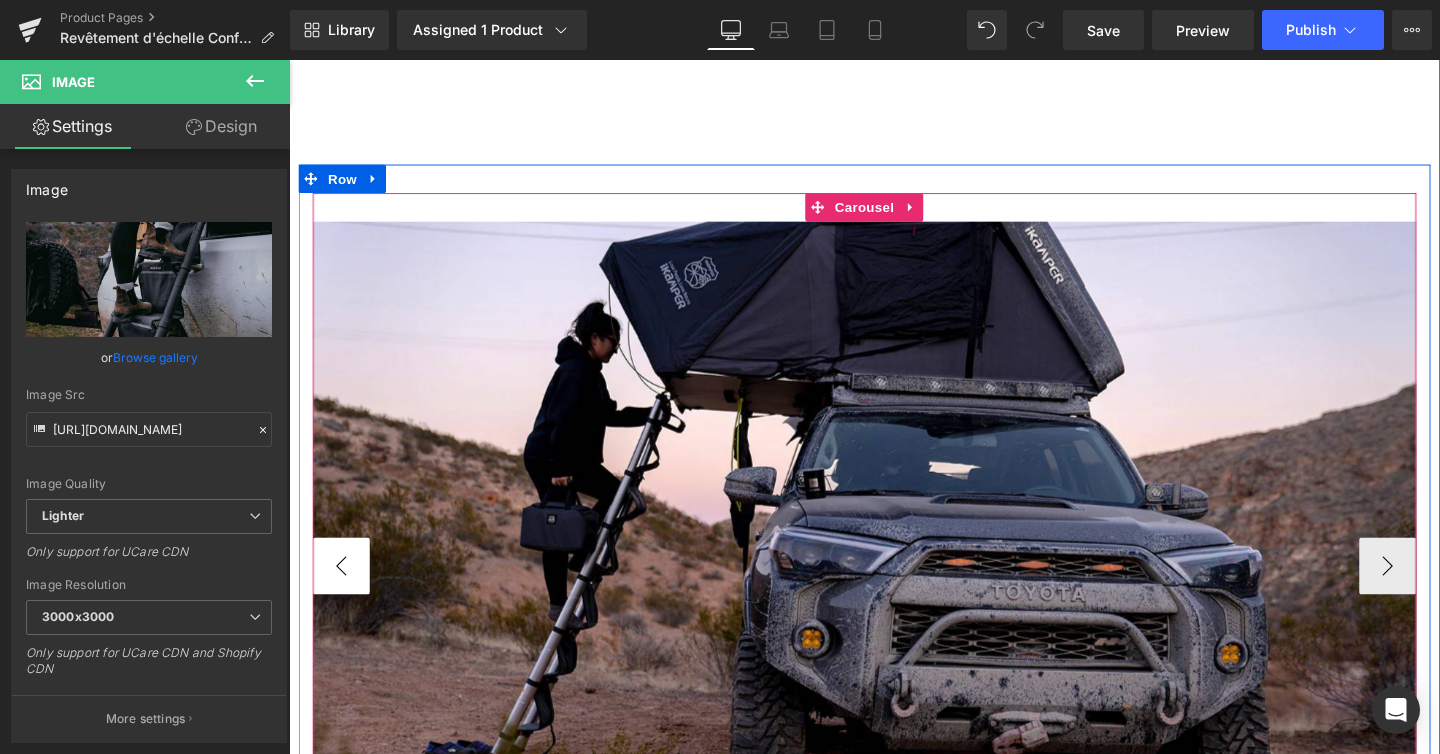 click on "‹" at bounding box center [344, 592] 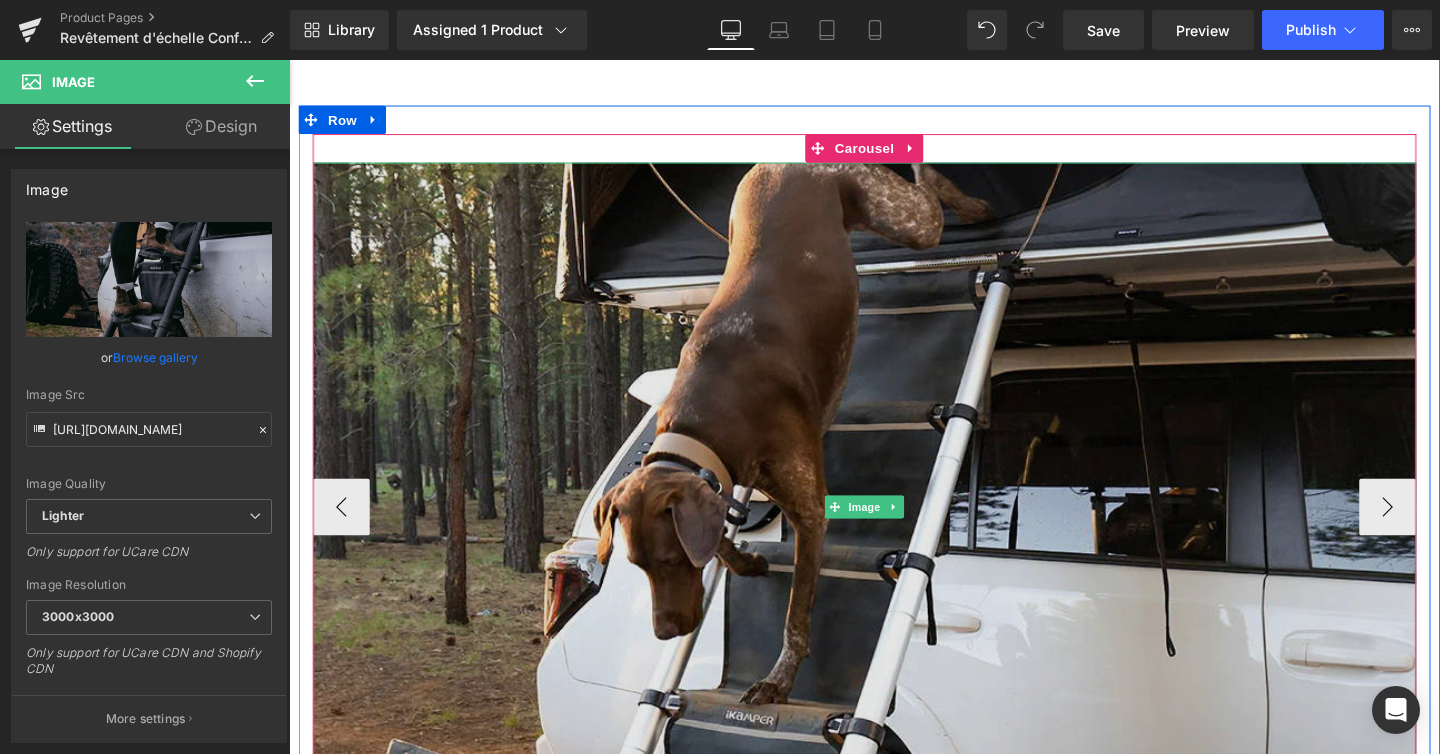scroll, scrollTop: 2398, scrollLeft: 0, axis: vertical 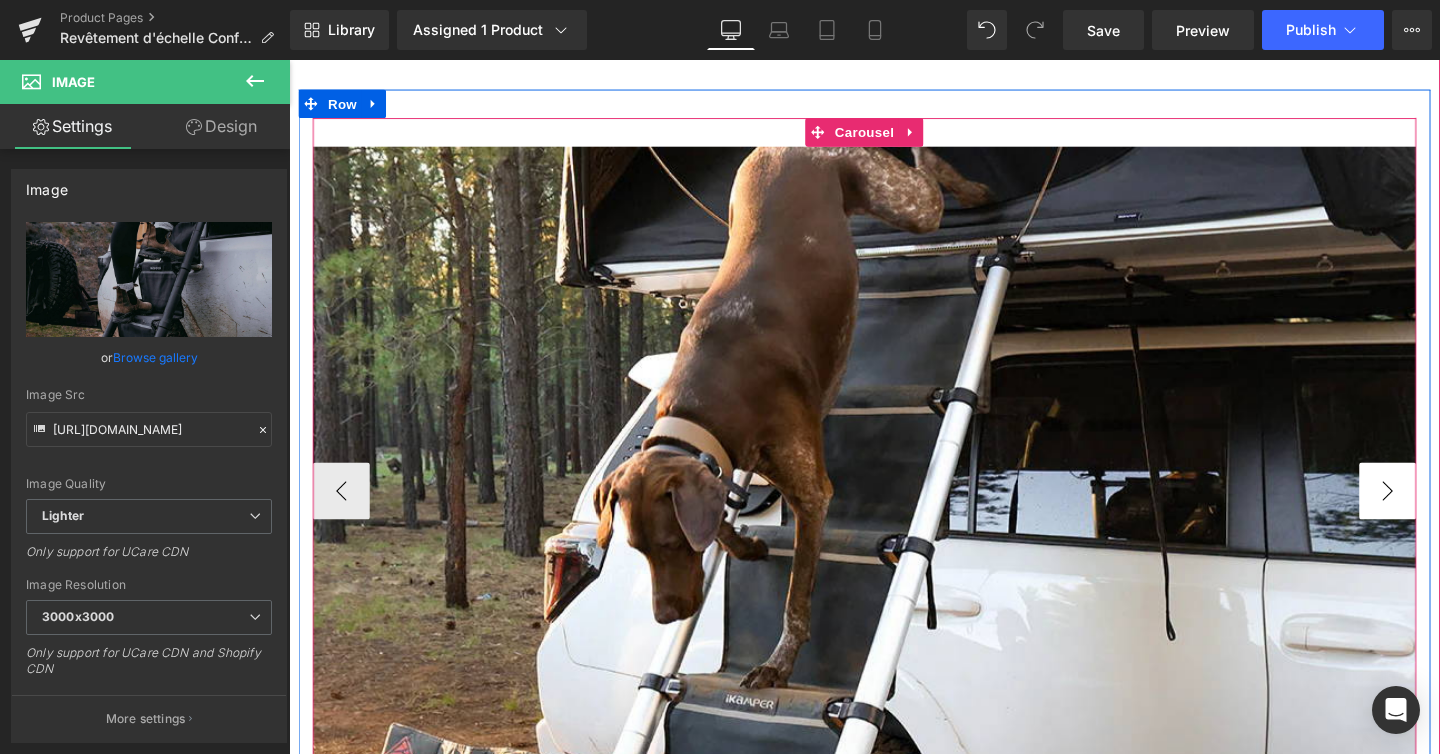click on "›" at bounding box center [1444, 513] 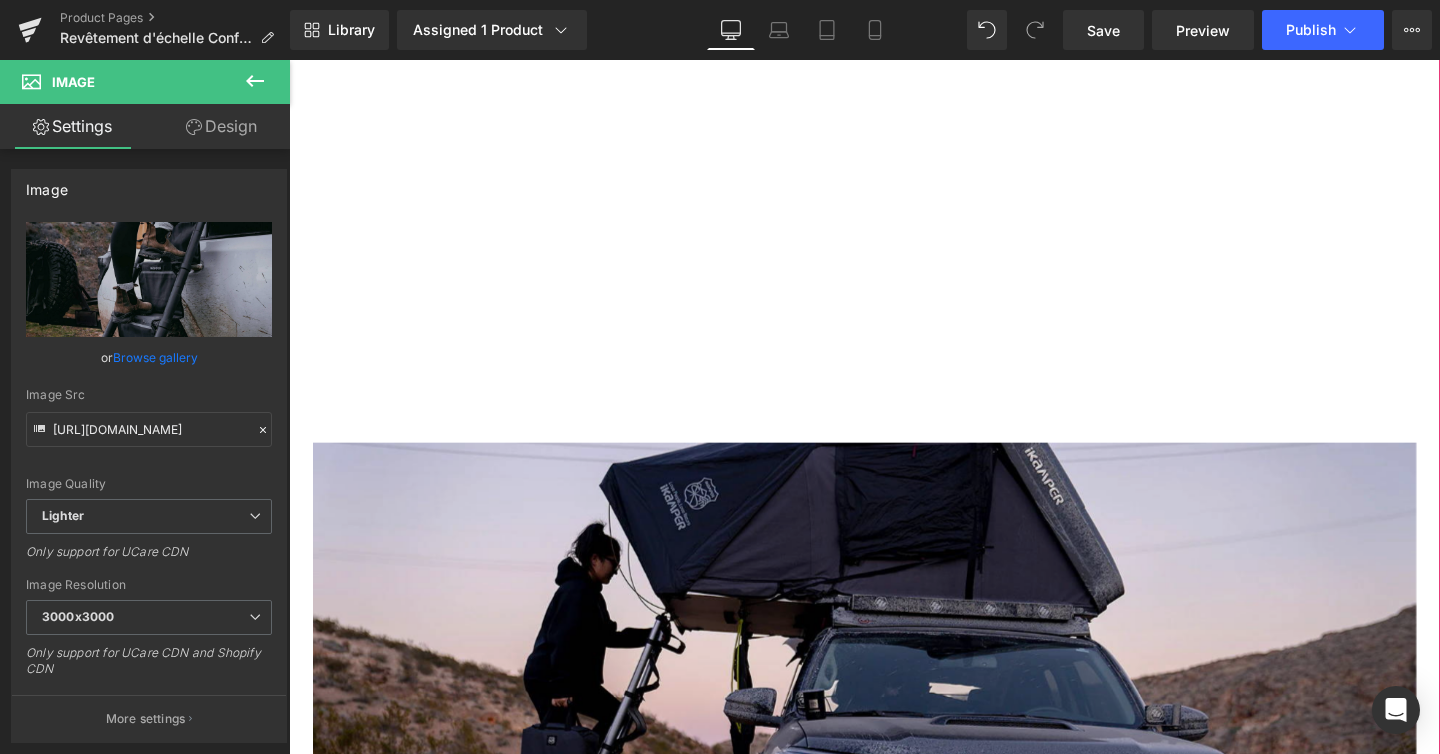 scroll, scrollTop: 2034, scrollLeft: 0, axis: vertical 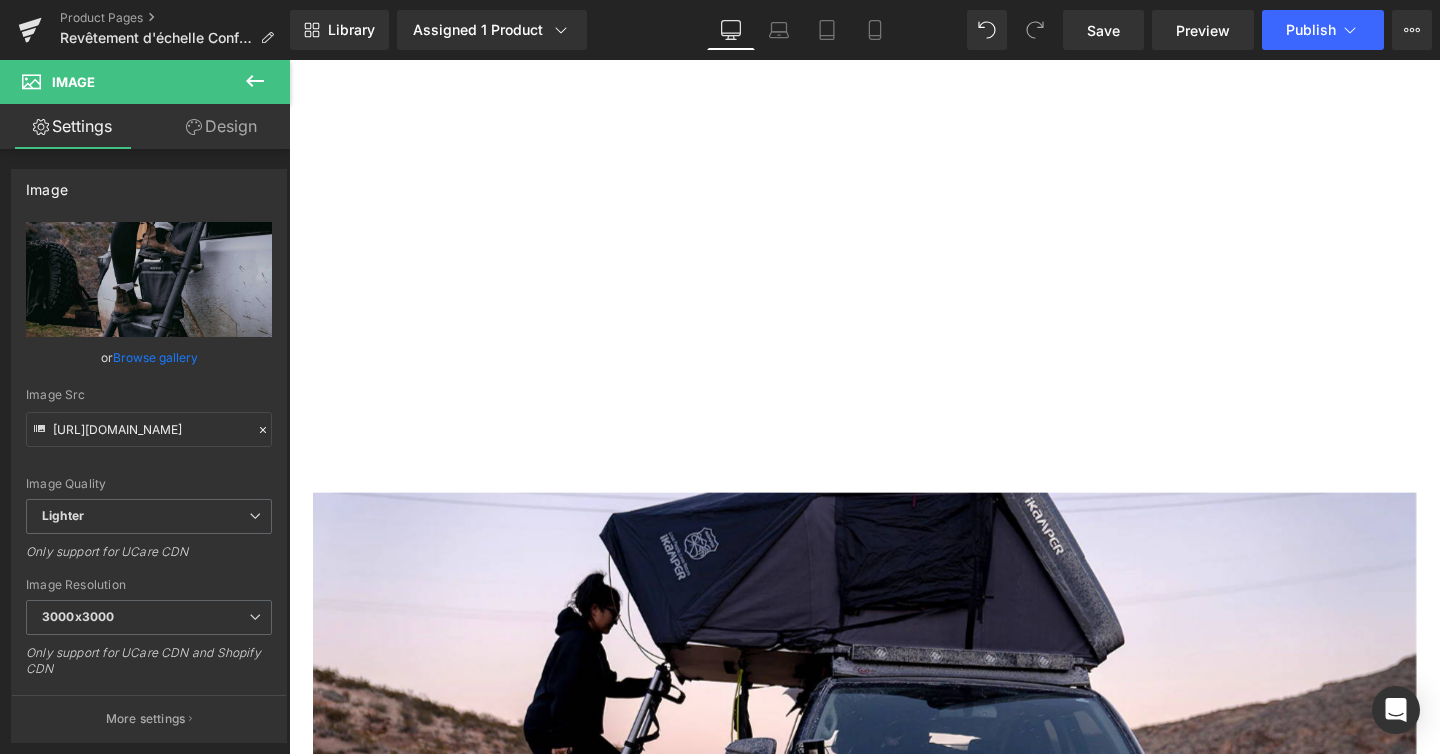 click 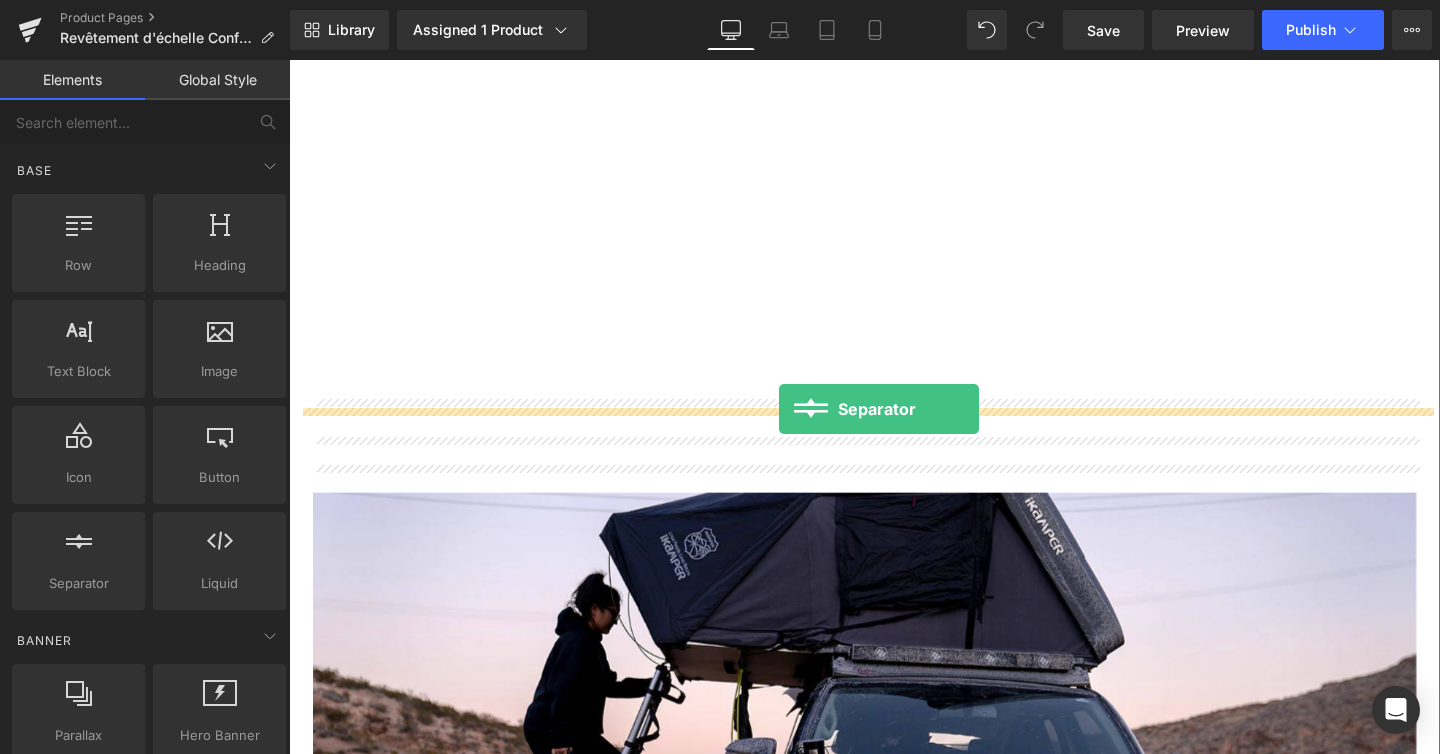 drag, startPoint x: 383, startPoint y: 615, endPoint x: 804, endPoint y: 427, distance: 461.0694 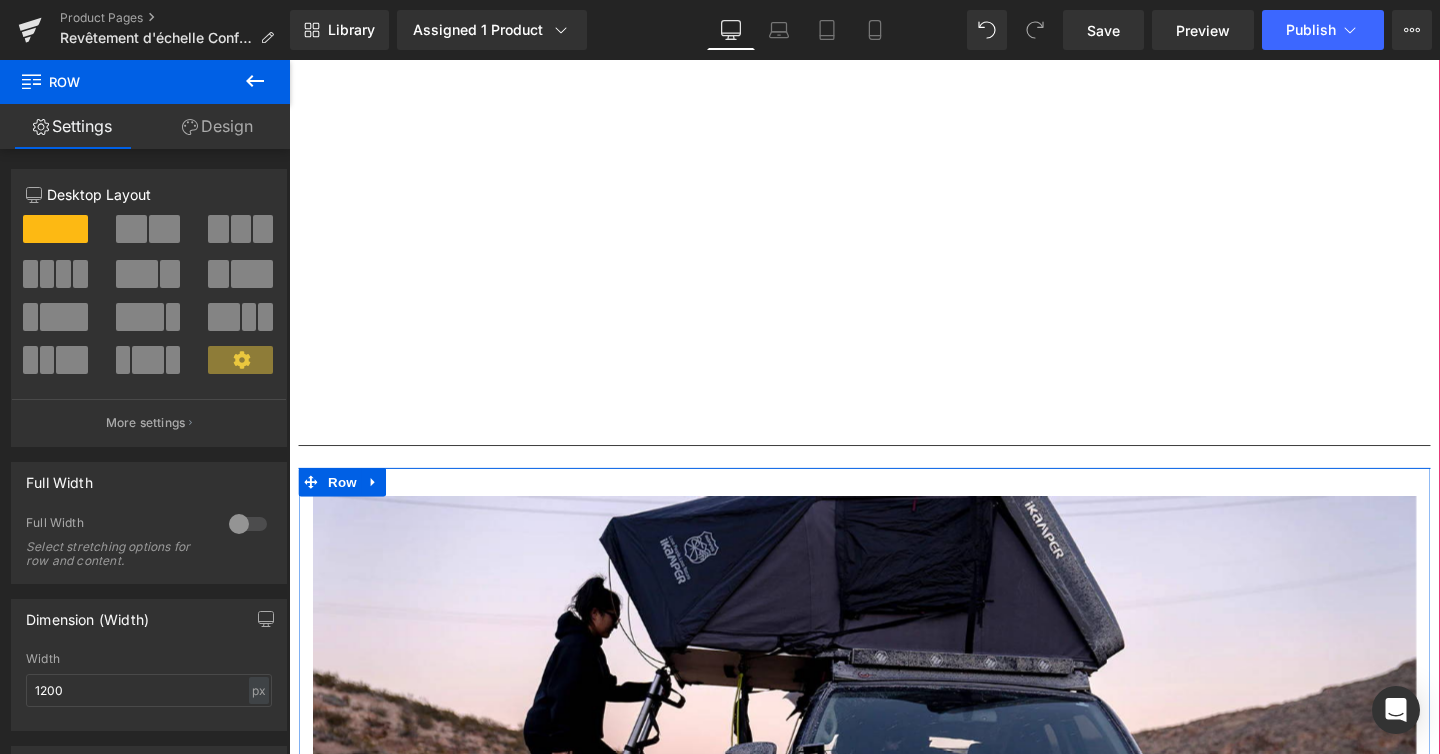 drag, startPoint x: 799, startPoint y: 479, endPoint x: 799, endPoint y: 450, distance: 29 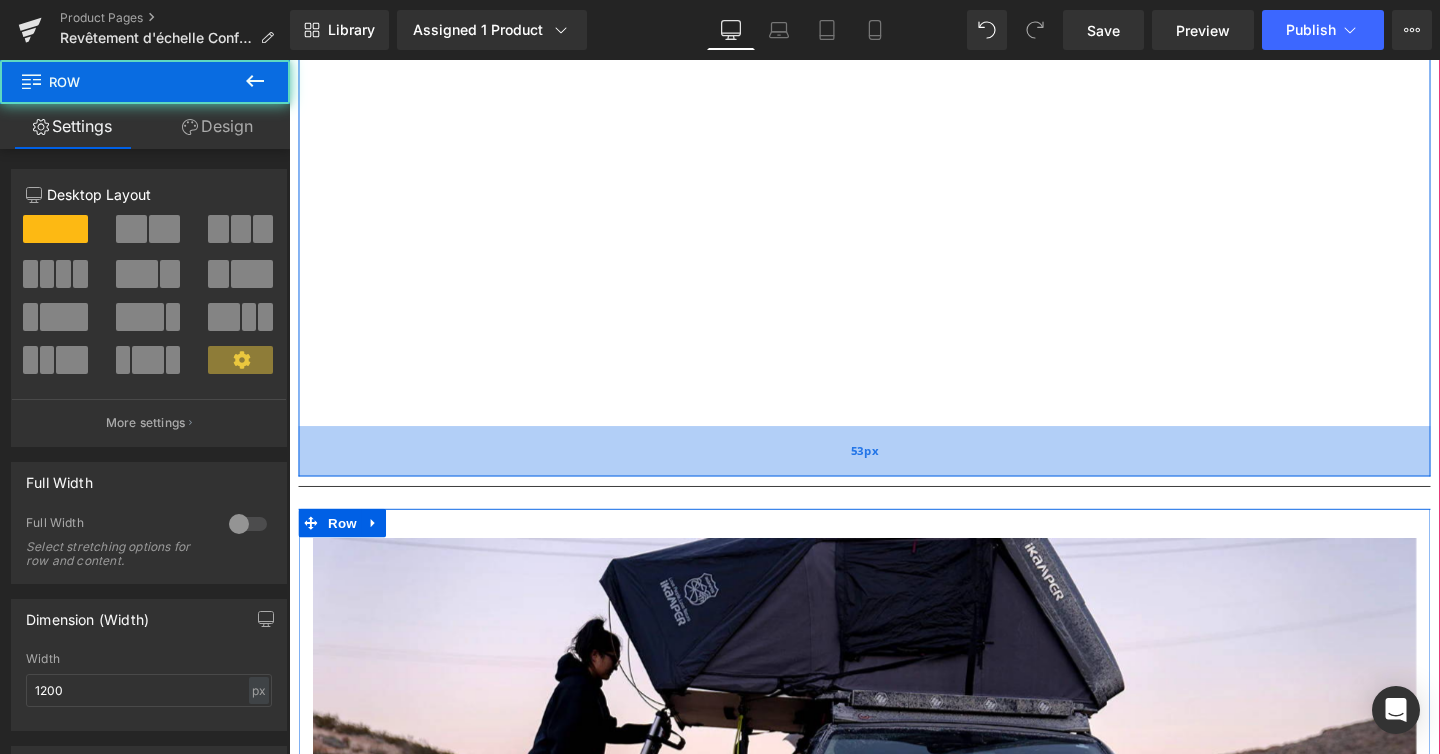 drag, startPoint x: 800, startPoint y: 419, endPoint x: 800, endPoint y: 462, distance: 43 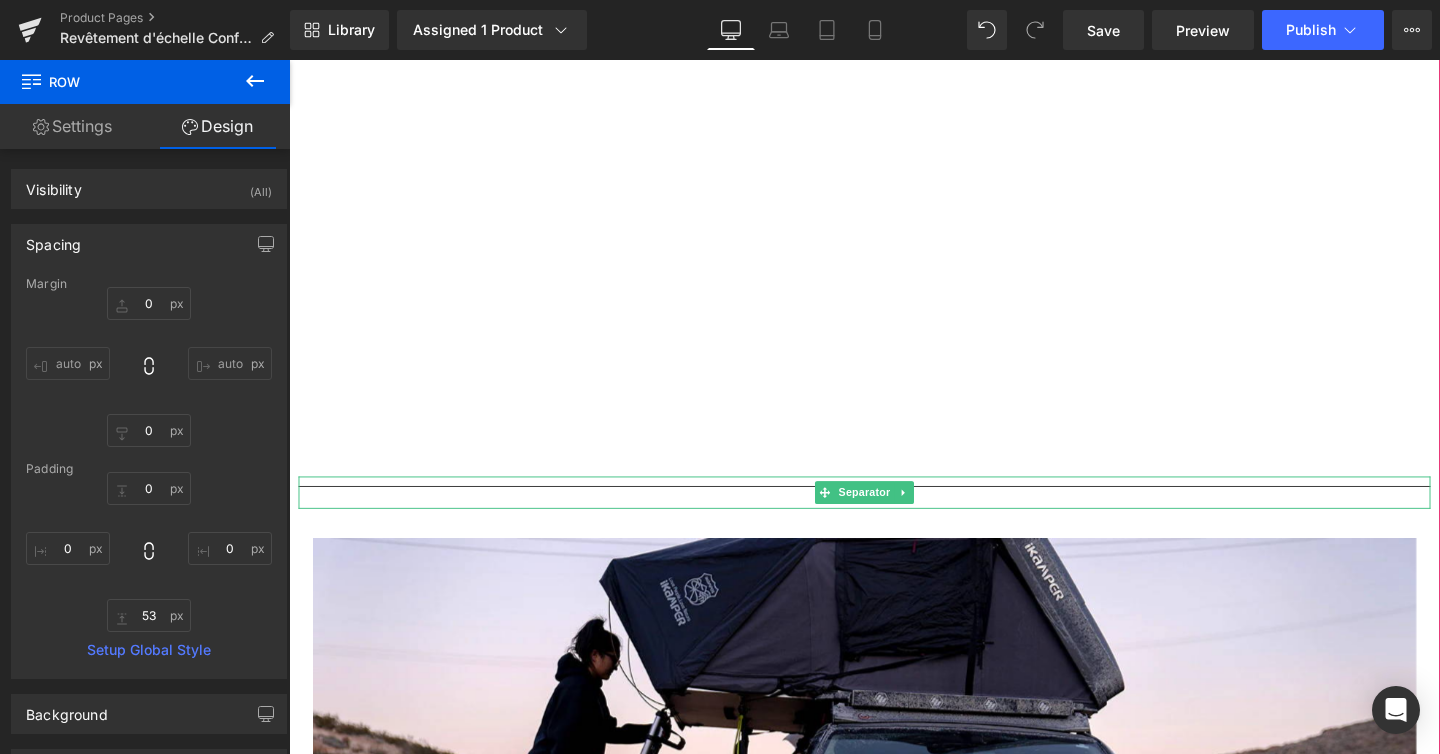 click at bounding box center (894, 513) 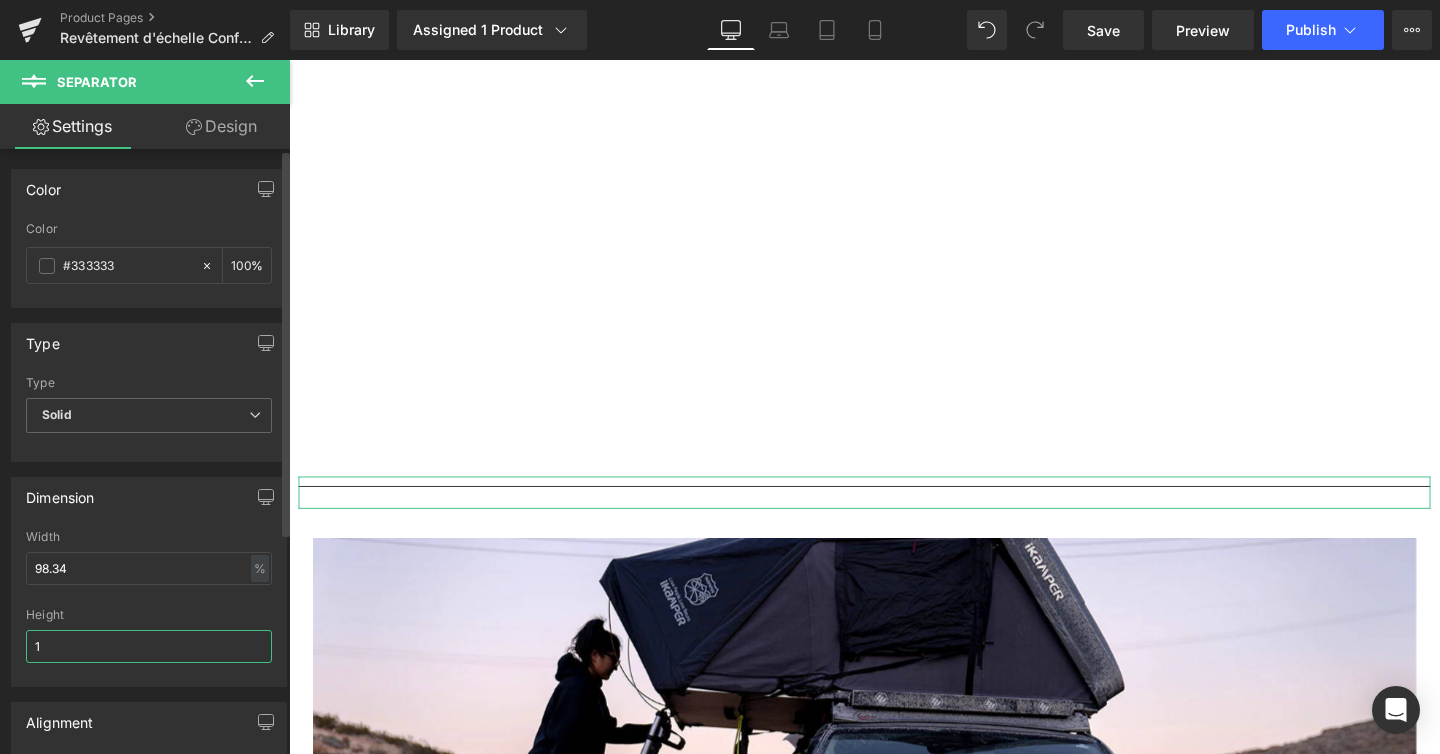 drag, startPoint x: 43, startPoint y: 649, endPoint x: 26, endPoint y: 649, distance: 17 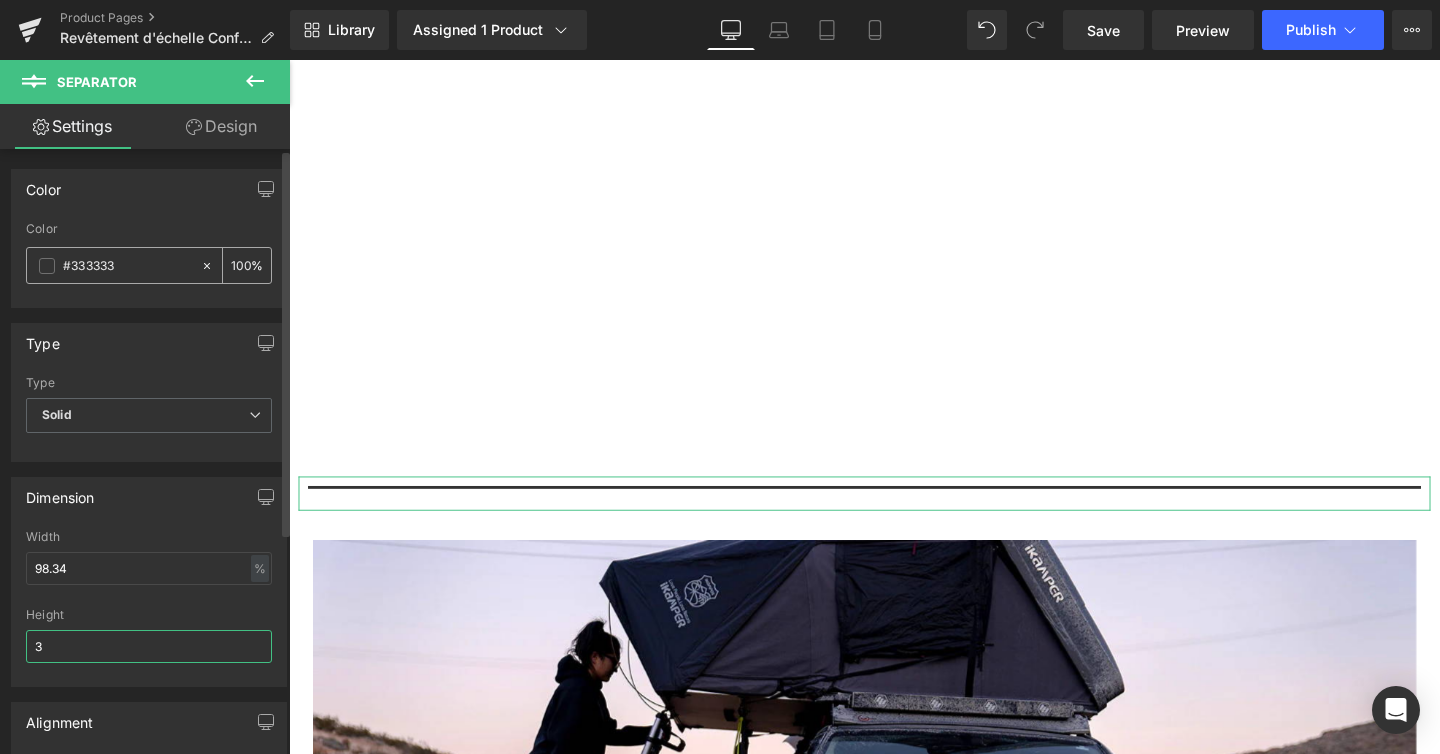 type on "3" 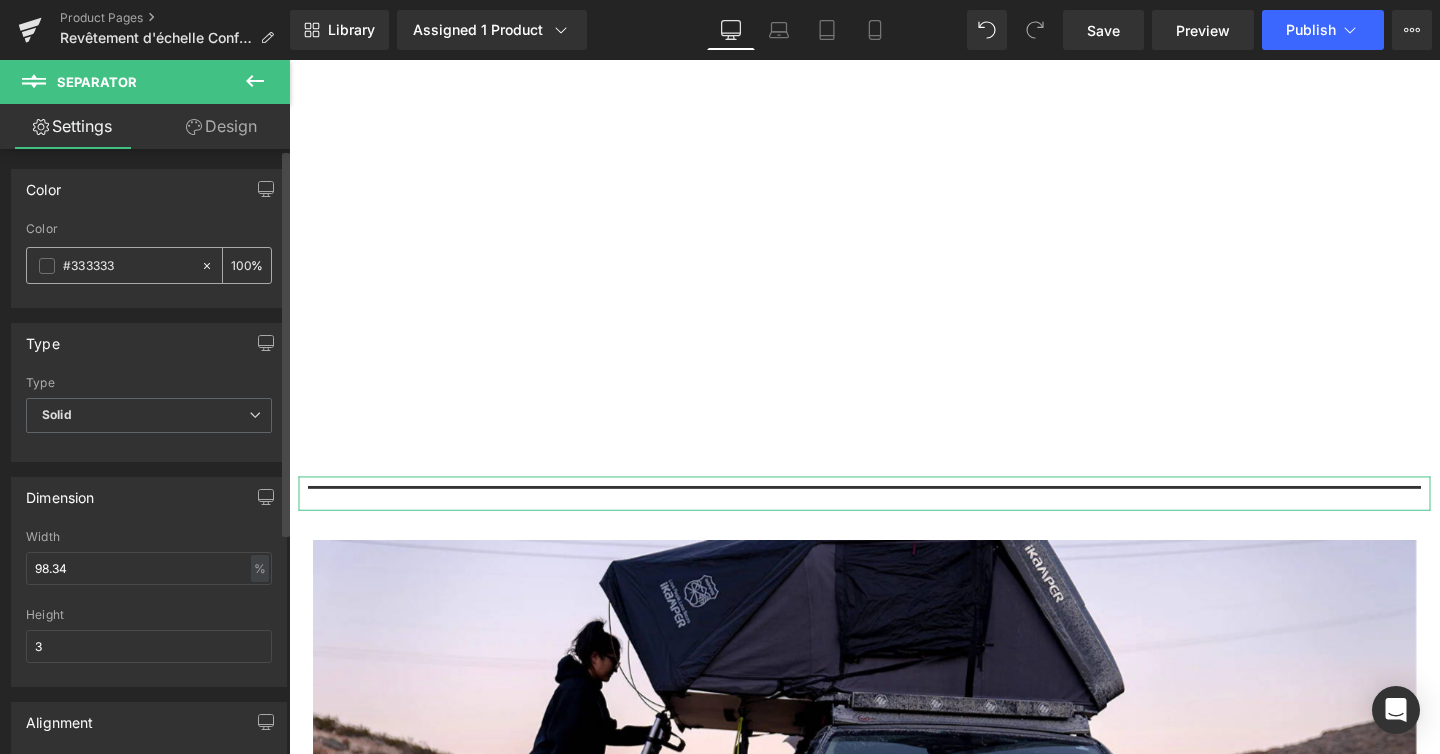 drag, startPoint x: 121, startPoint y: 265, endPoint x: 73, endPoint y: 264, distance: 48.010414 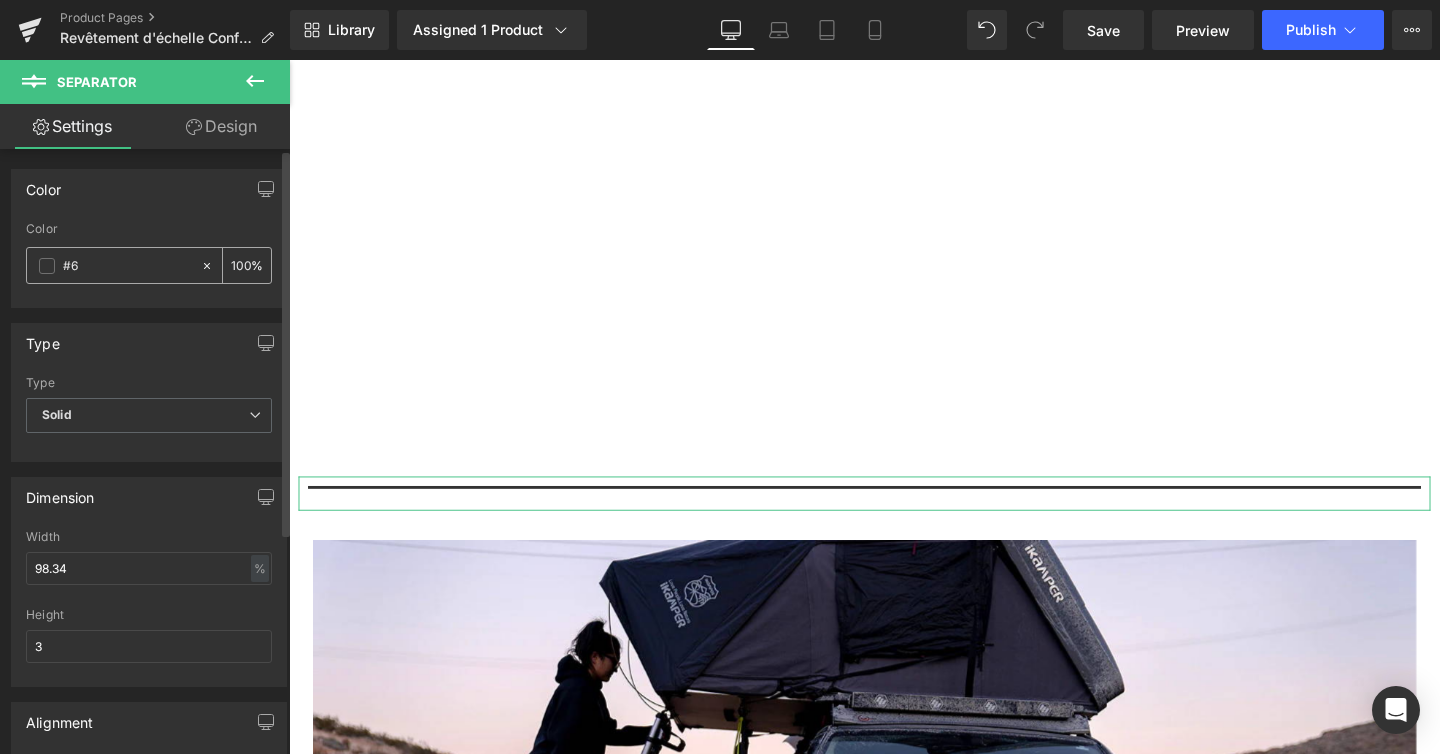type on "0" 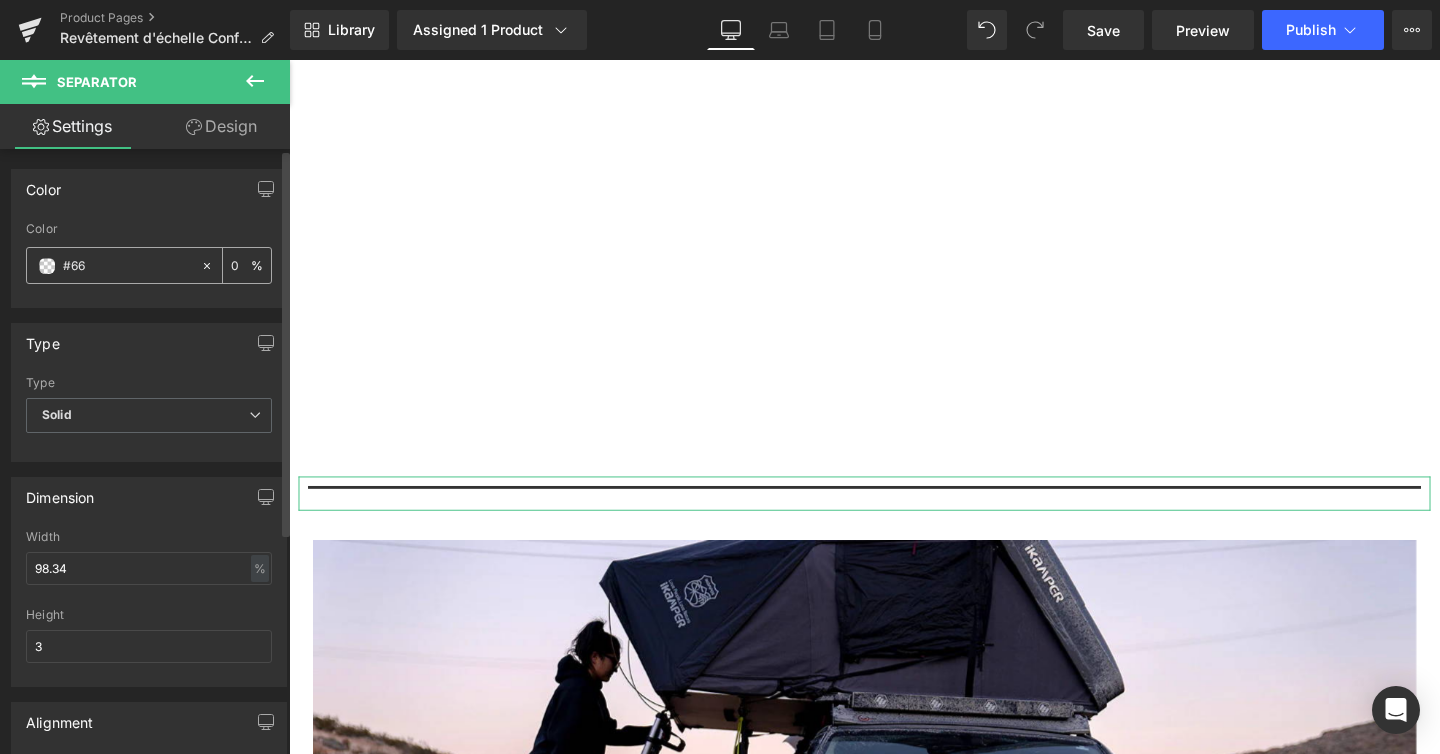 type on "#660" 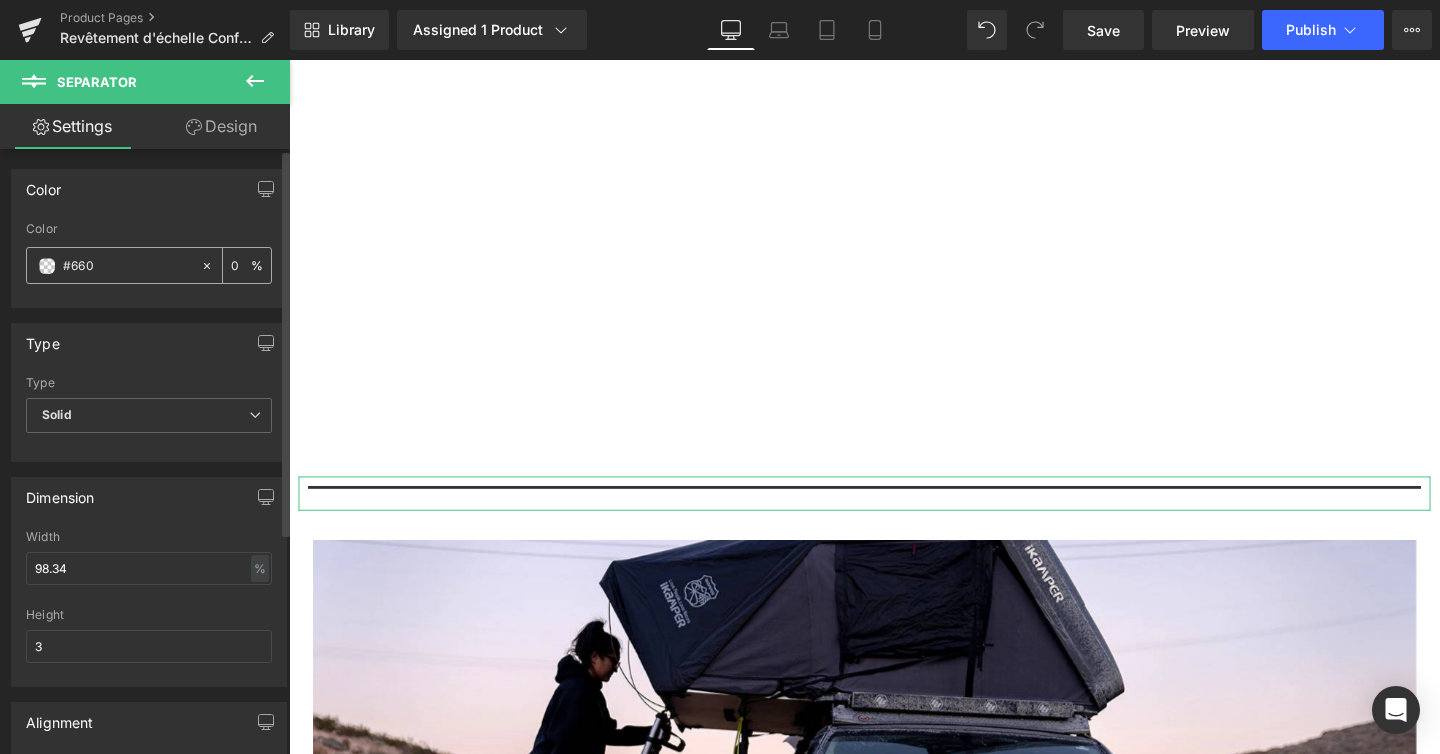type on "100" 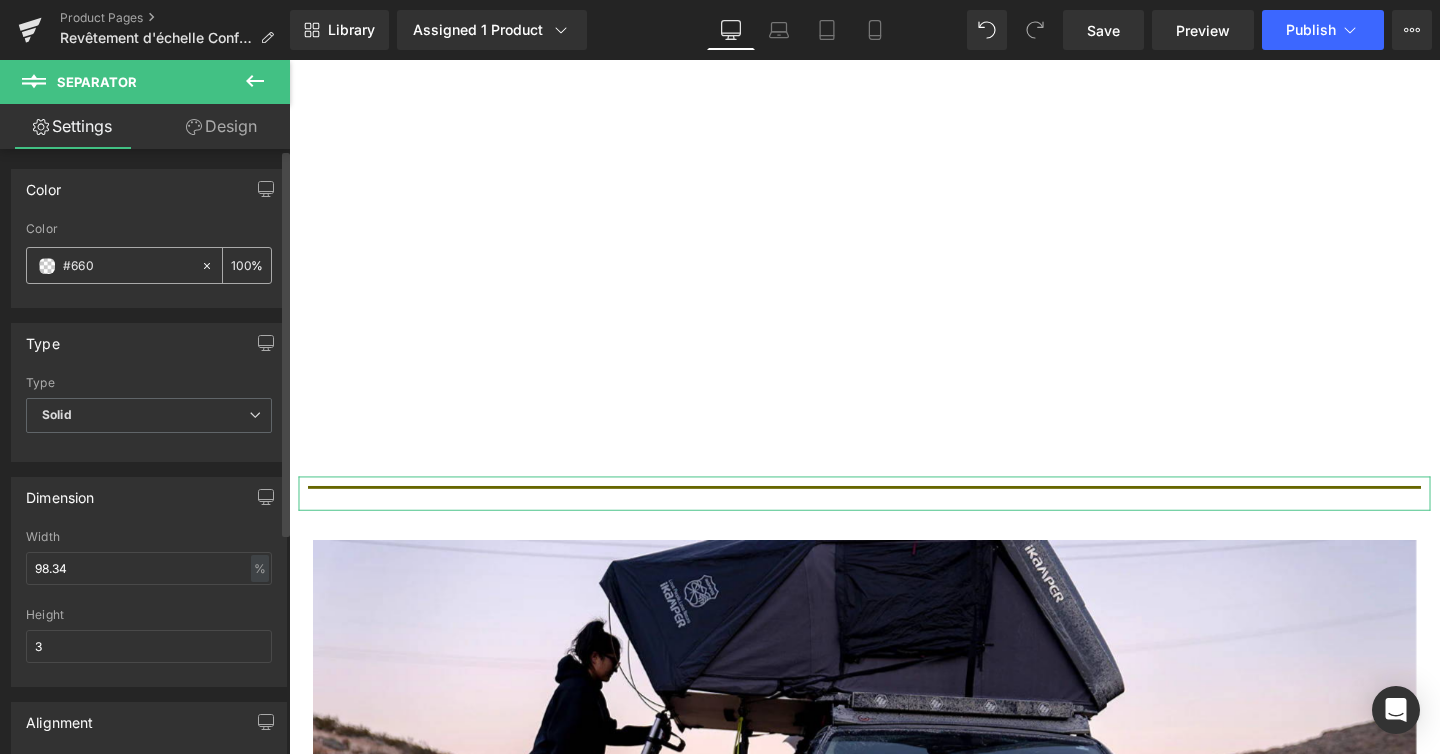 type on "#6600" 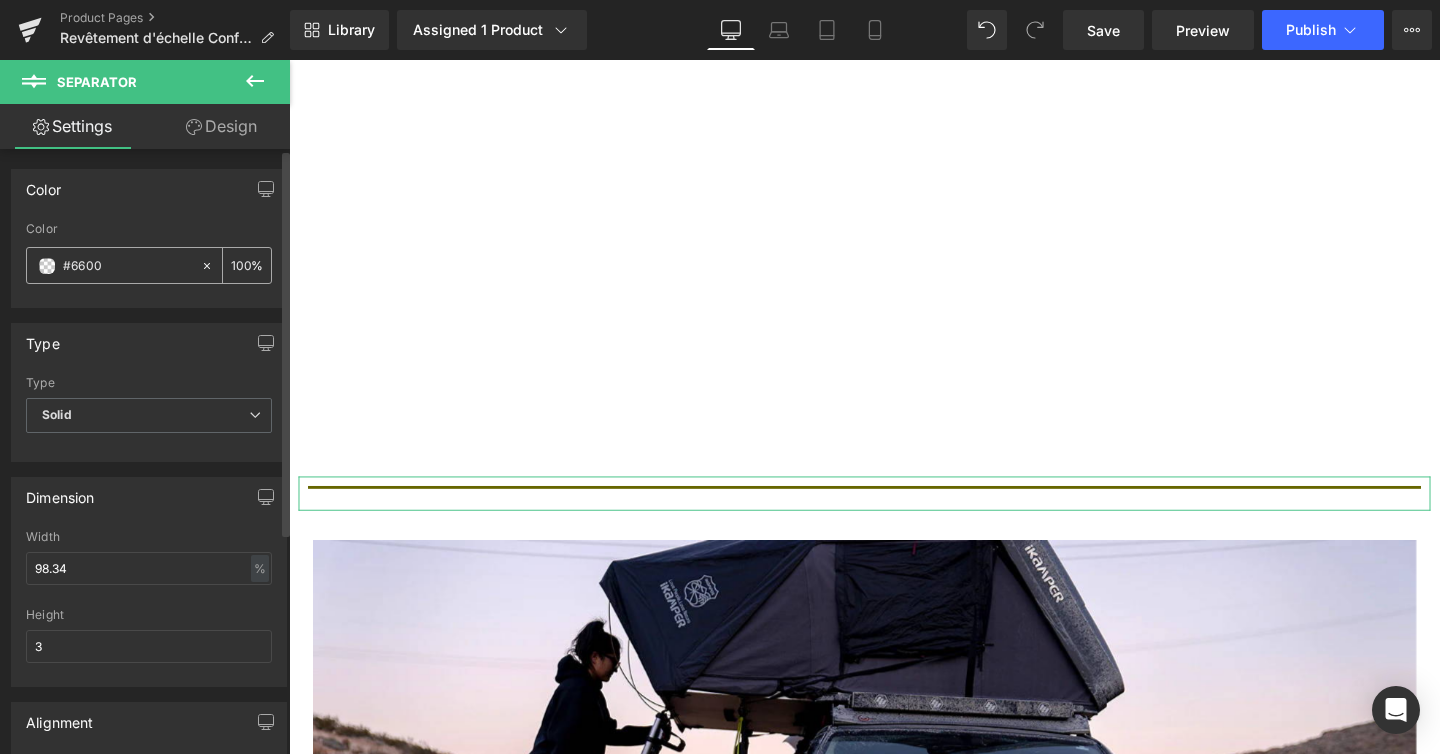 type on "0" 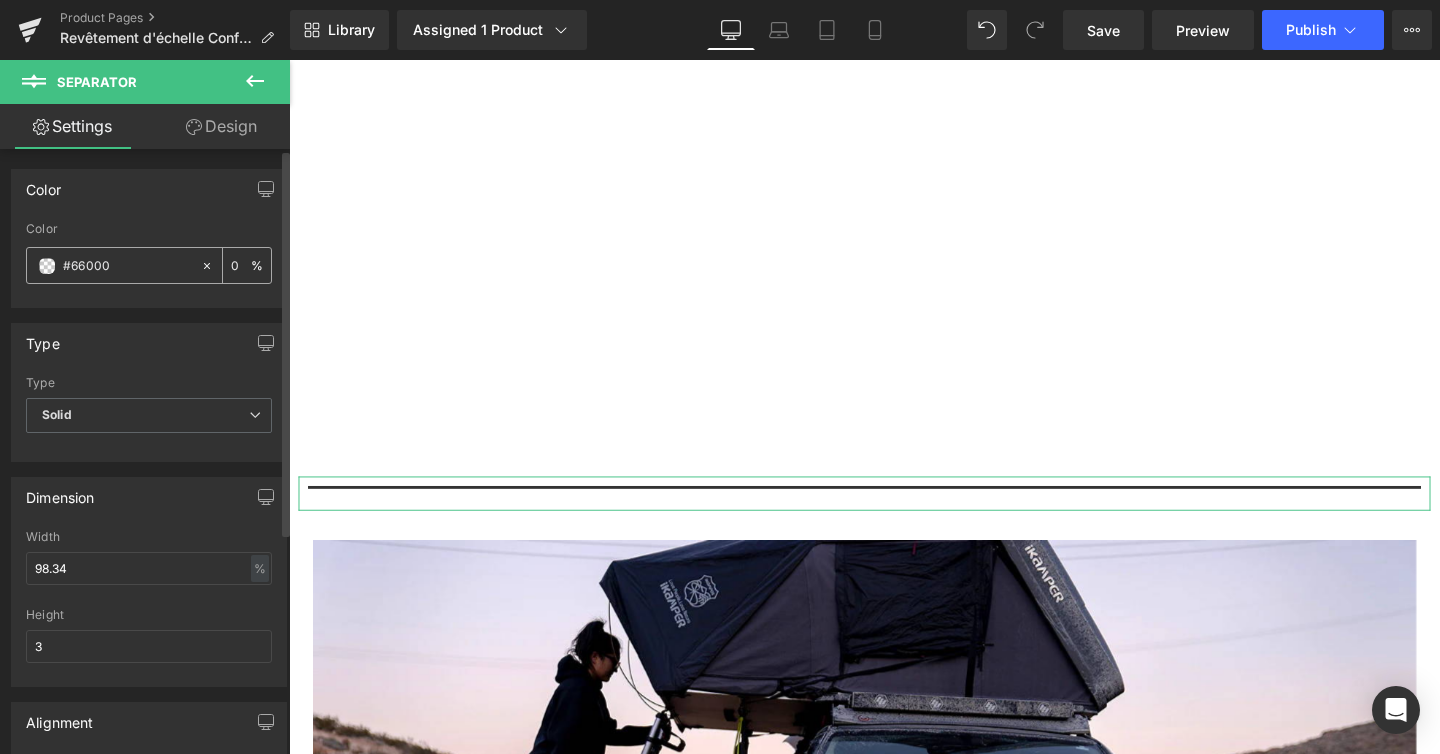 type on "#660000" 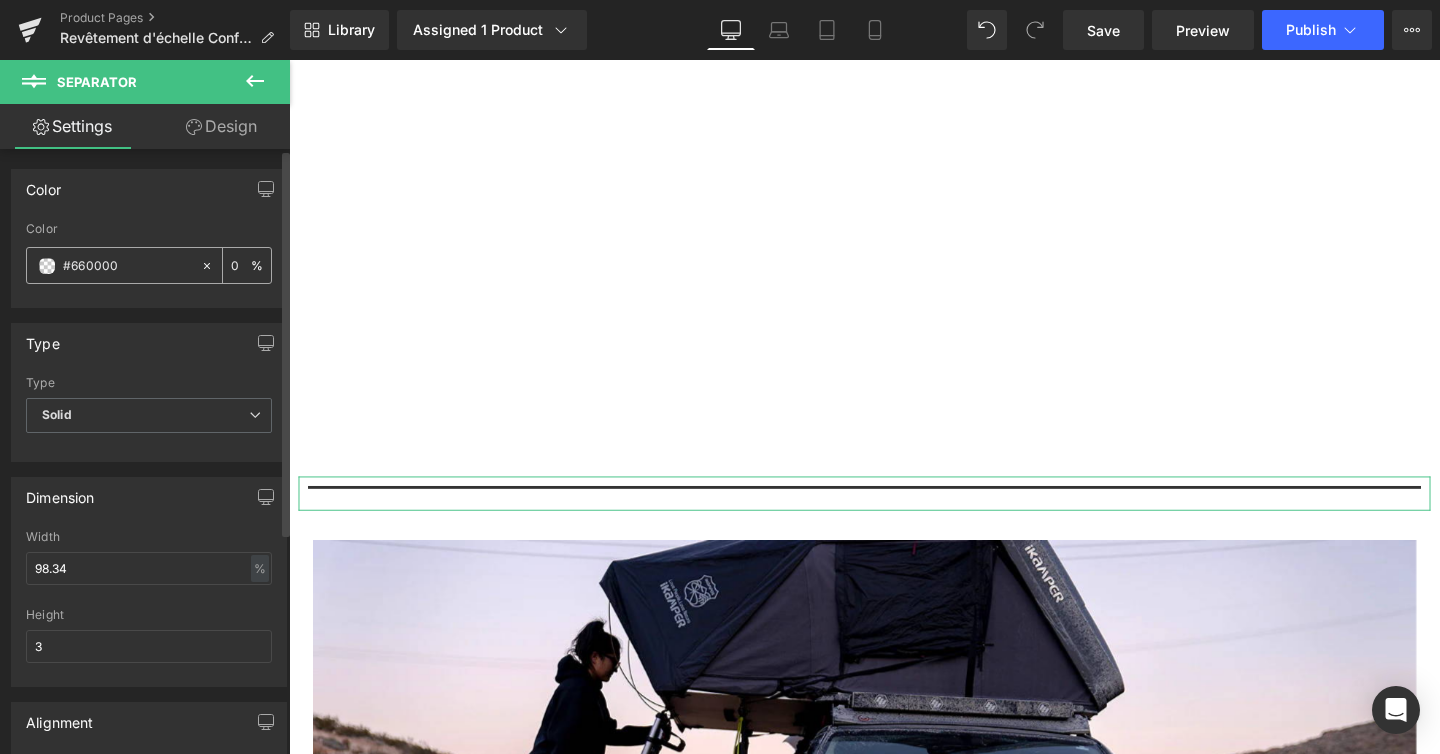 type on "100" 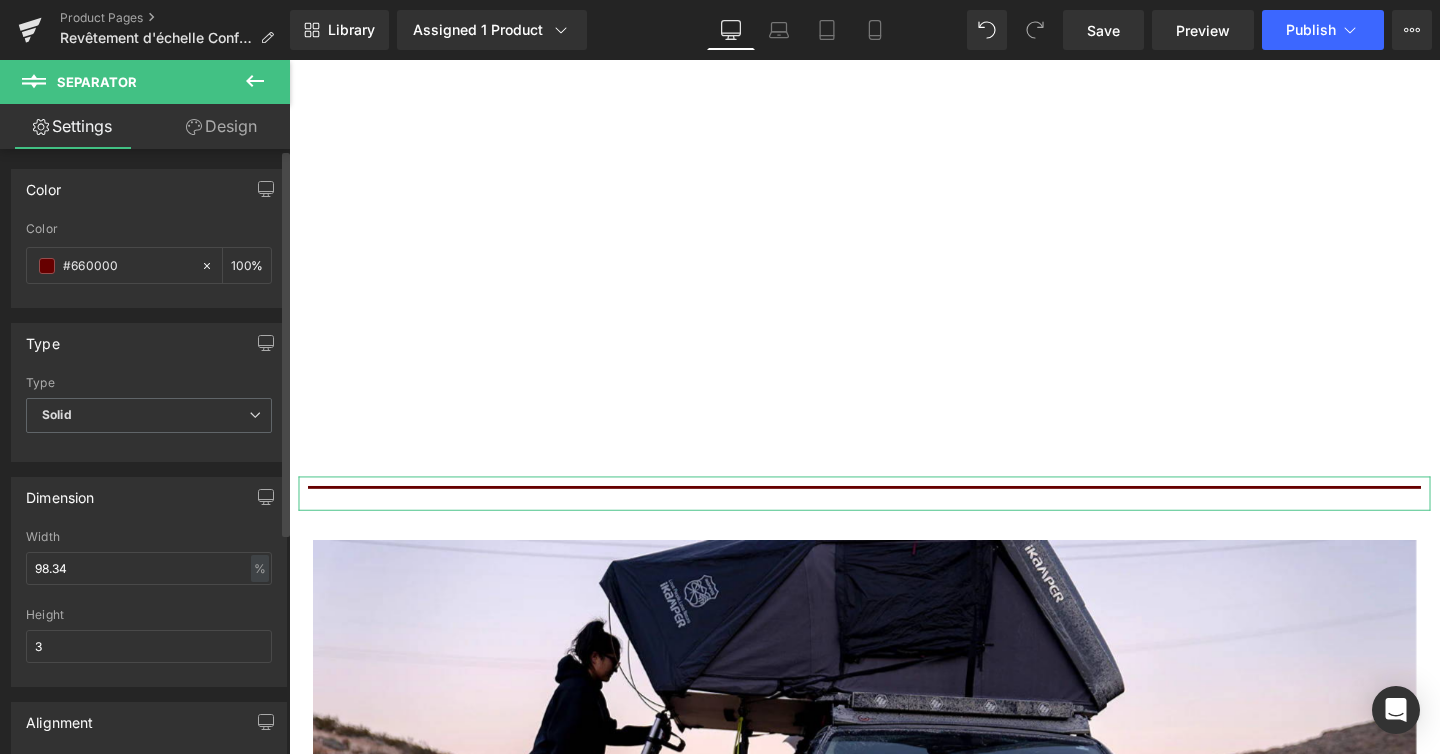 type on "#660000" 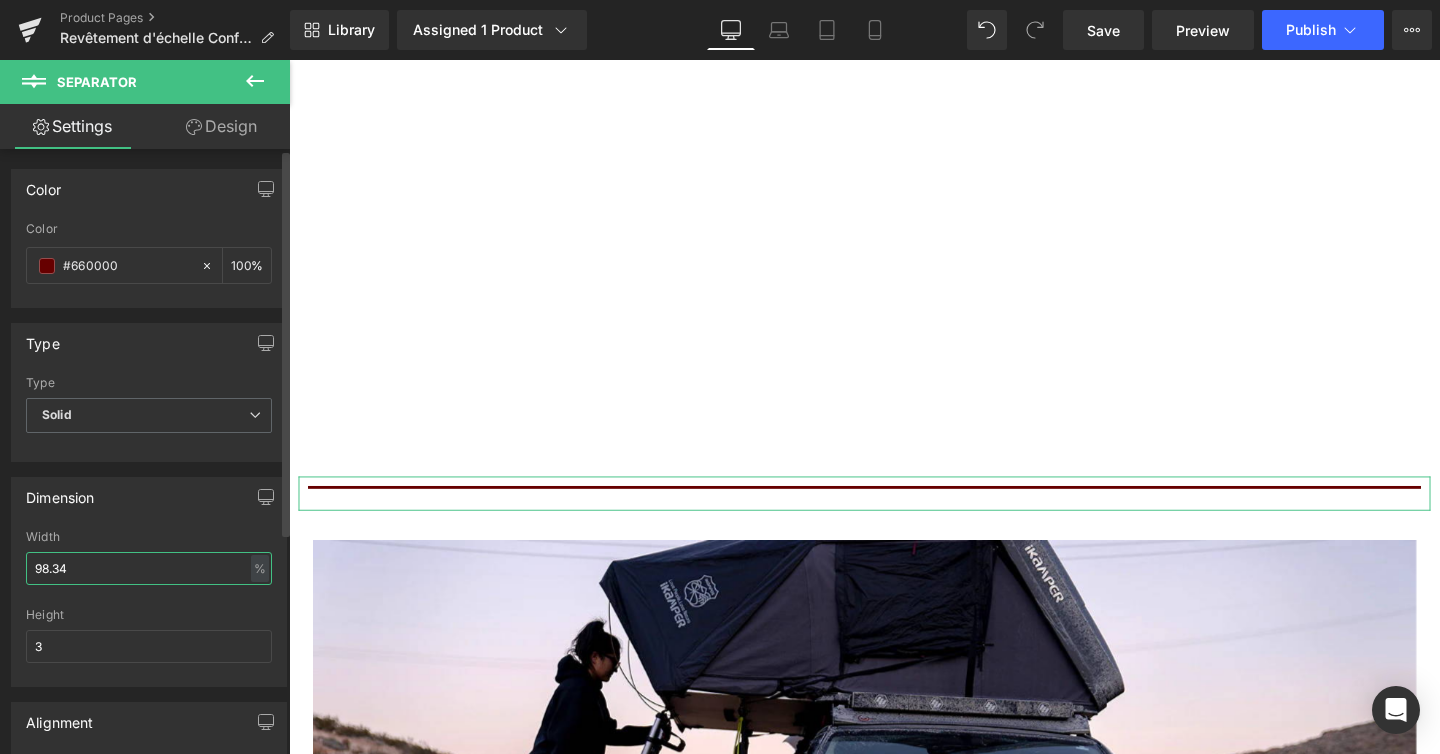 drag, startPoint x: 76, startPoint y: 565, endPoint x: 31, endPoint y: 565, distance: 45 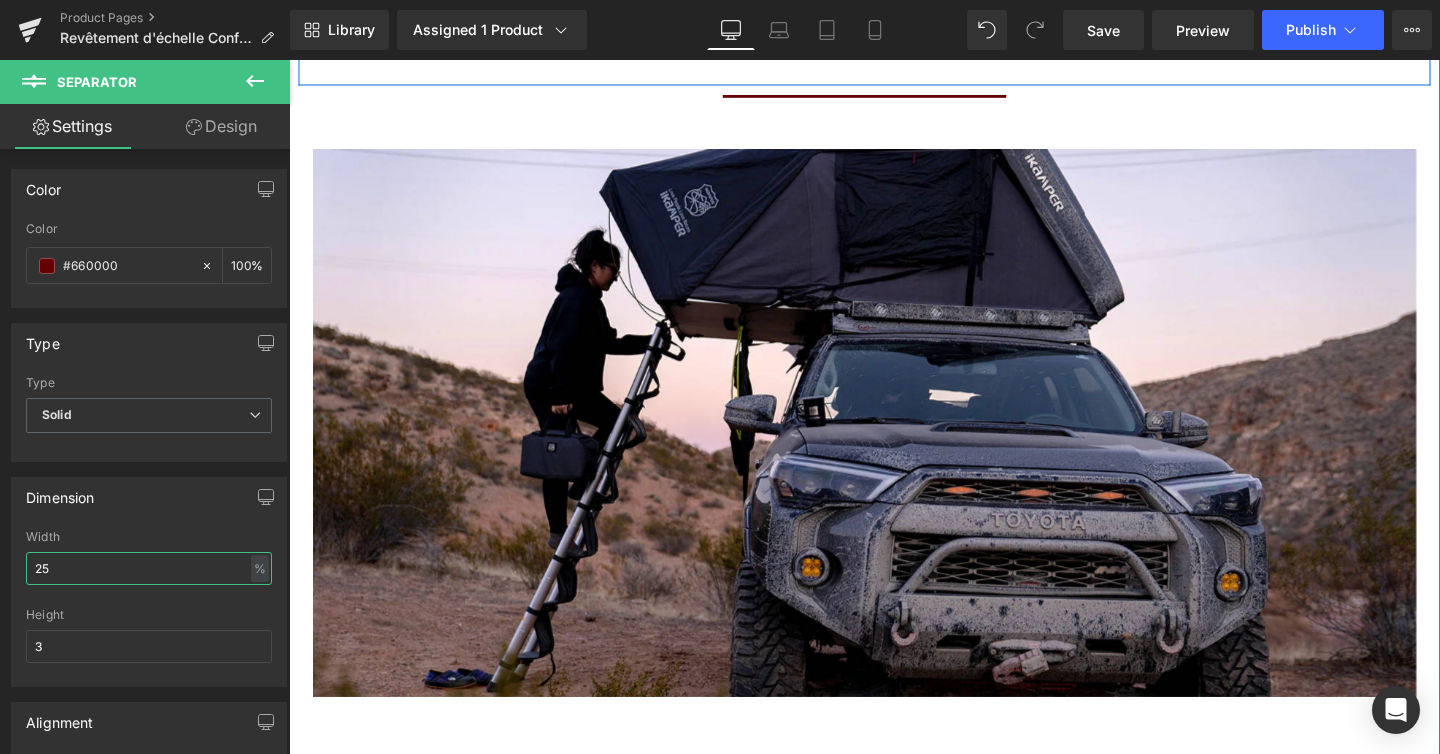 scroll, scrollTop: 2481, scrollLeft: 0, axis: vertical 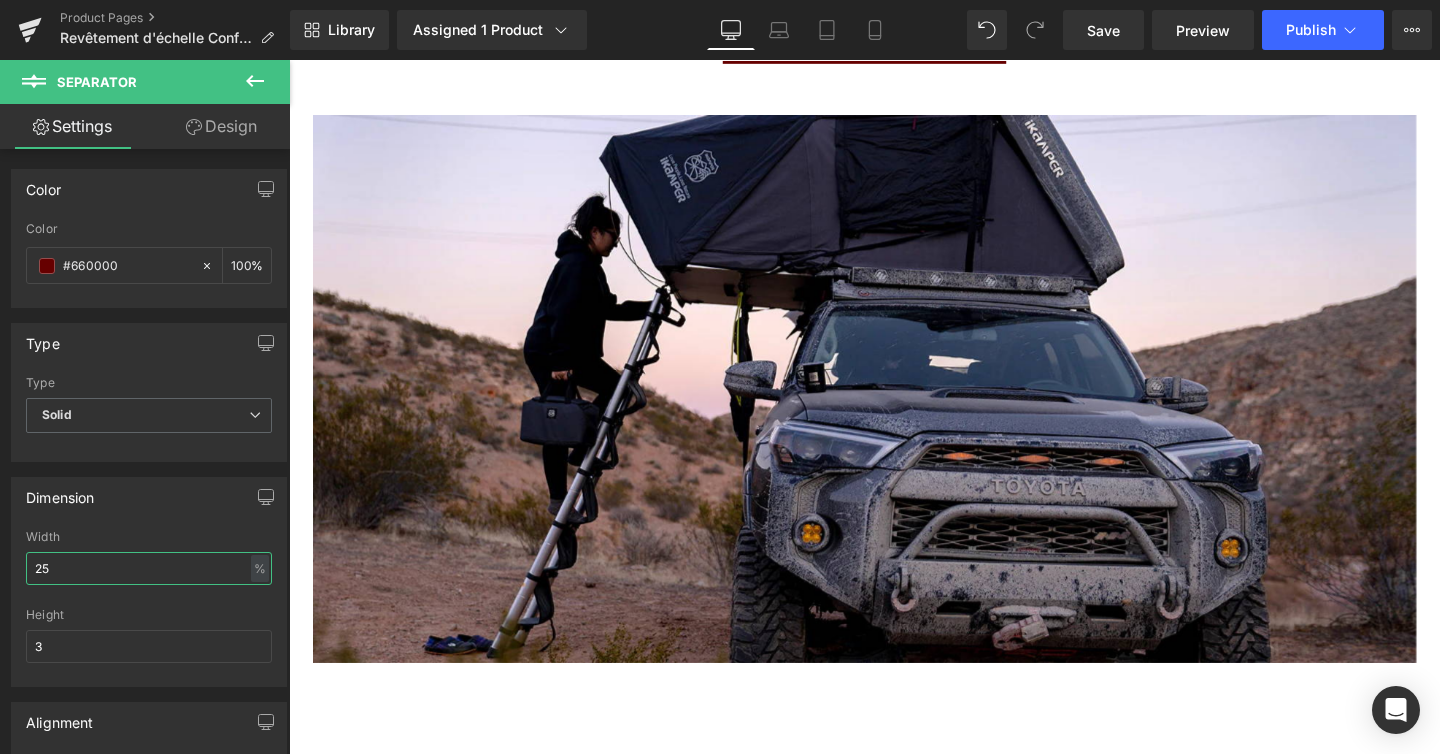 type on "25" 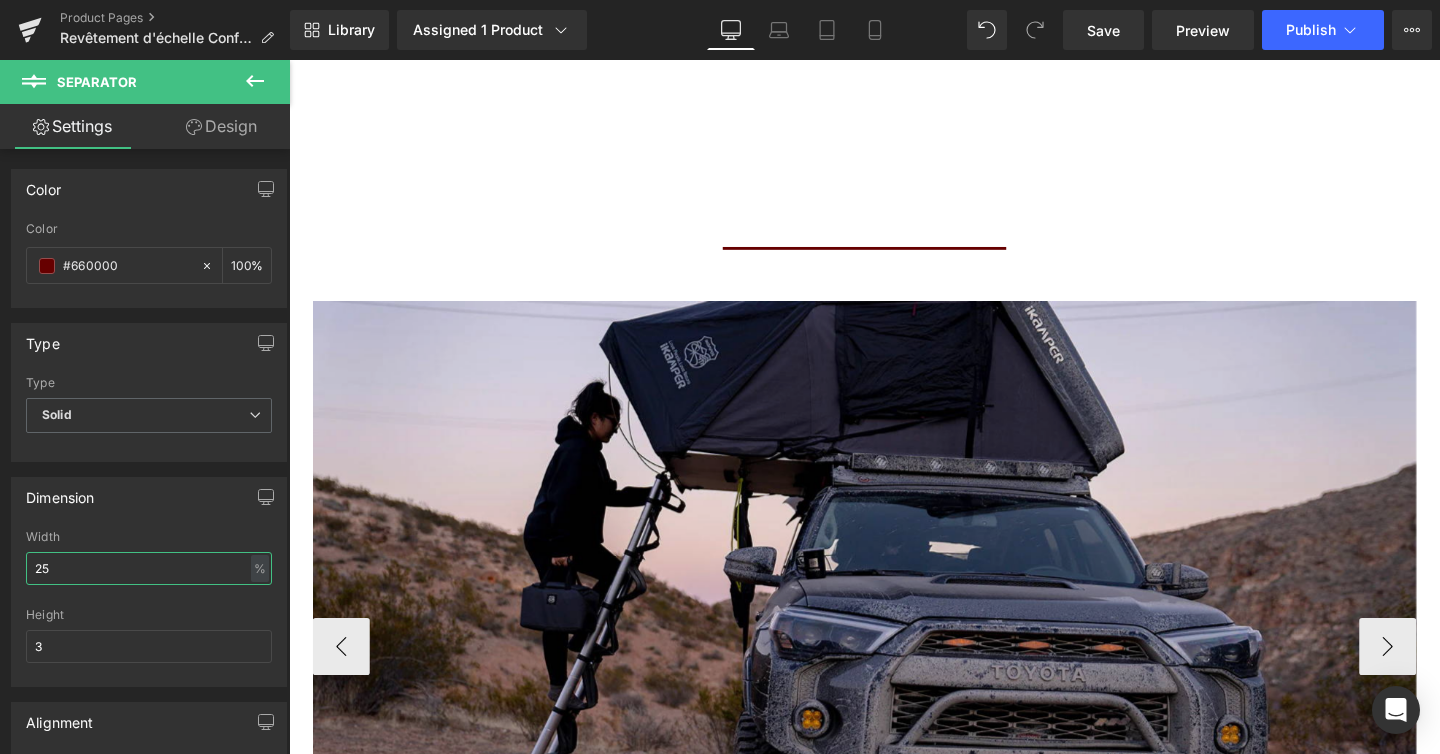 scroll, scrollTop: 2266, scrollLeft: 0, axis: vertical 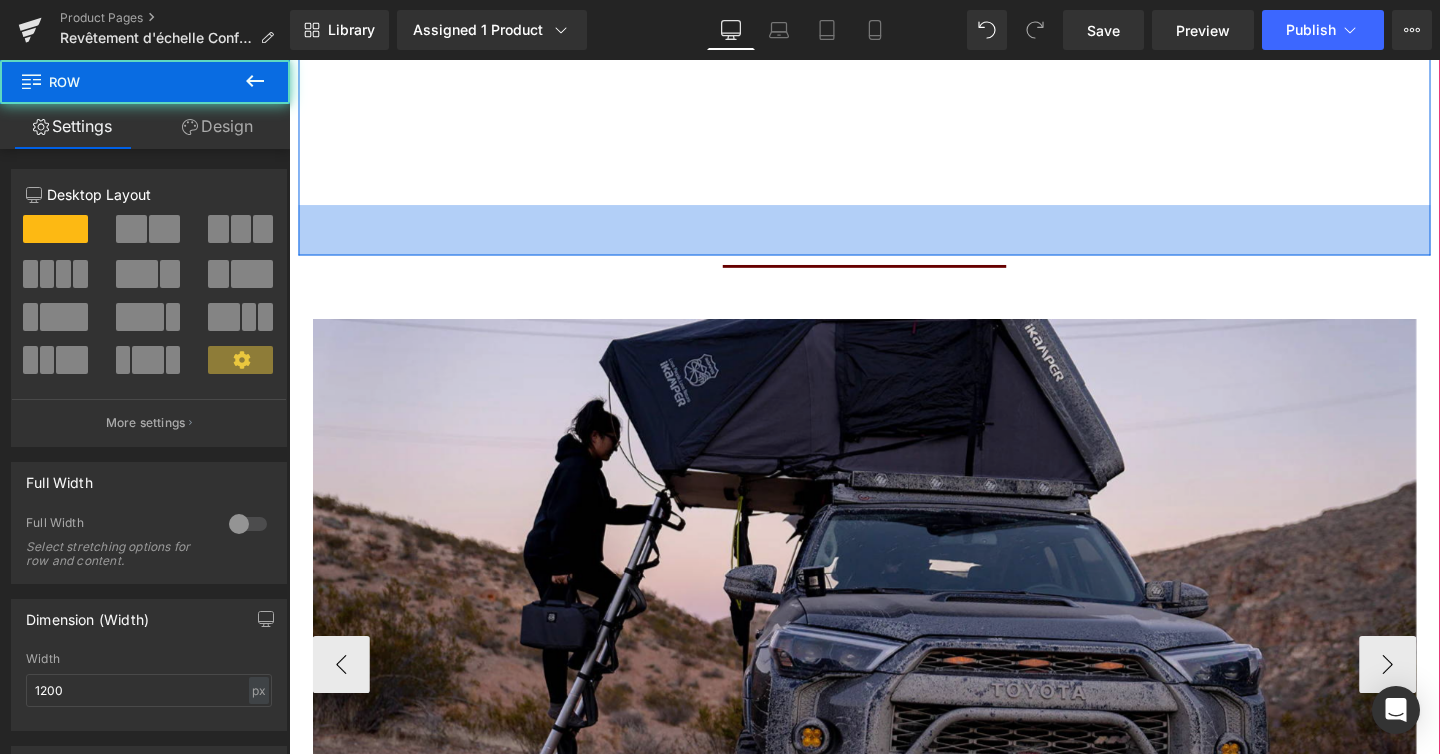 click on "REVÊTEMENT D'ÉCHELLE CONFORT
Heading
Le Revêtement d'Échelle Confort transforme les échelles télescopiques de tentes de toit en un escalier sûr et confortable. Parfait pour offrir plus de sécurité et de confort lorsque vous [PERSON_NAME] et descendez de votre tente de toit.  [PERSON_NAME] réfléchissantes haute visibilité sur chaque marche facilitent l'orientation lorsque vous [PERSON_NAME] et descendez de votre tente de toit la nuit. Fixez-le en attachant facilement [PERSON_NAME] velcro à chaque marche de votre échelle. Pour le ranger, il suffit de rétracter votre échelle avec le revêtement d'échelle confort encore attaché et de replier la tente comme vous en avez l'habitude.
Text Block
Youtube
Row     53px" at bounding box center [894, -260] 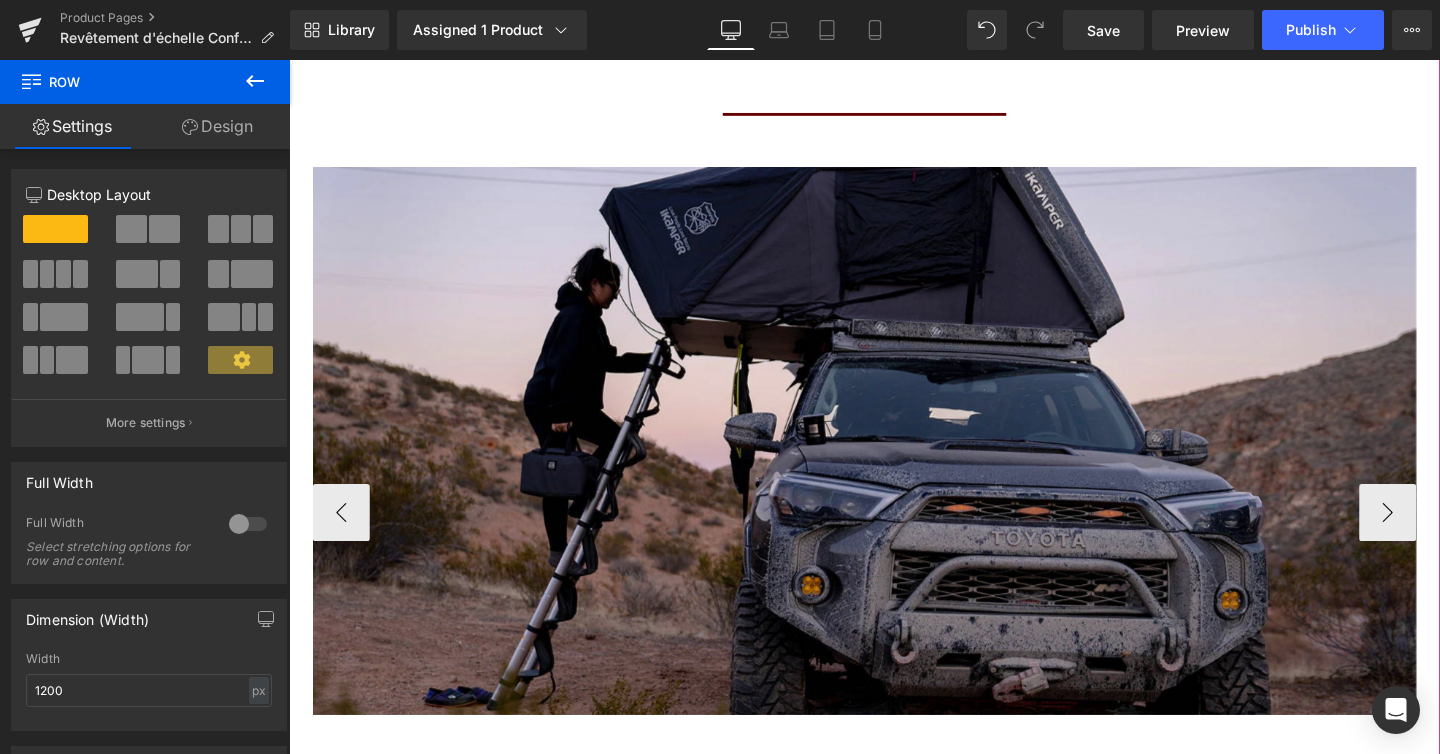 scroll, scrollTop: 2424, scrollLeft: 0, axis: vertical 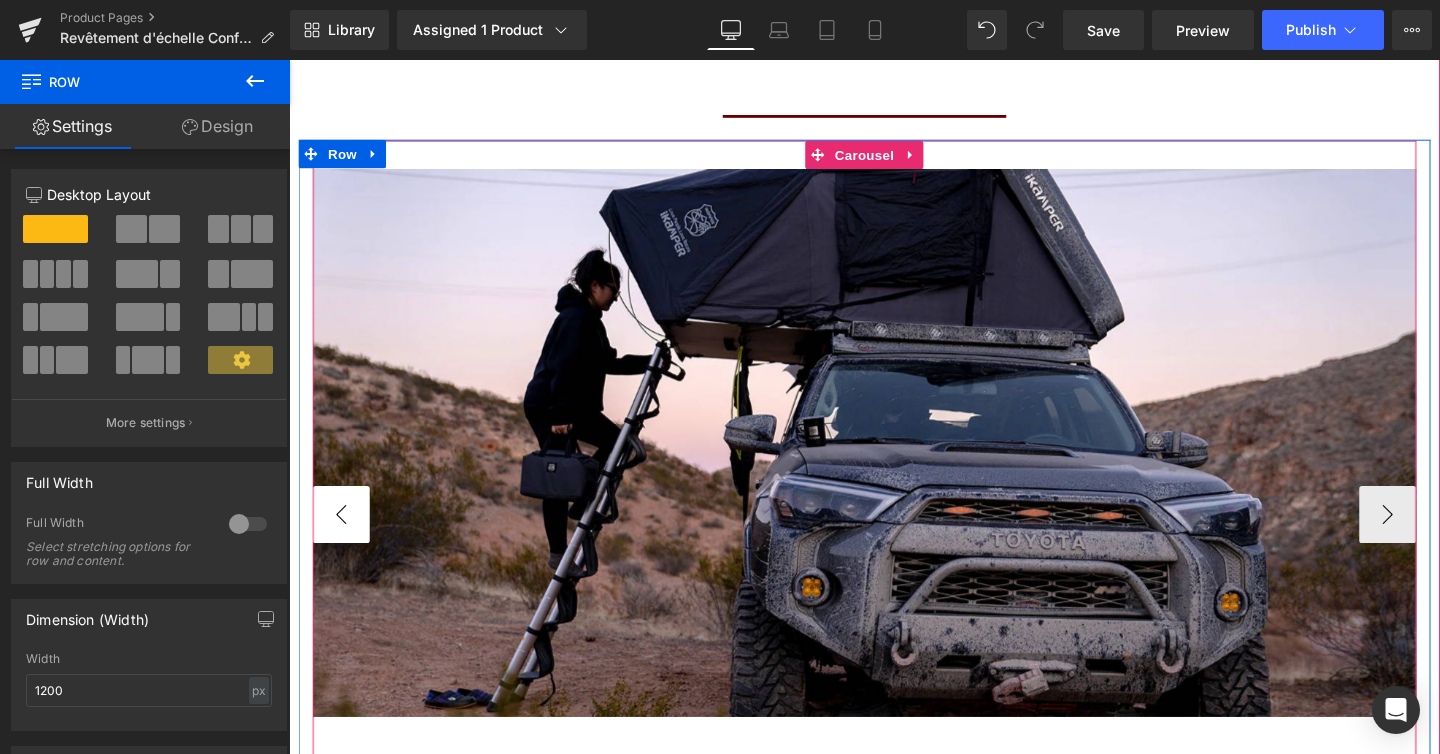 click on "‹" at bounding box center (344, 538) 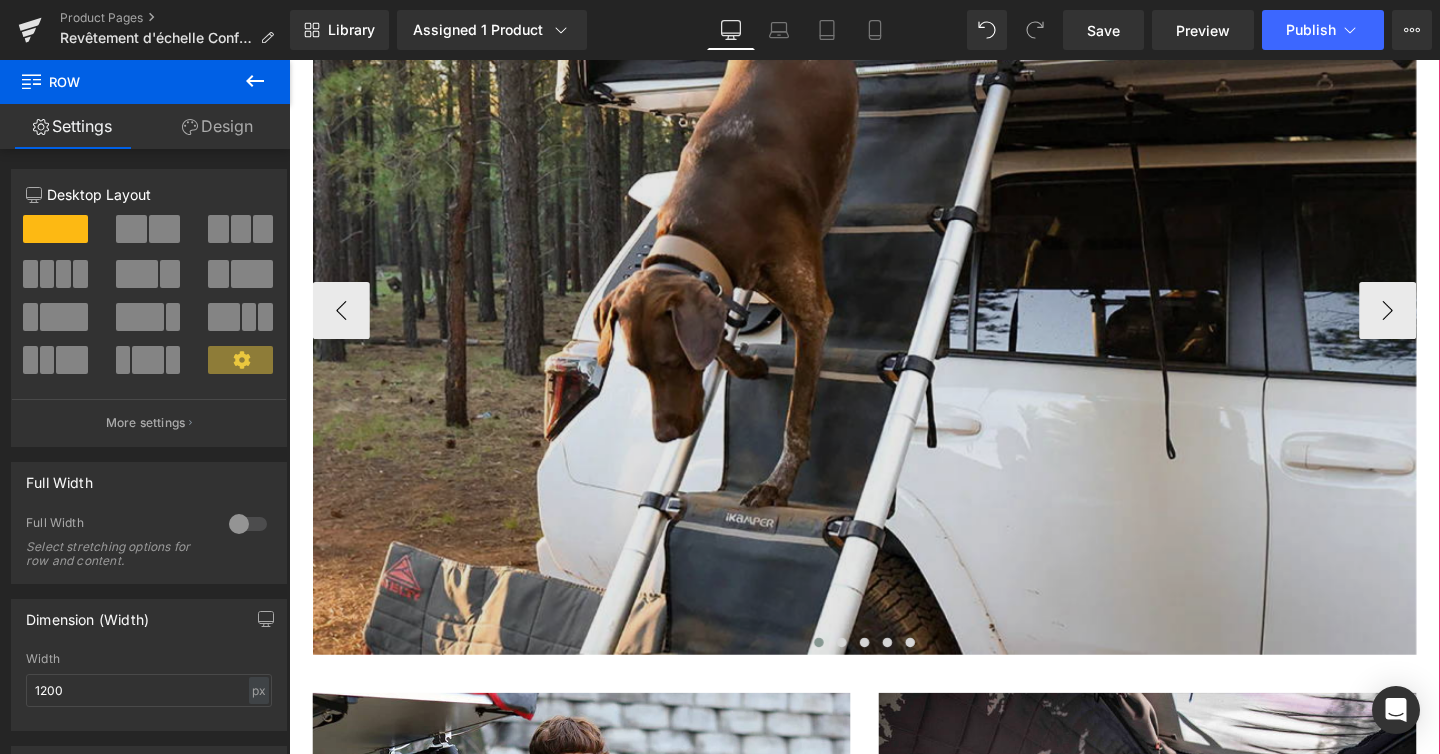 scroll, scrollTop: 2531, scrollLeft: 0, axis: vertical 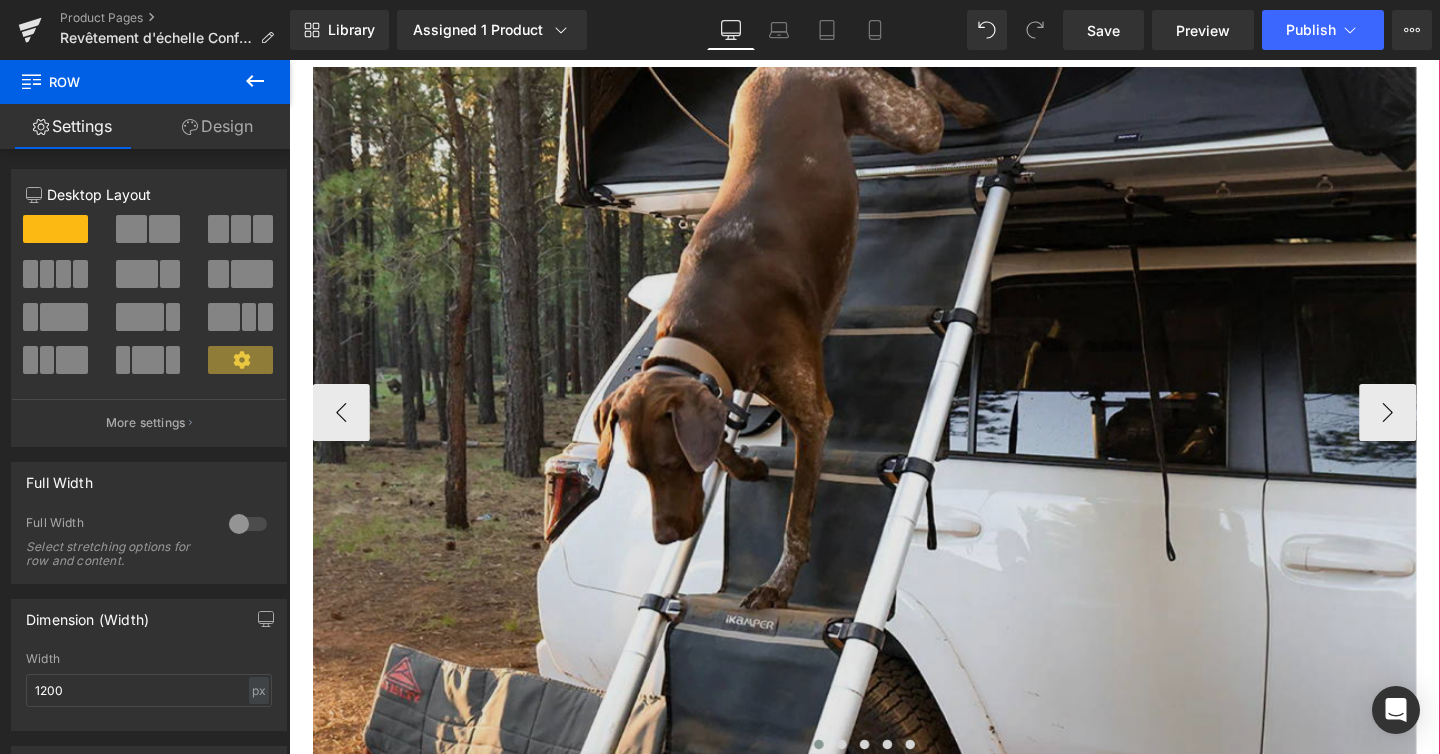 click at bounding box center [894, 430] 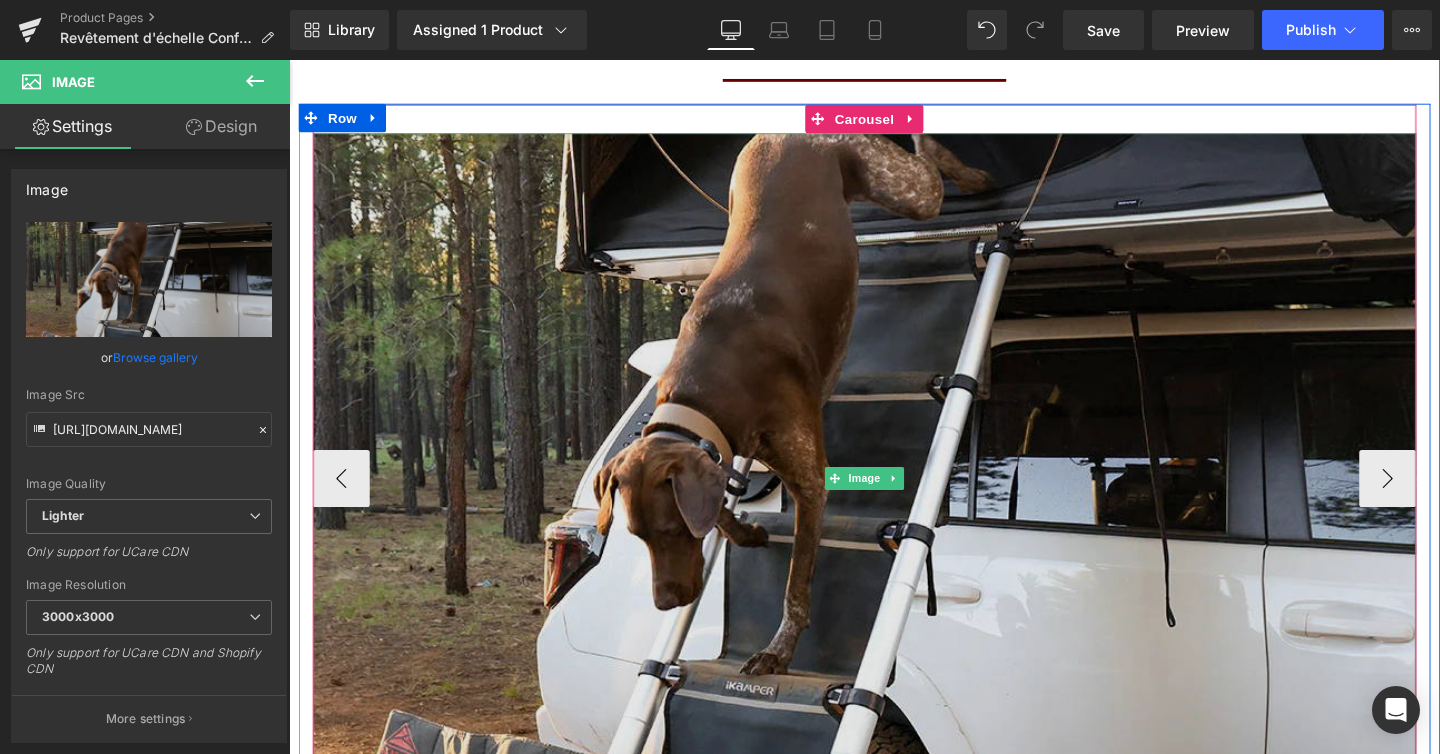 scroll, scrollTop: 2313, scrollLeft: 0, axis: vertical 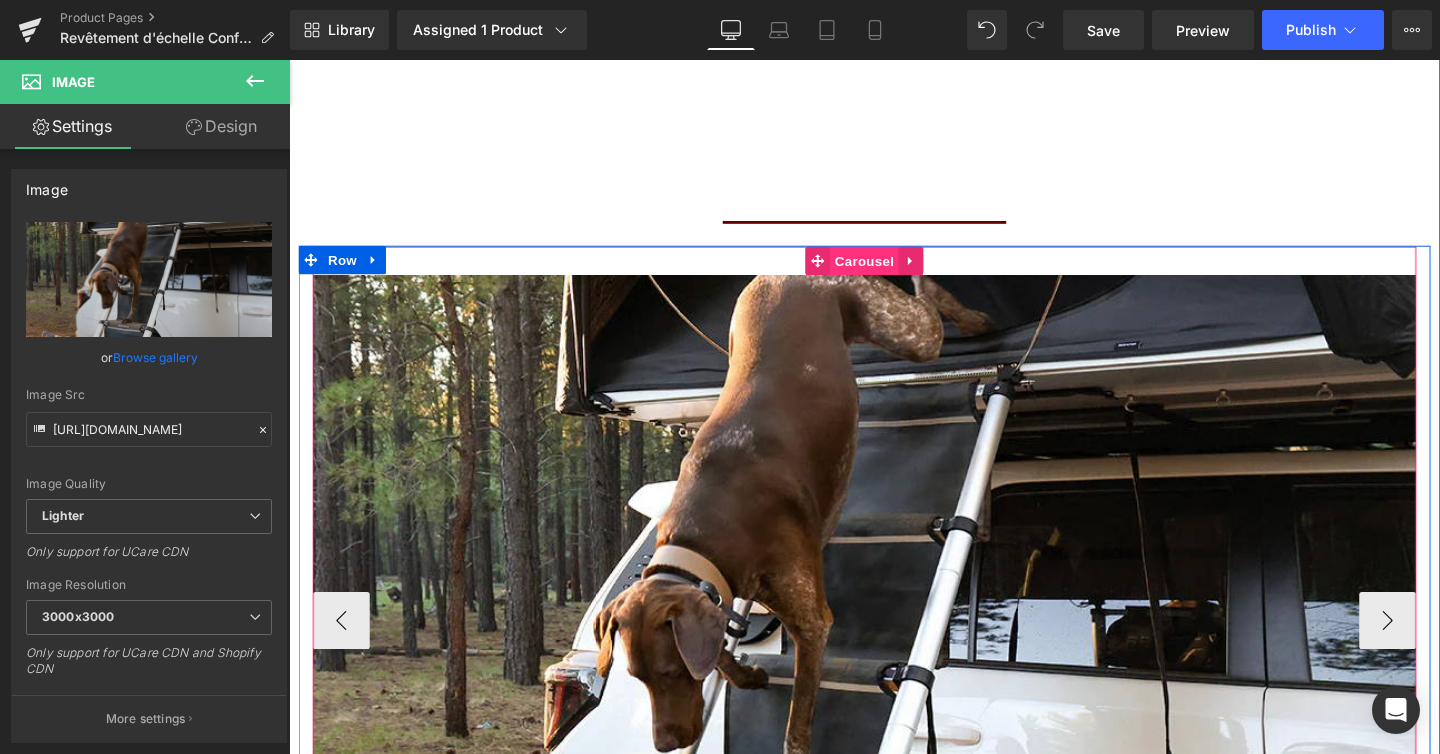 click on "Carousel" at bounding box center (894, 271) 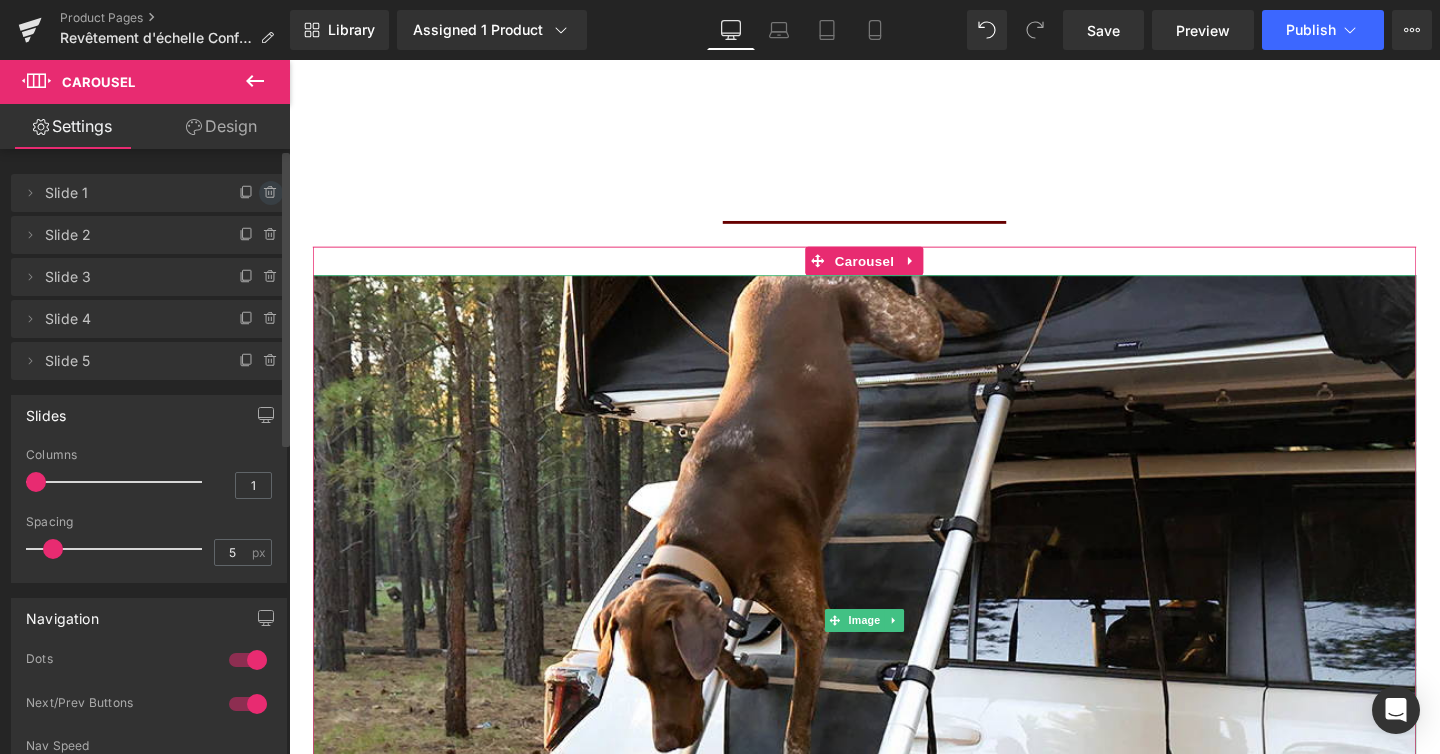 click 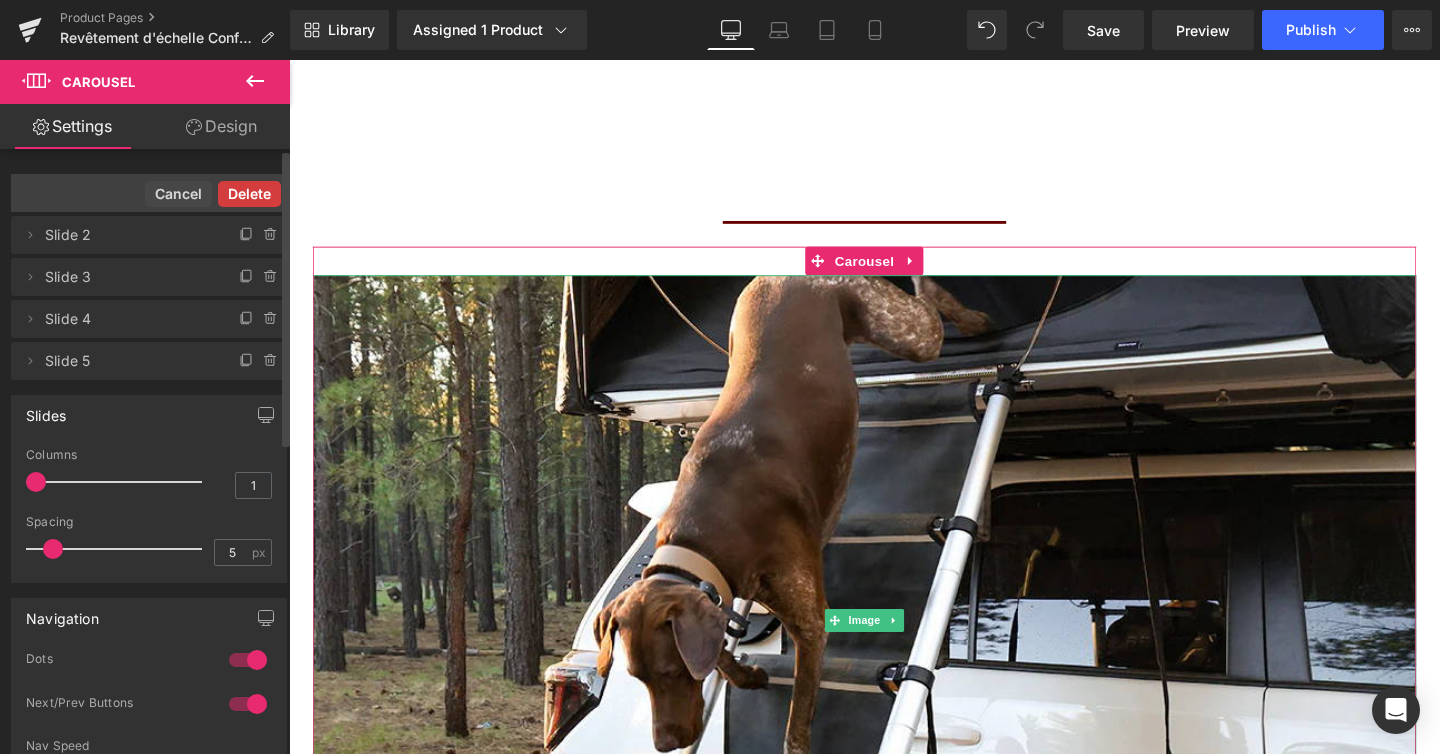 click on "Delete" at bounding box center [249, 194] 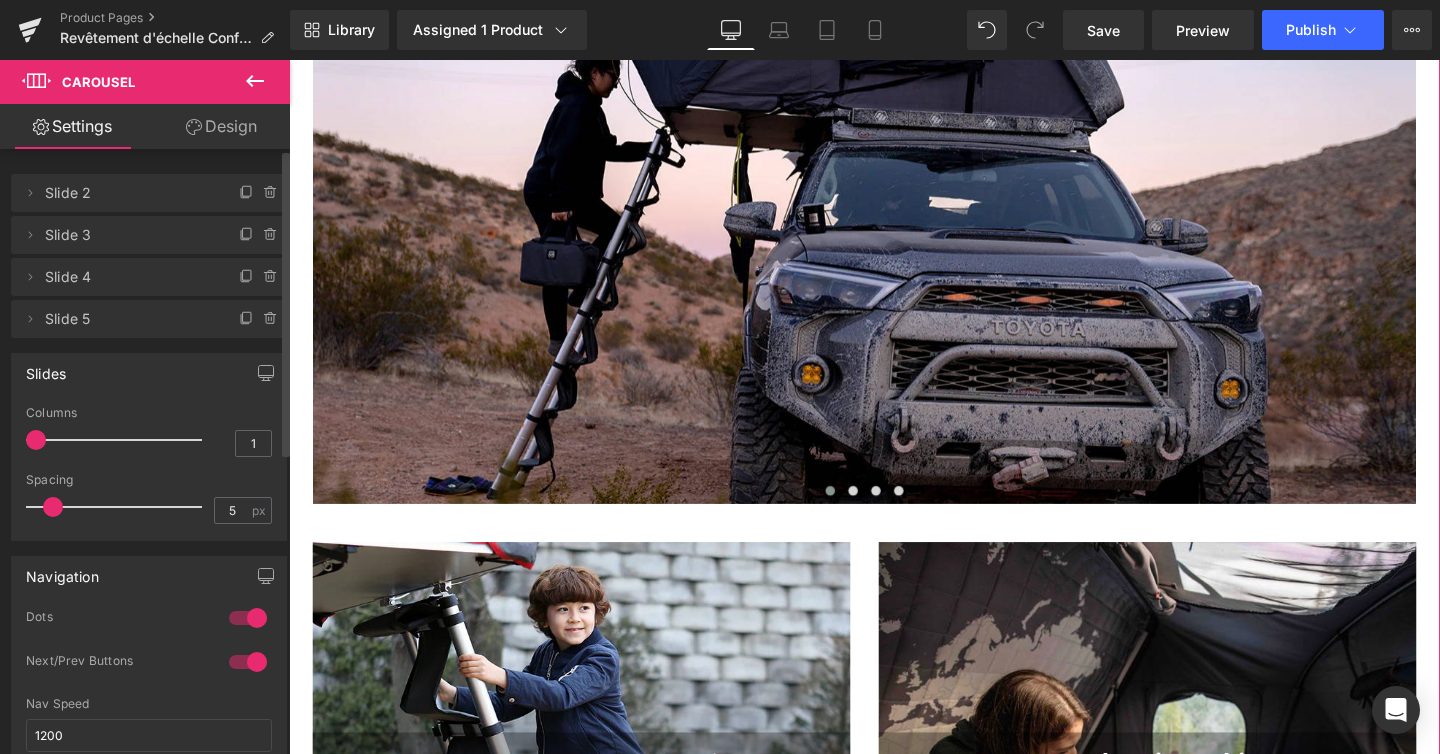 scroll, scrollTop: 2771, scrollLeft: 0, axis: vertical 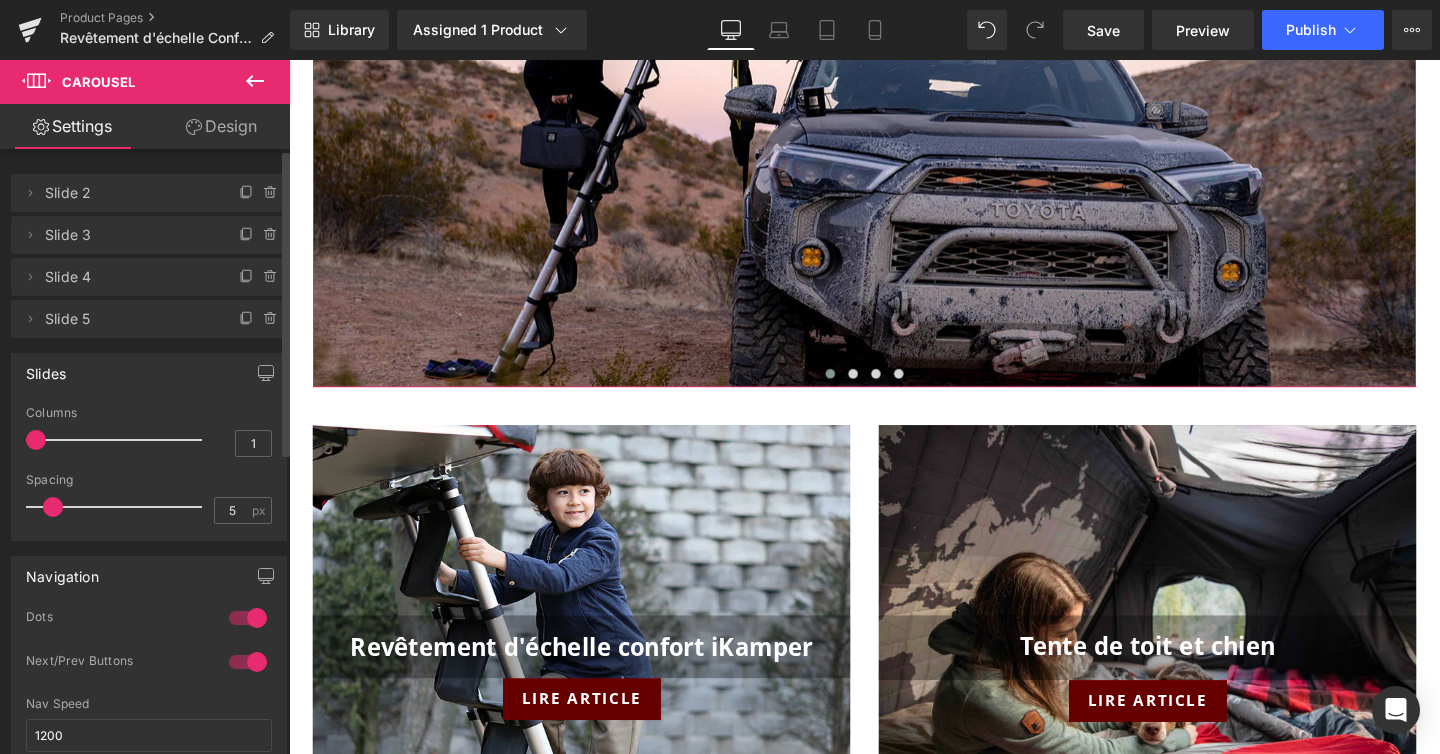 click at bounding box center (248, 618) 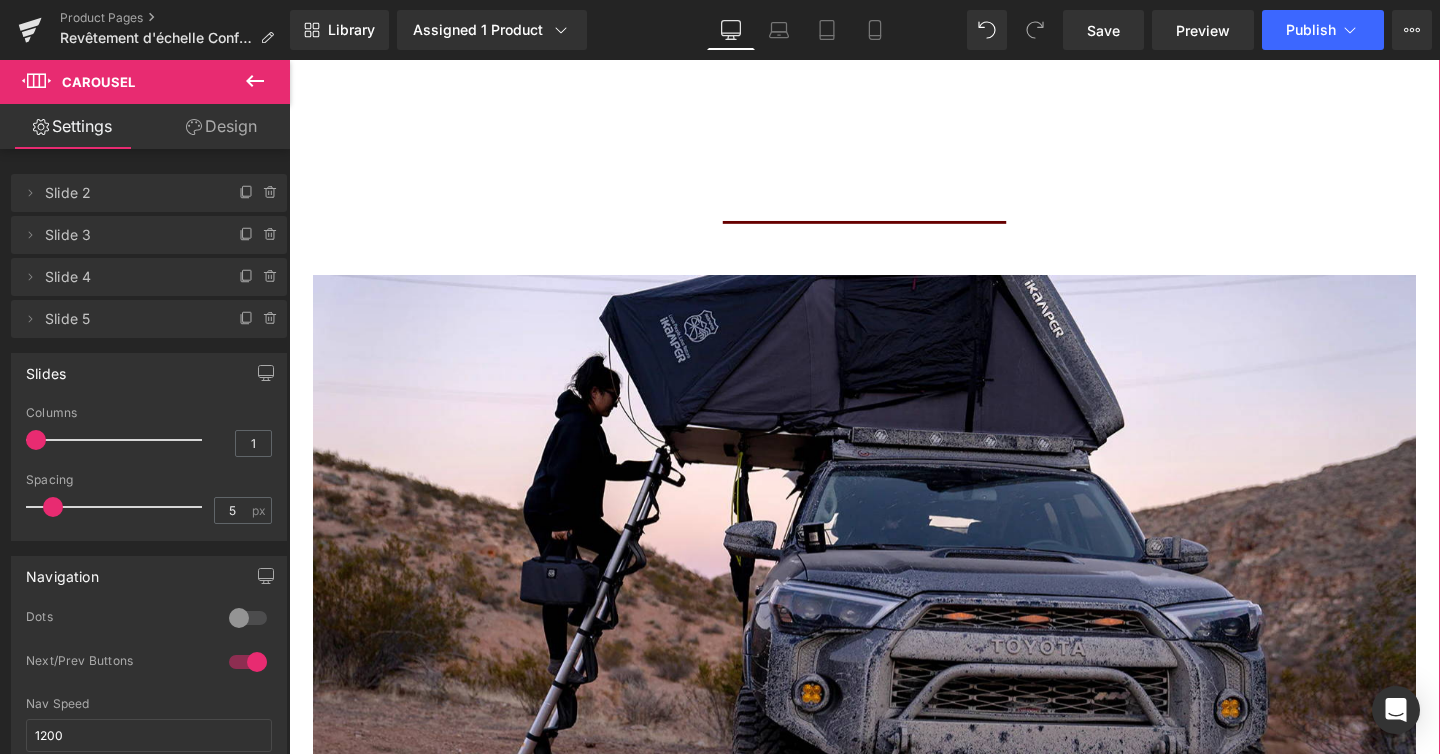 scroll, scrollTop: 2305, scrollLeft: 0, axis: vertical 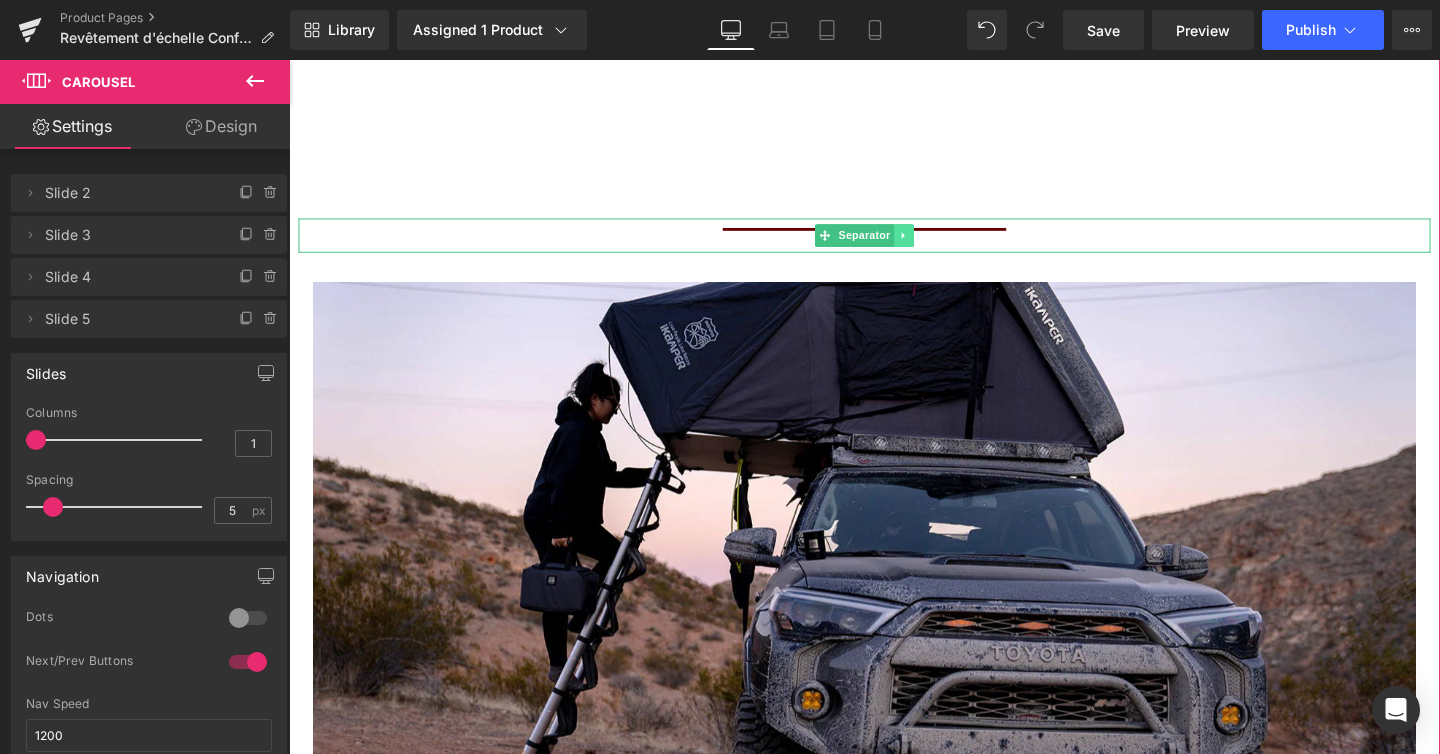 click at bounding box center [935, 245] 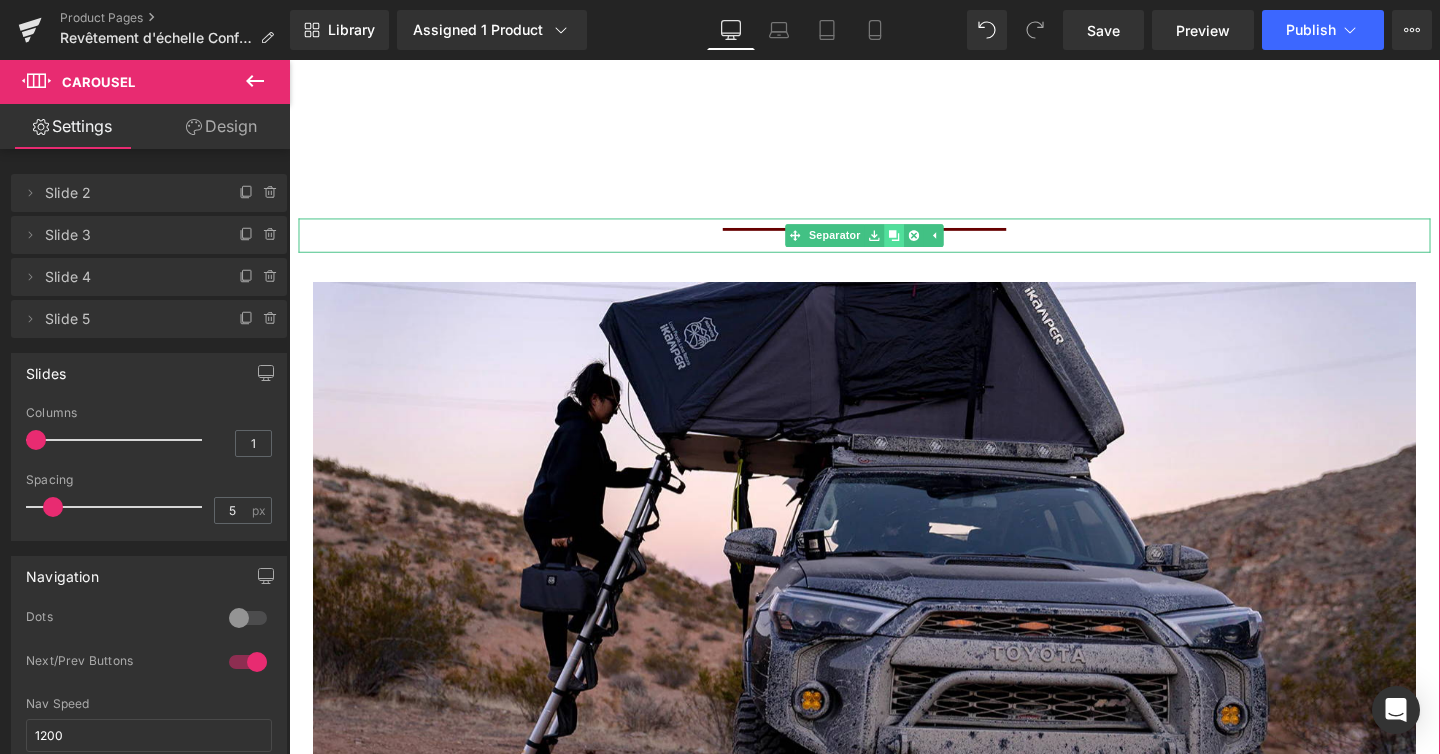click 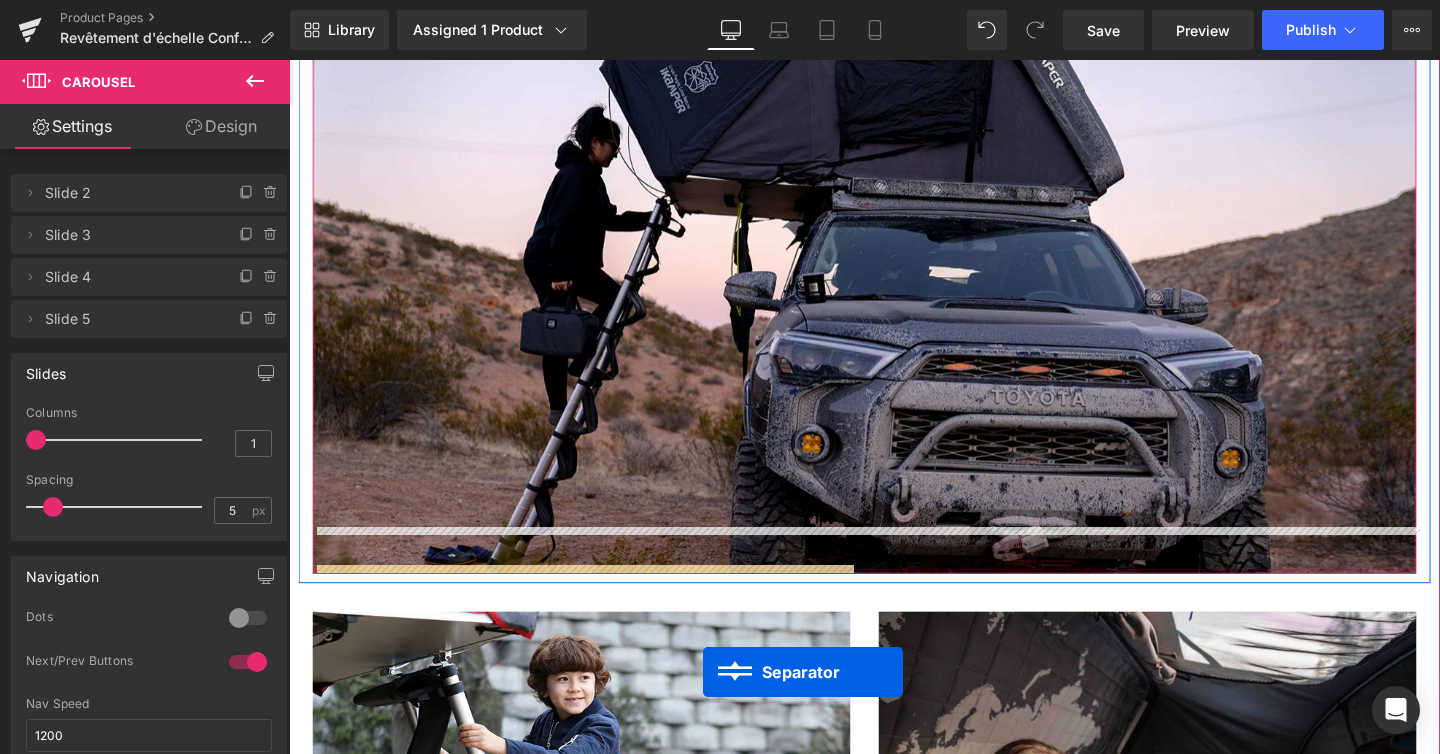 scroll, scrollTop: 2705, scrollLeft: 0, axis: vertical 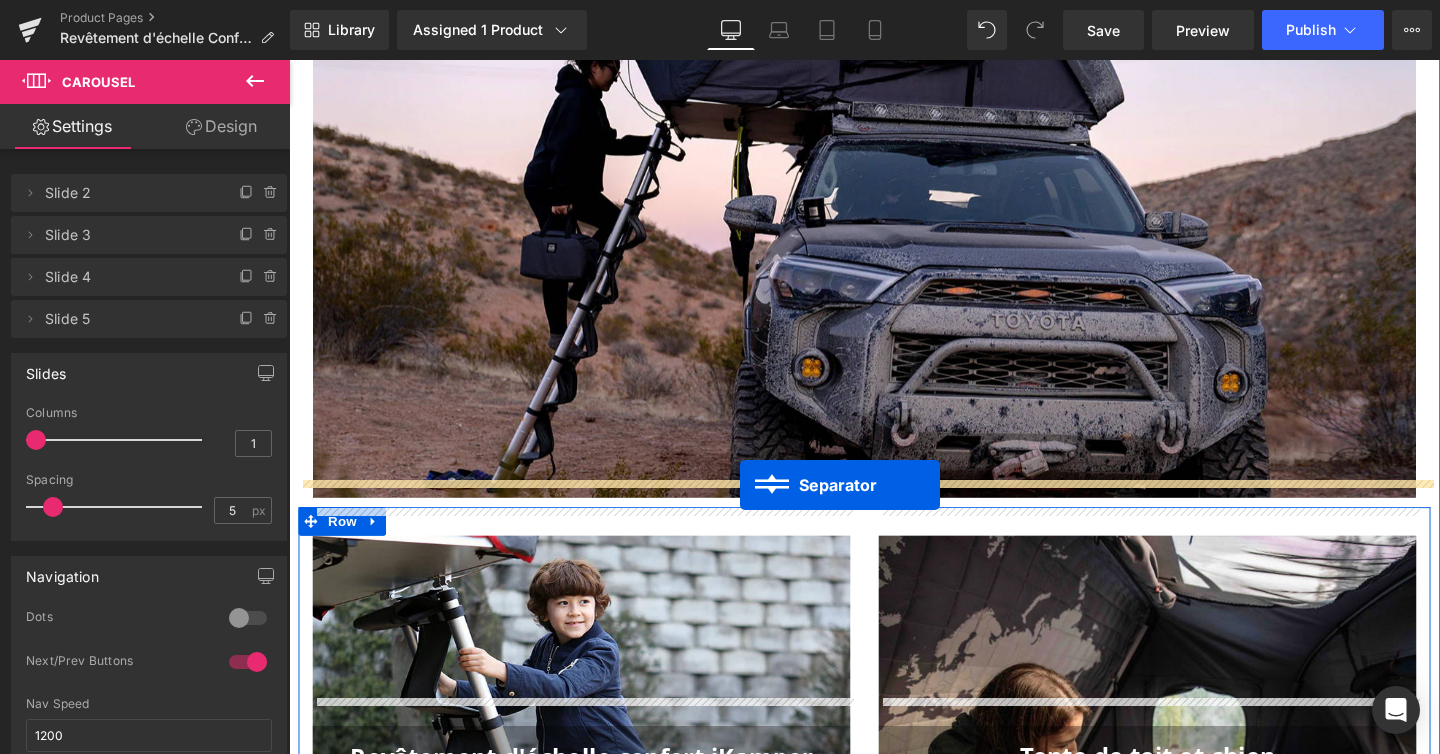 drag, startPoint x: 855, startPoint y: 243, endPoint x: 763, endPoint y: 507, distance: 279.5711 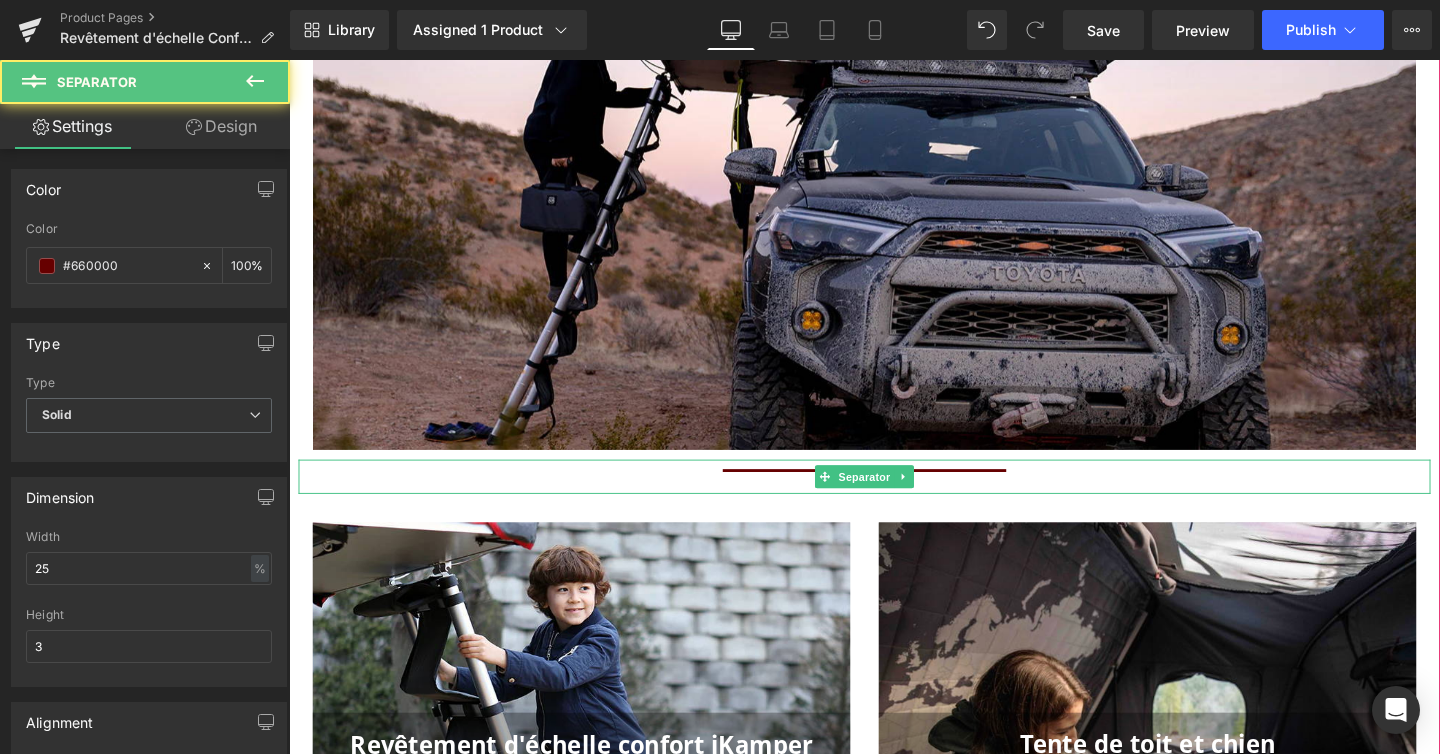 scroll, scrollTop: 2655, scrollLeft: 0, axis: vertical 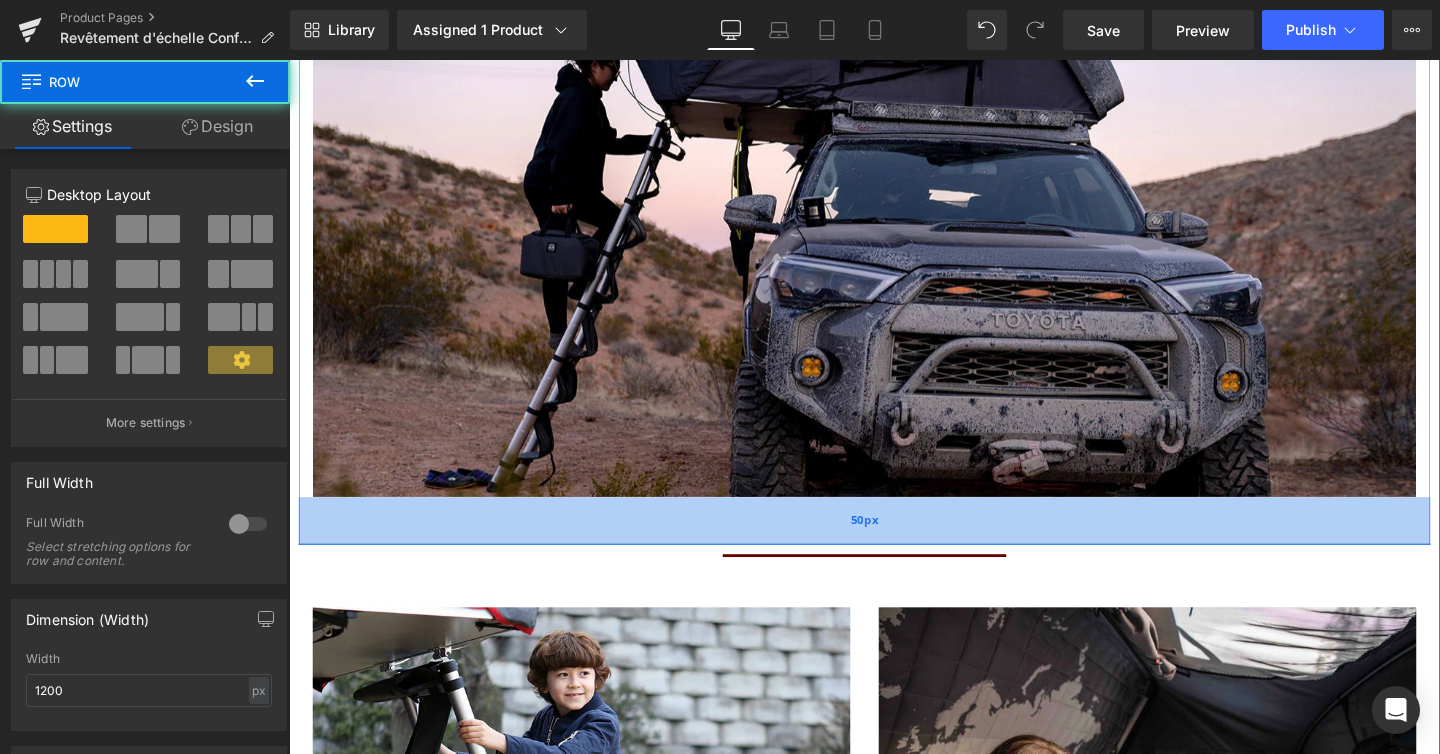 drag, startPoint x: 863, startPoint y: 497, endPoint x: 863, endPoint y: 537, distance: 40 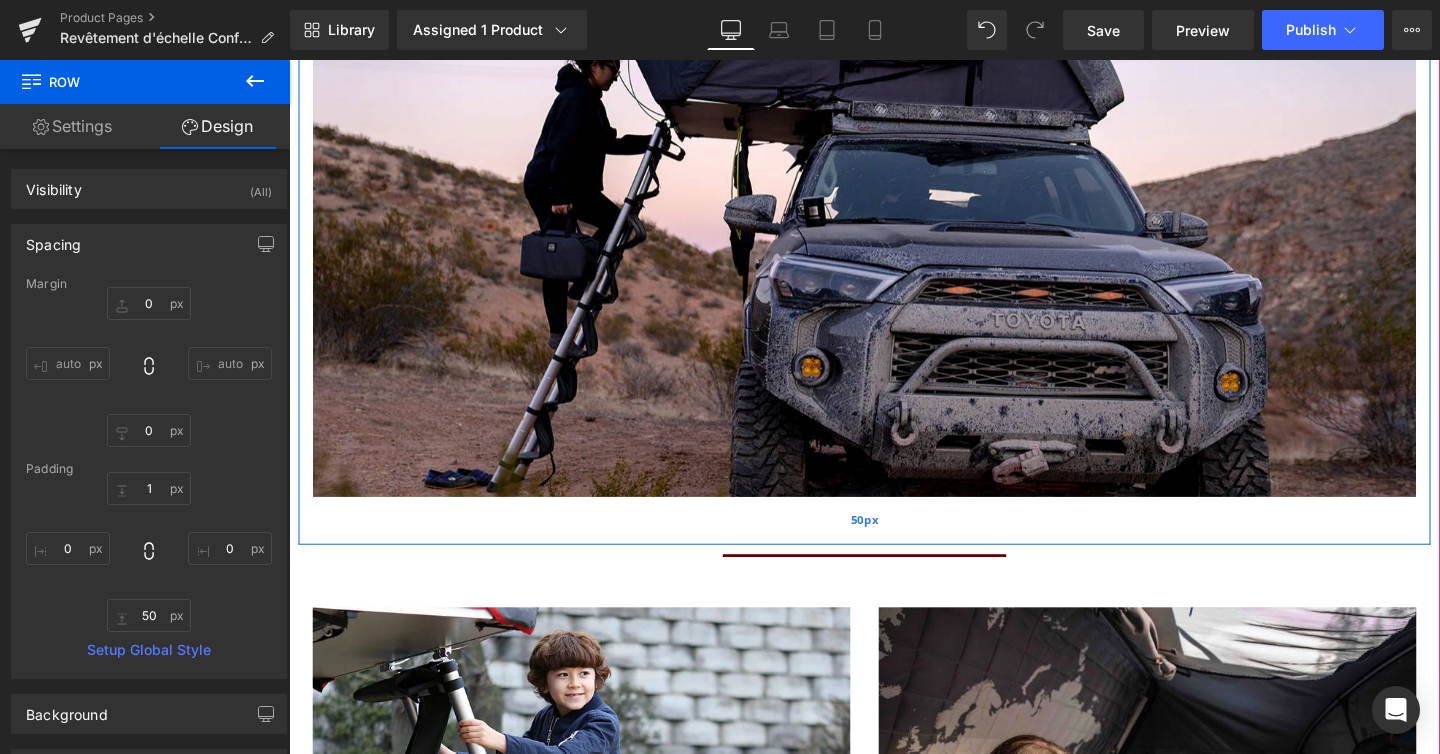 click on "50px" at bounding box center [894, 545] 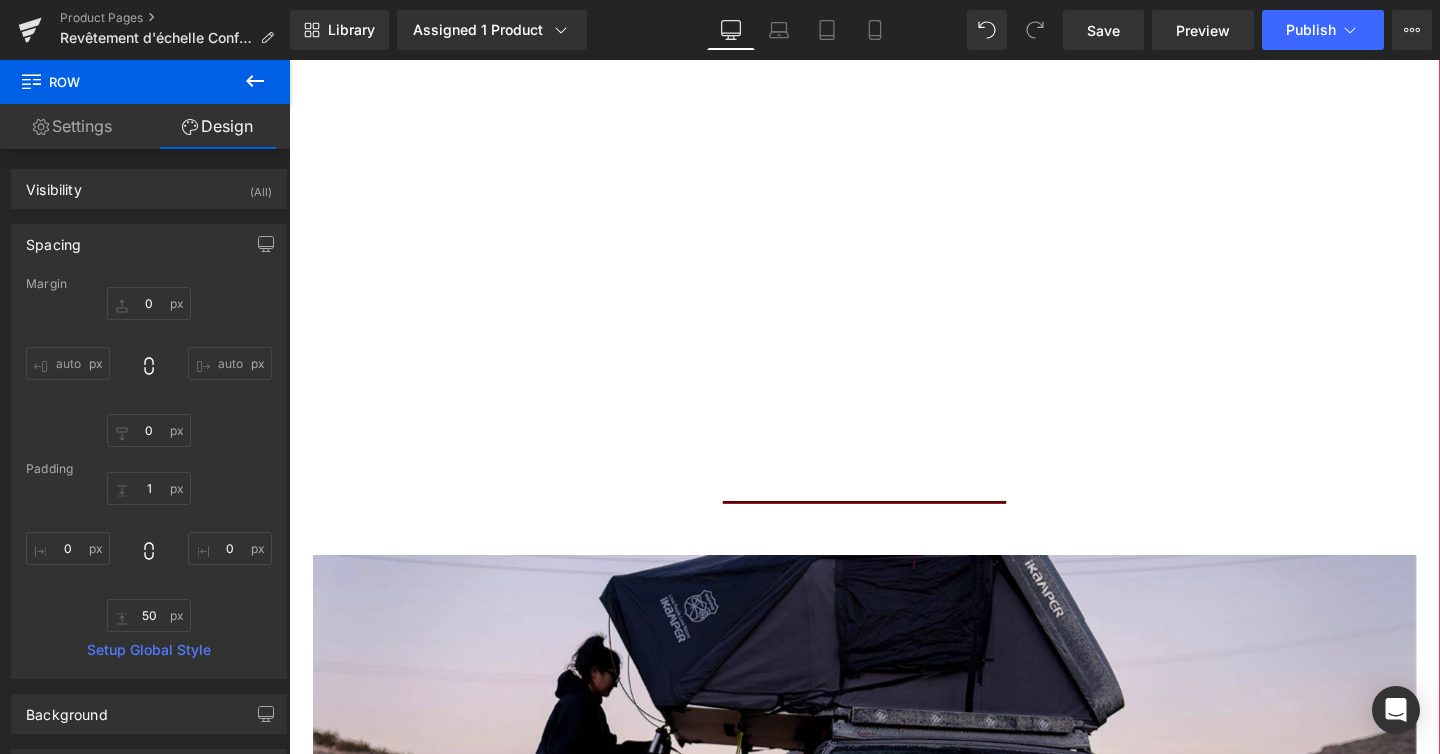 scroll, scrollTop: 1958, scrollLeft: 0, axis: vertical 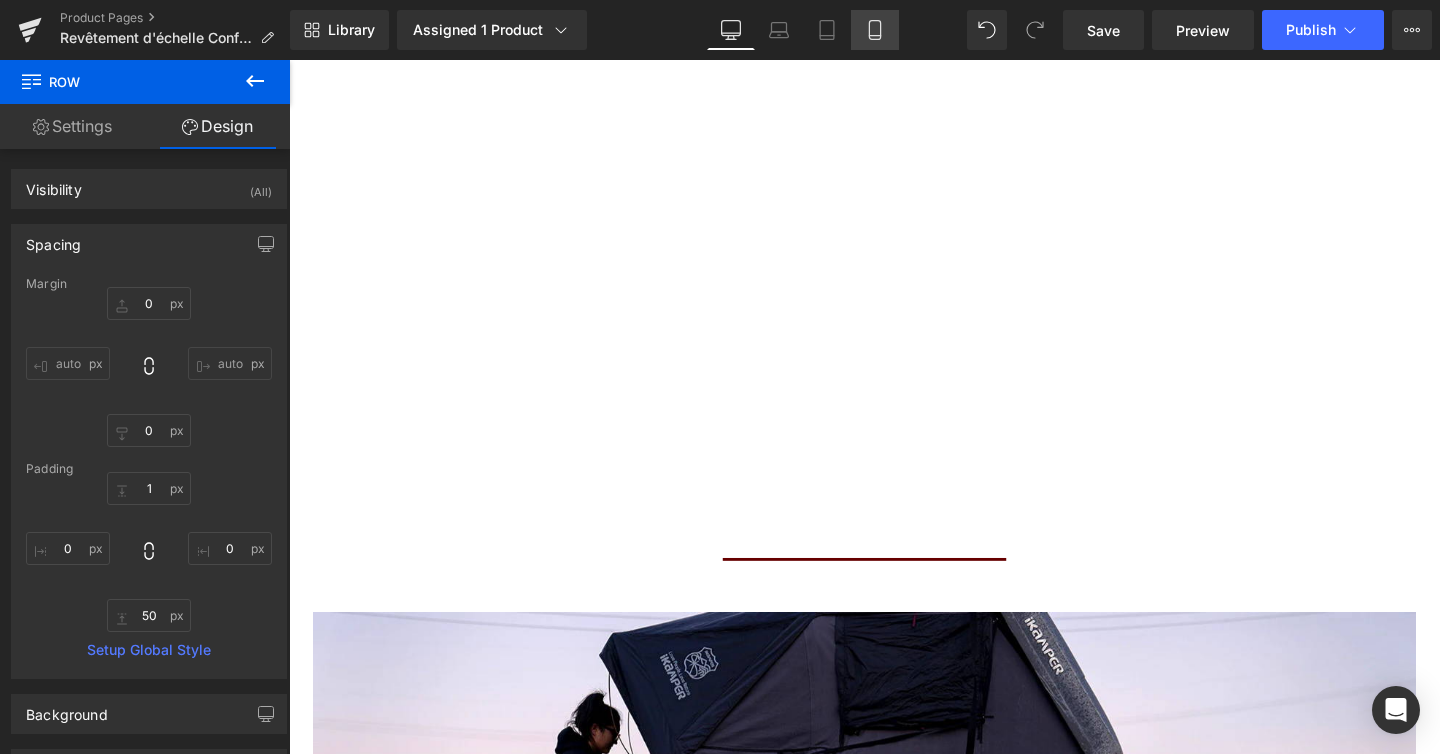click 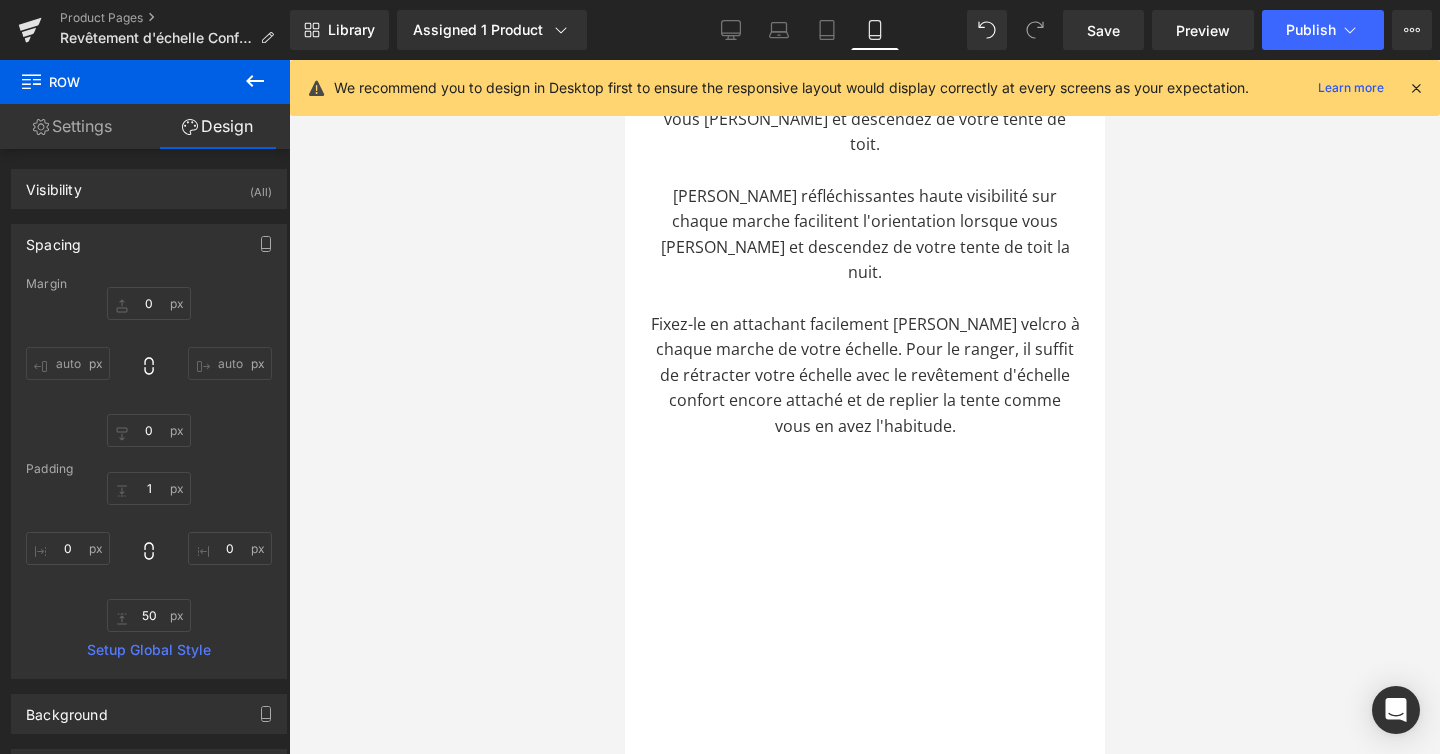 type on "0" 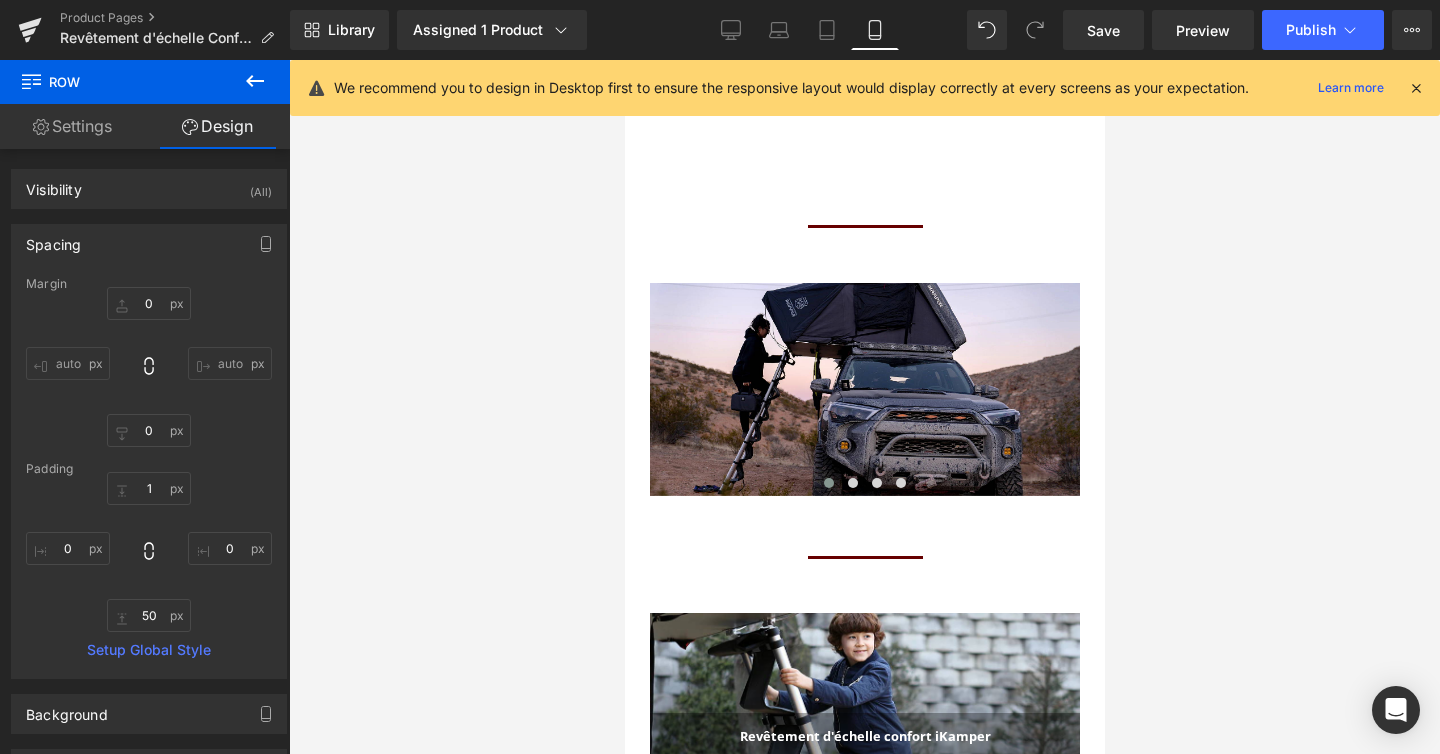scroll, scrollTop: 2543, scrollLeft: 0, axis: vertical 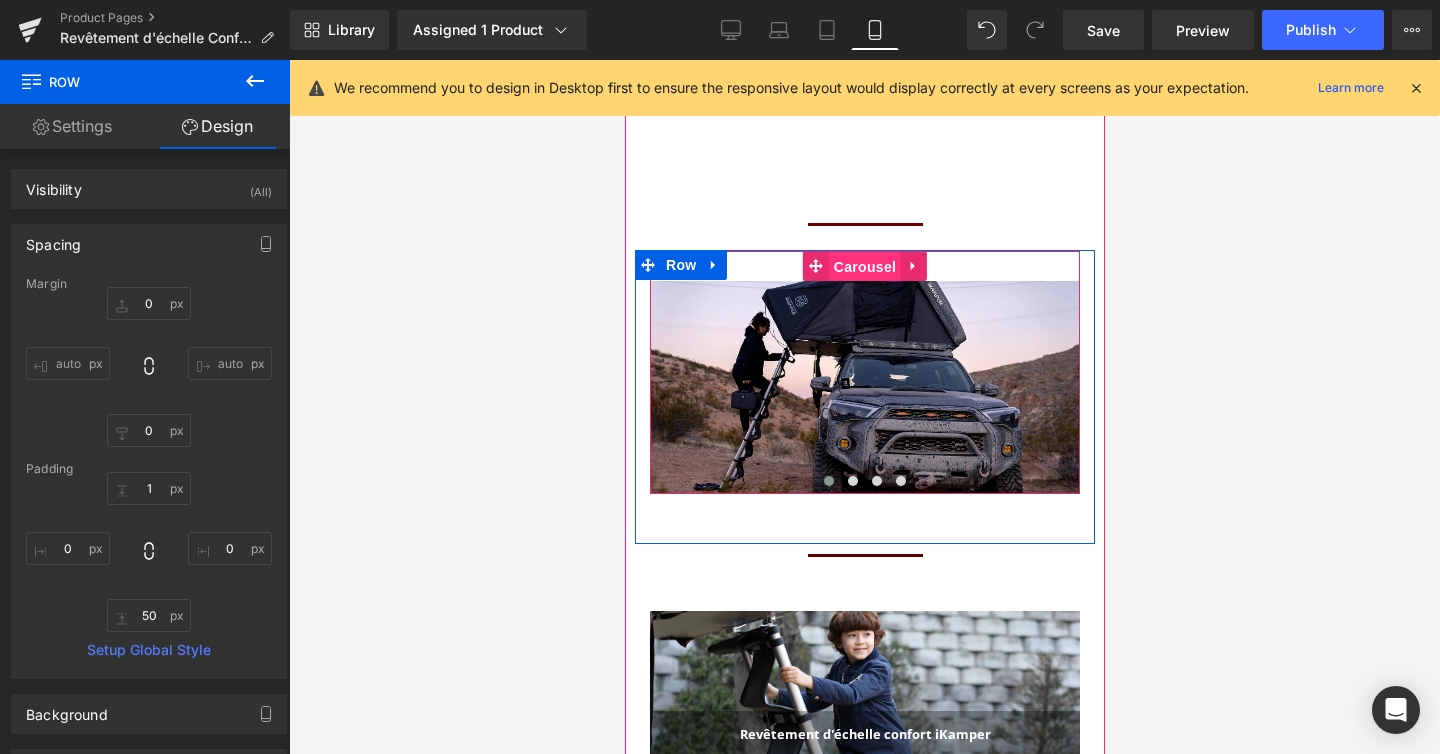 click on "Carousel" at bounding box center [864, 267] 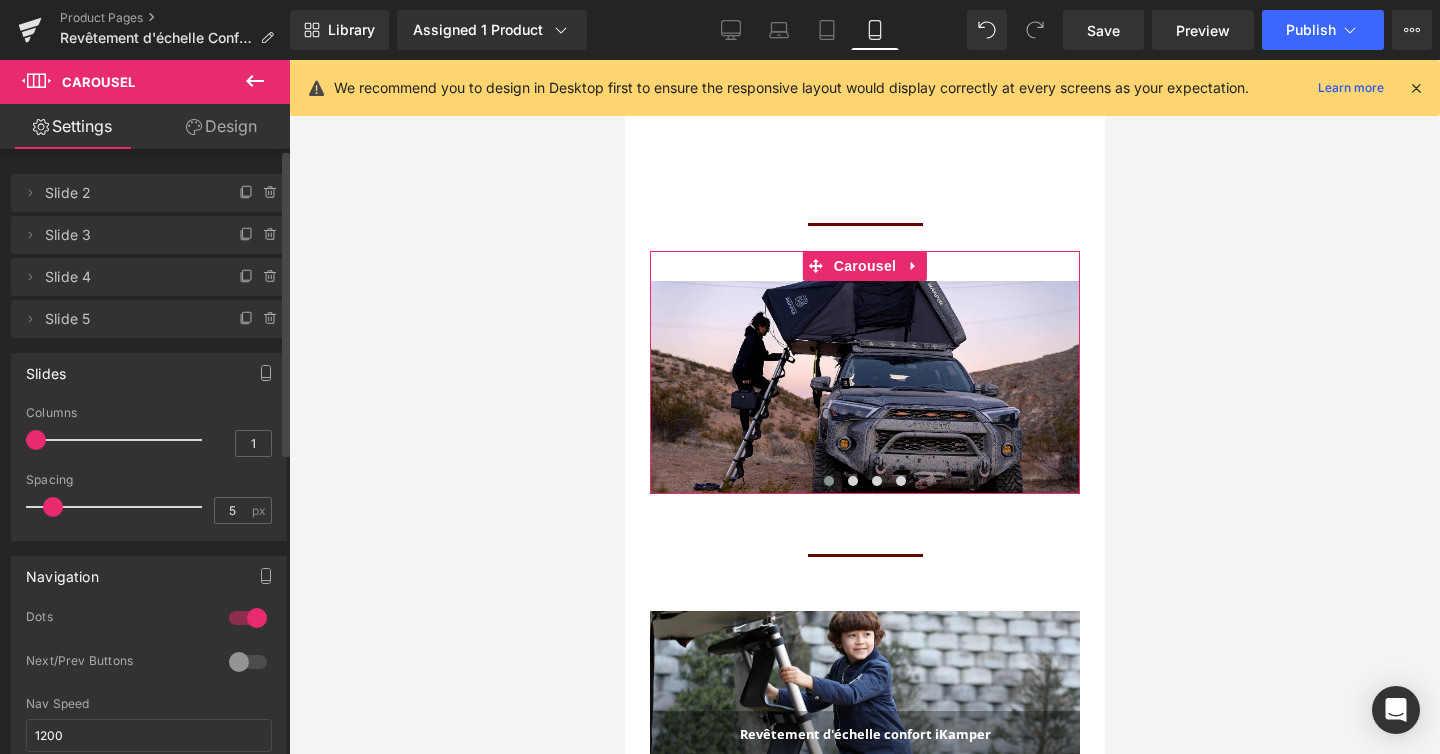 click at bounding box center [248, 662] 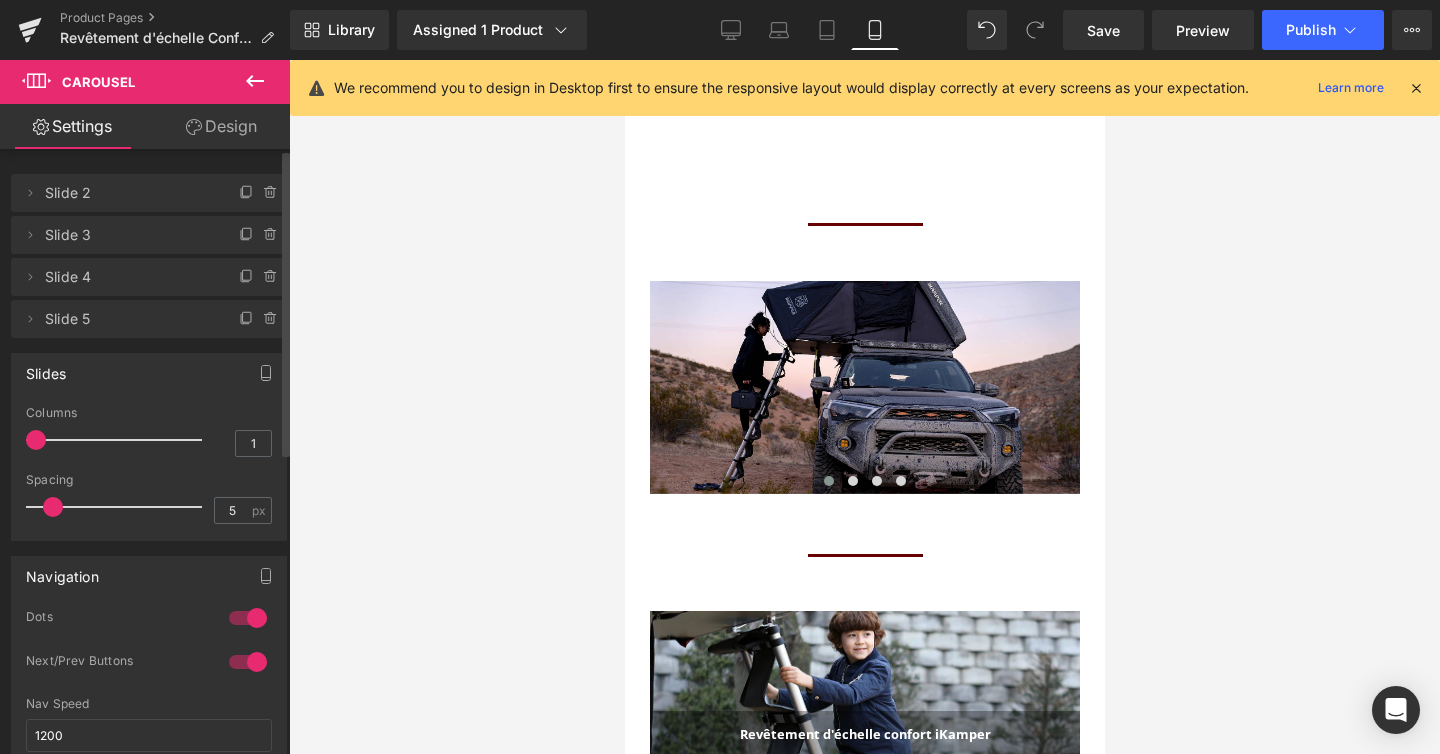 click at bounding box center (248, 618) 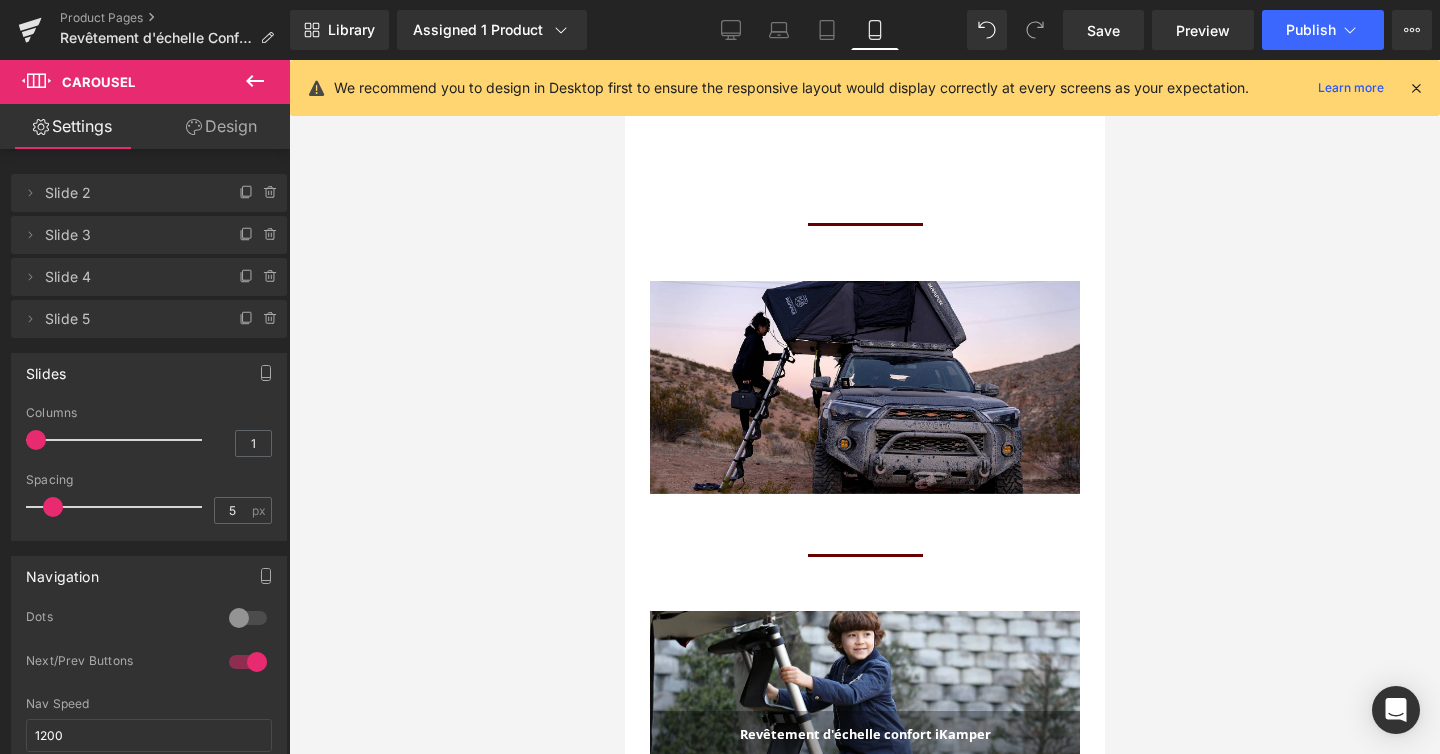 click at bounding box center [864, 407] 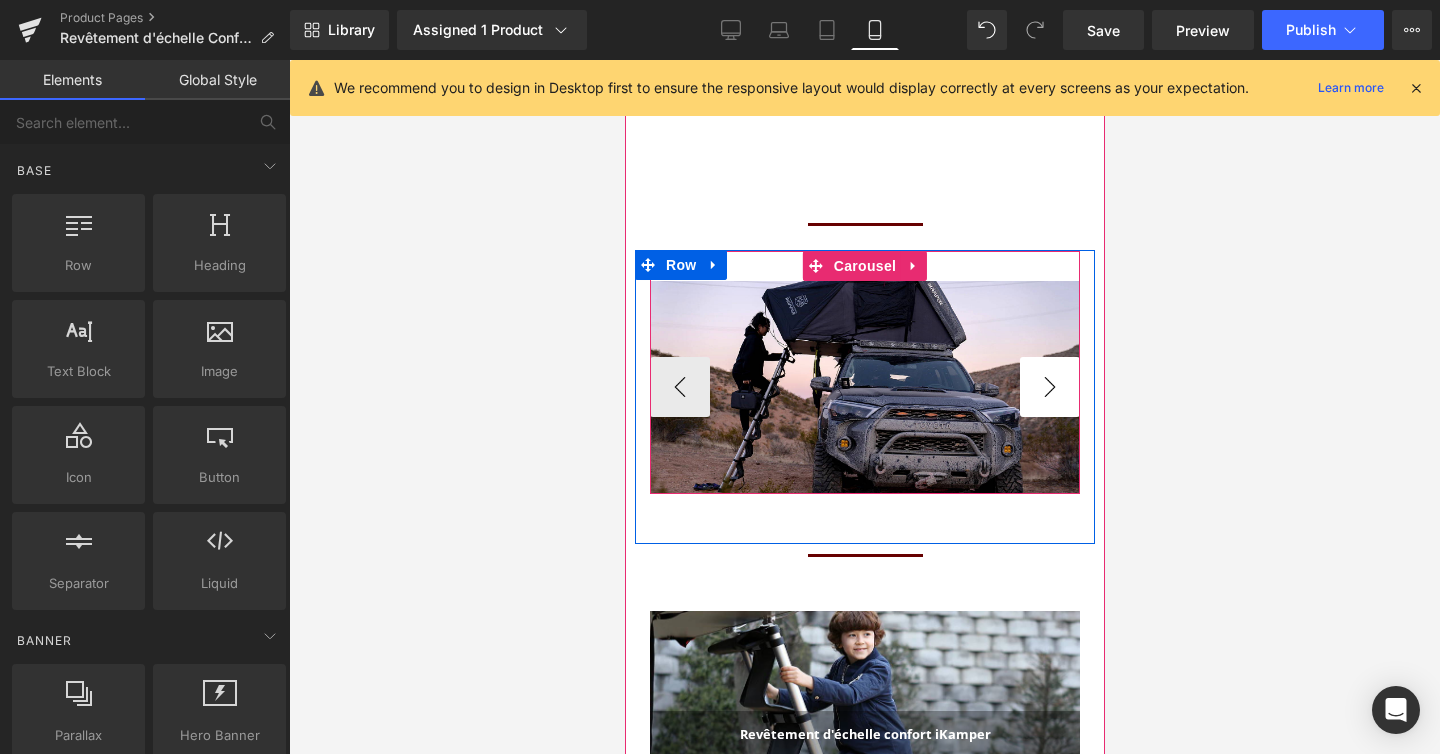 click on "›" at bounding box center (1049, 387) 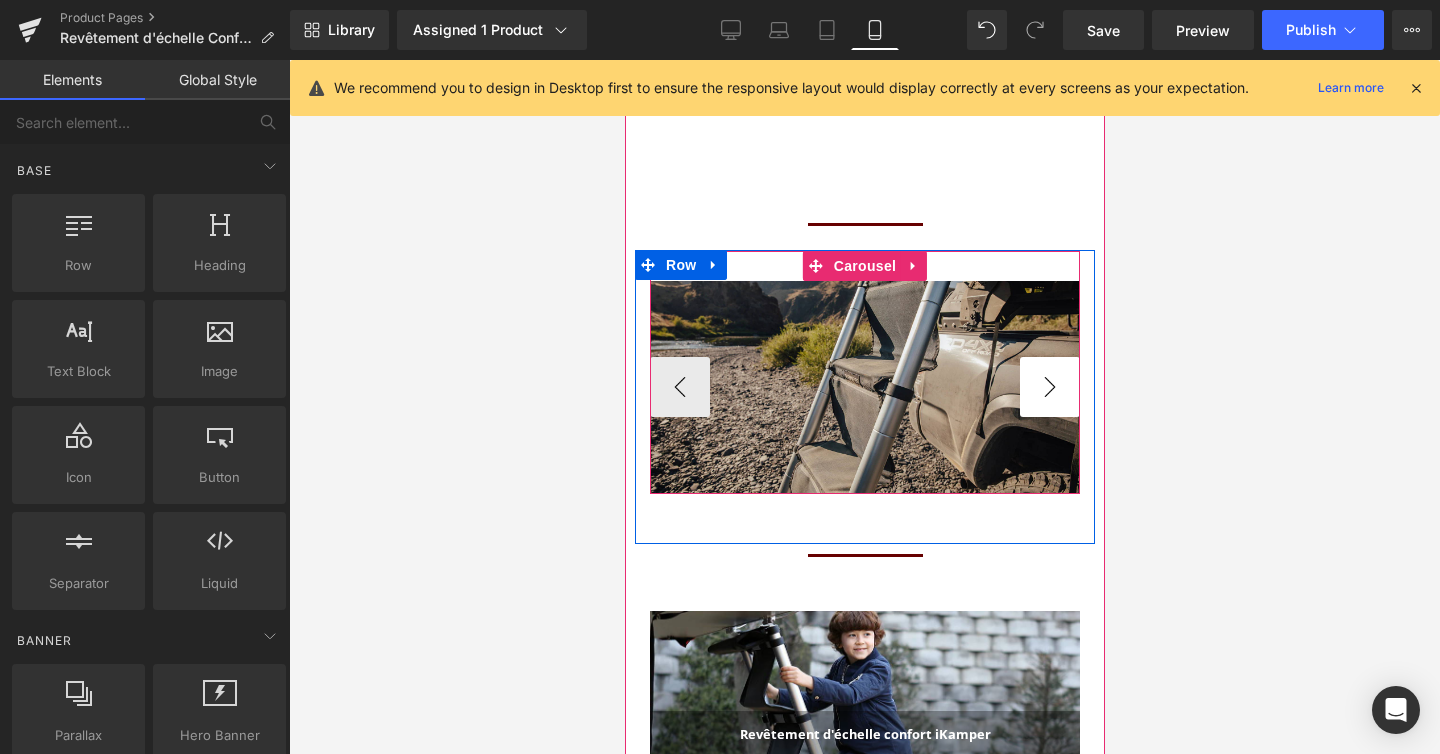 click on "›" at bounding box center (1049, 387) 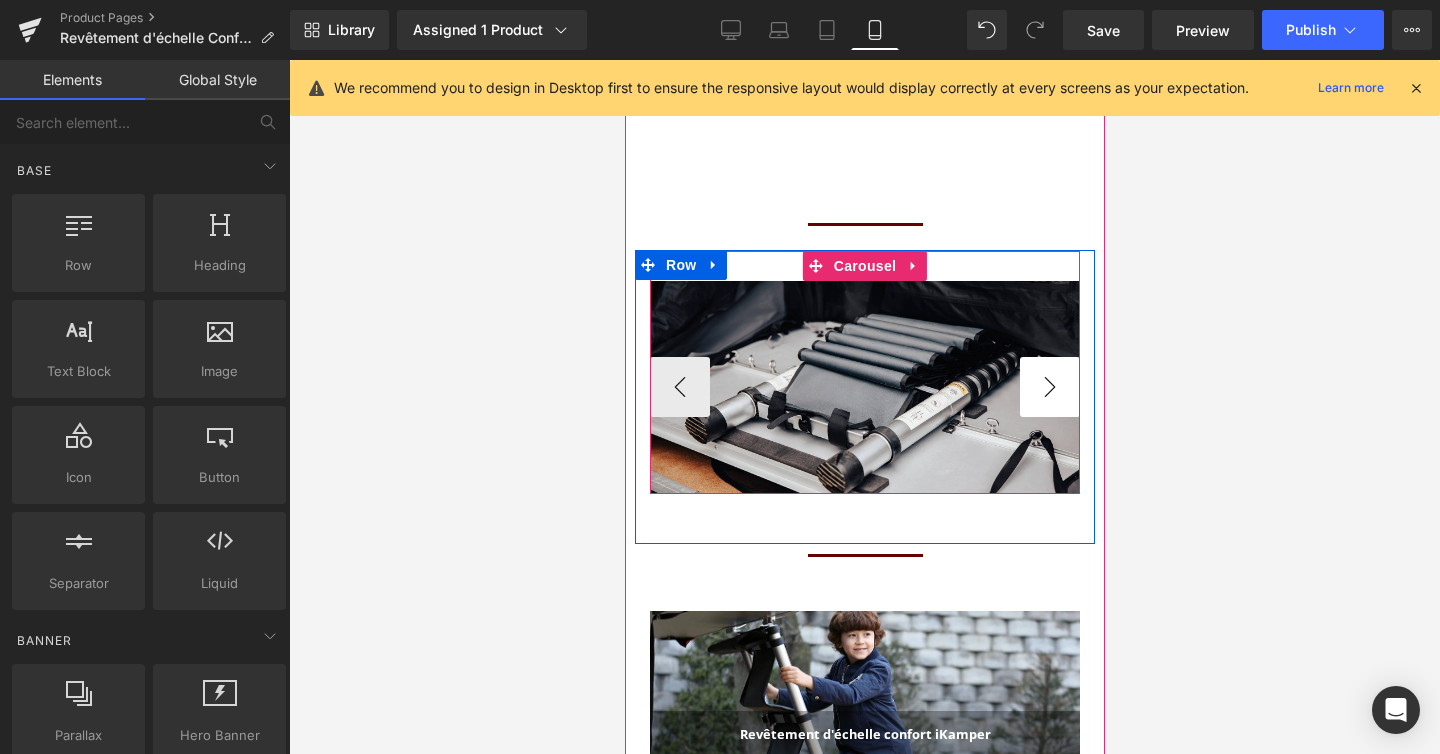 click on "›" at bounding box center [1049, 387] 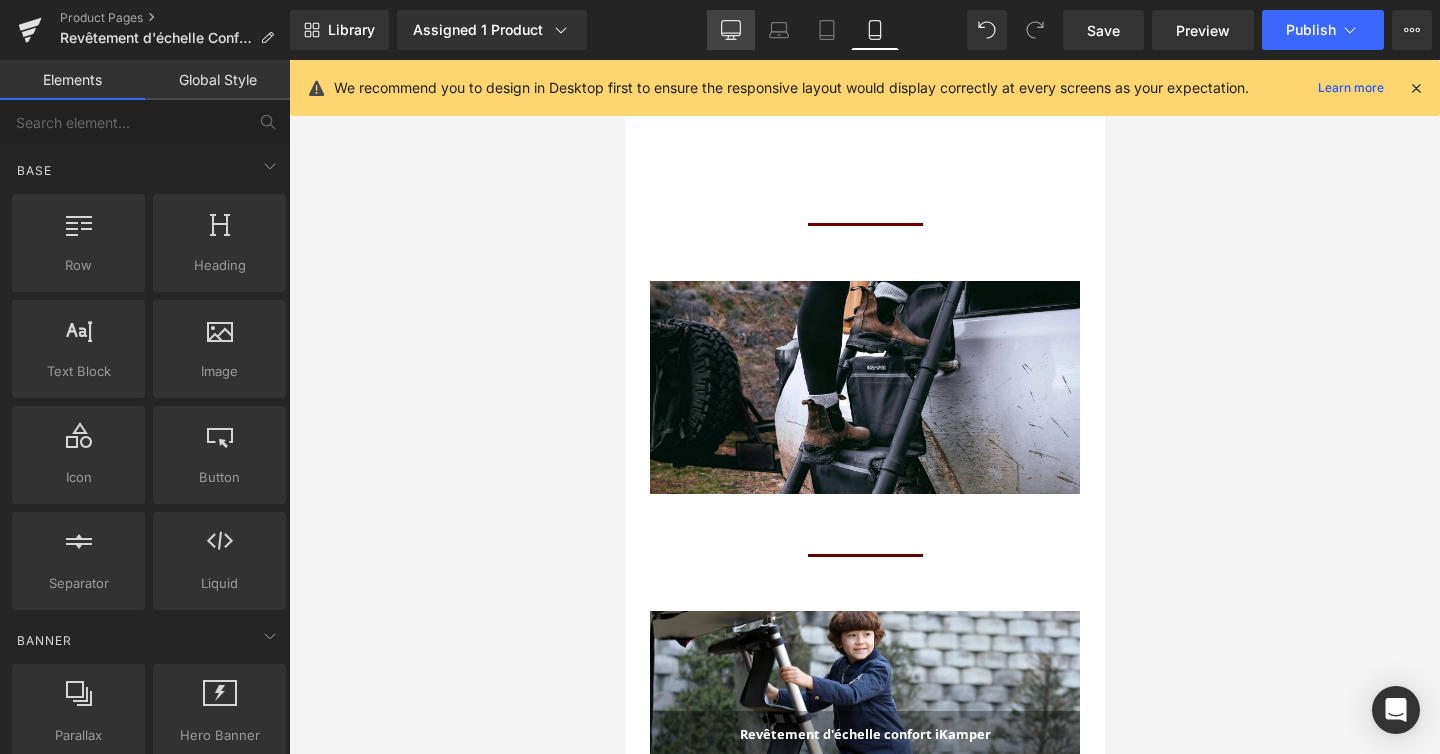 click 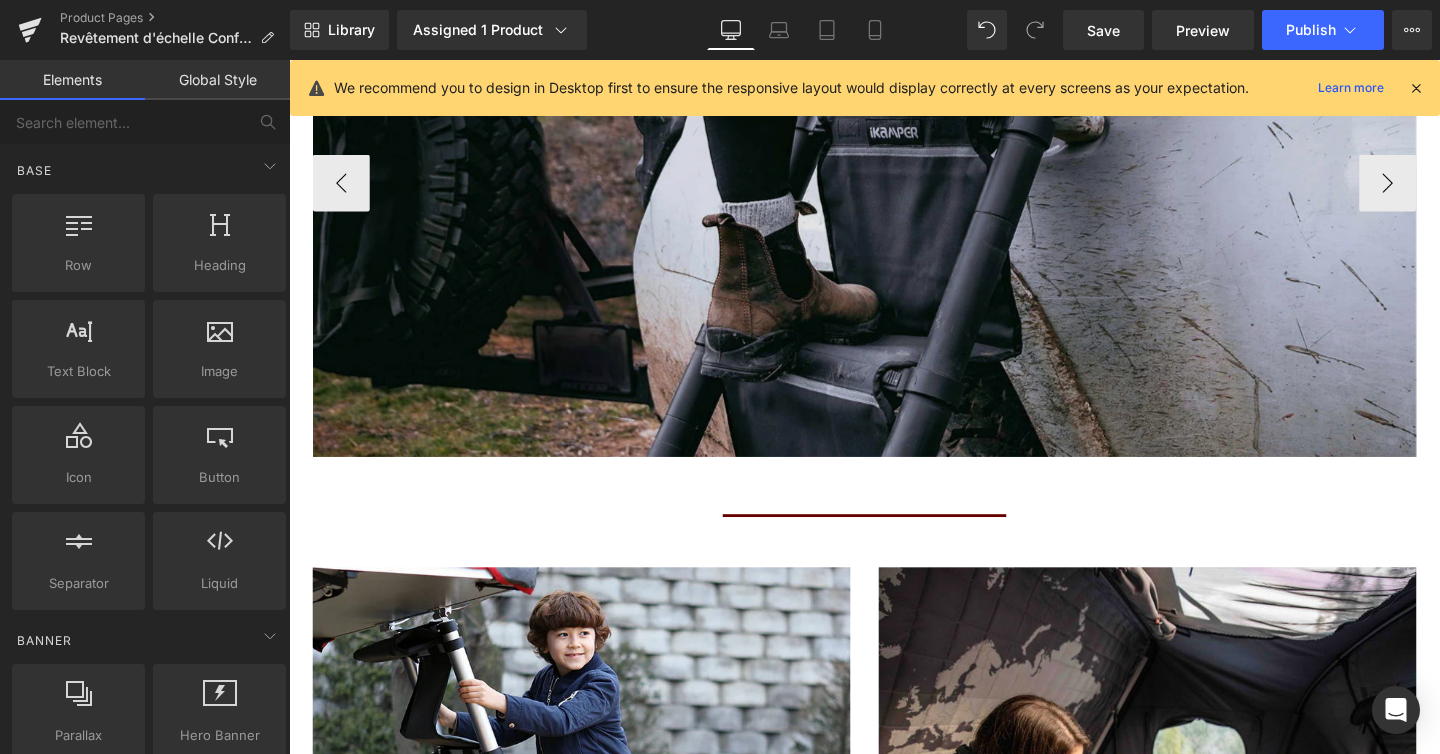 scroll, scrollTop: 2831, scrollLeft: 0, axis: vertical 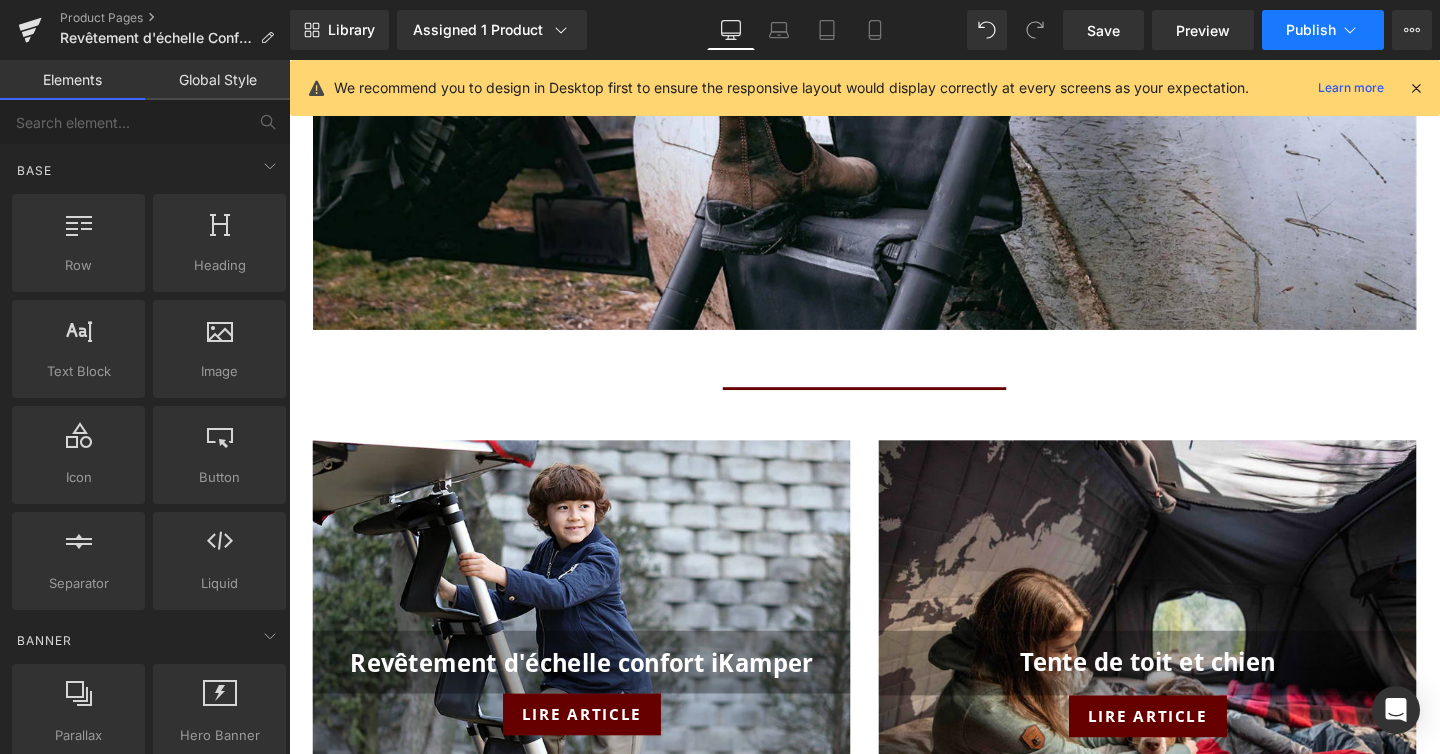 click 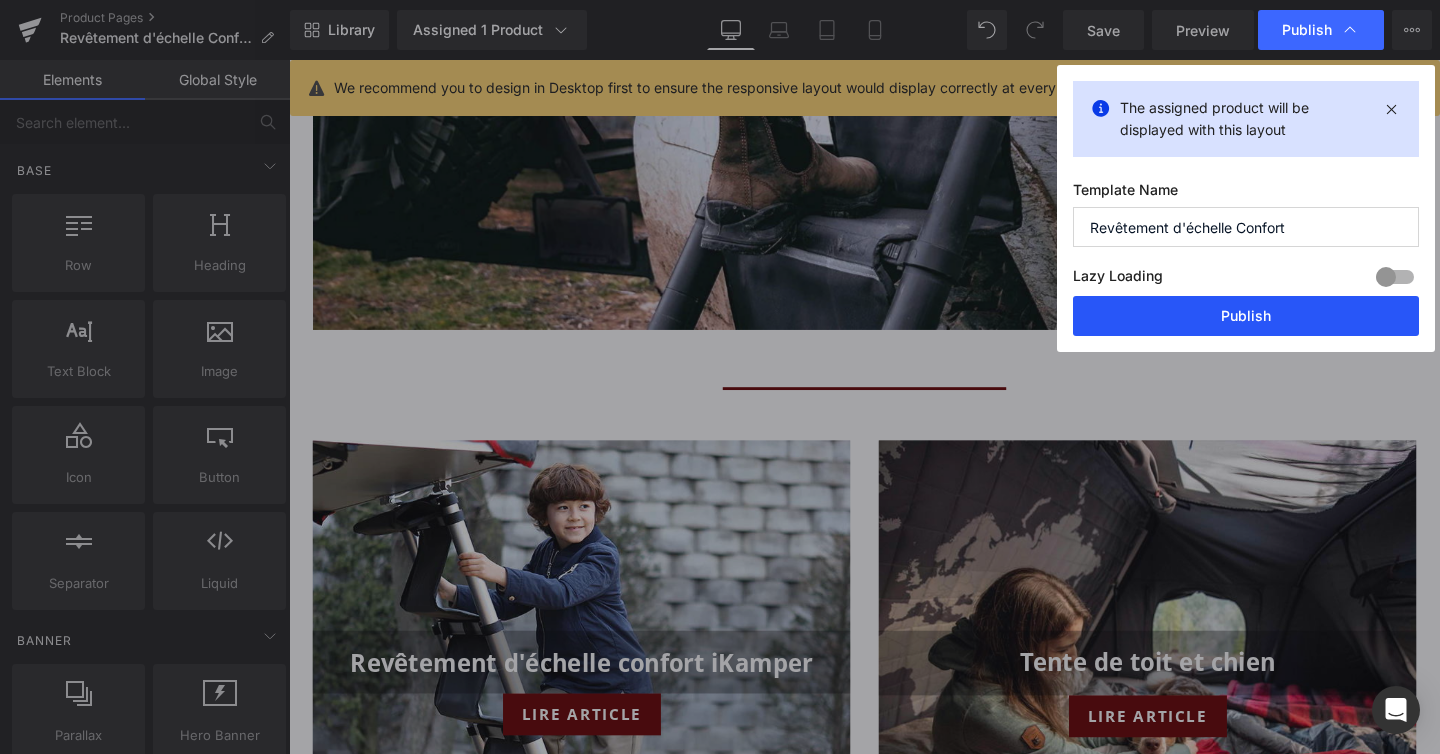 click on "Publish" at bounding box center [1246, 316] 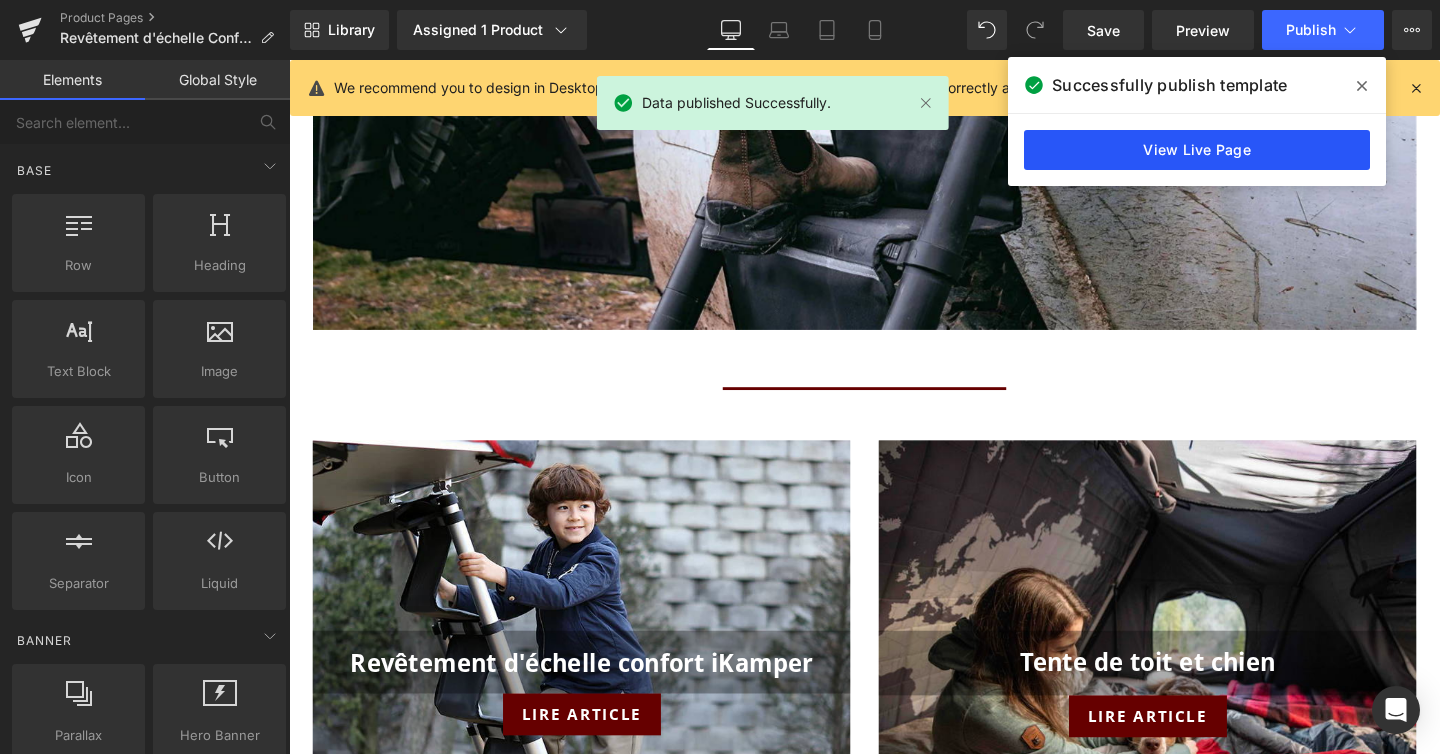 click on "View Live Page" at bounding box center (1197, 150) 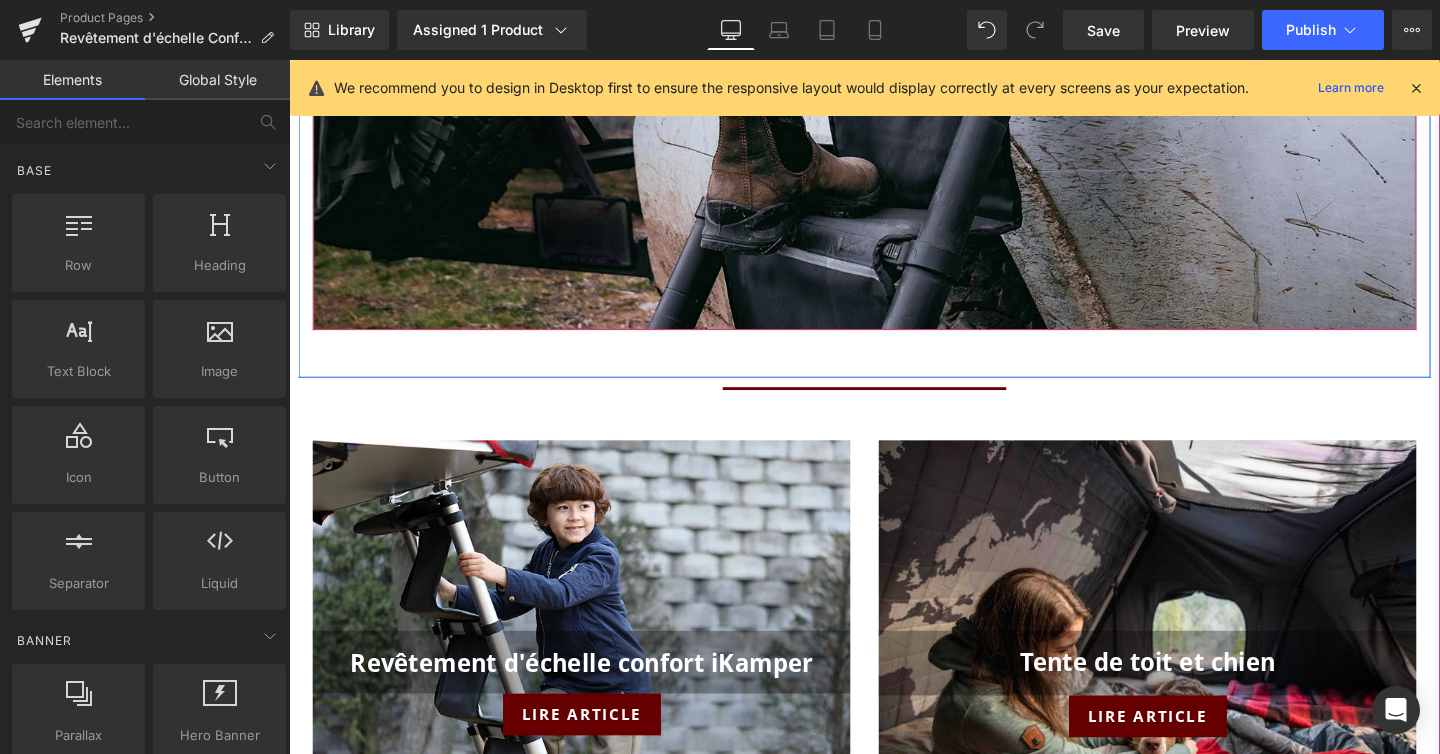 click at bounding box center [894, 55] 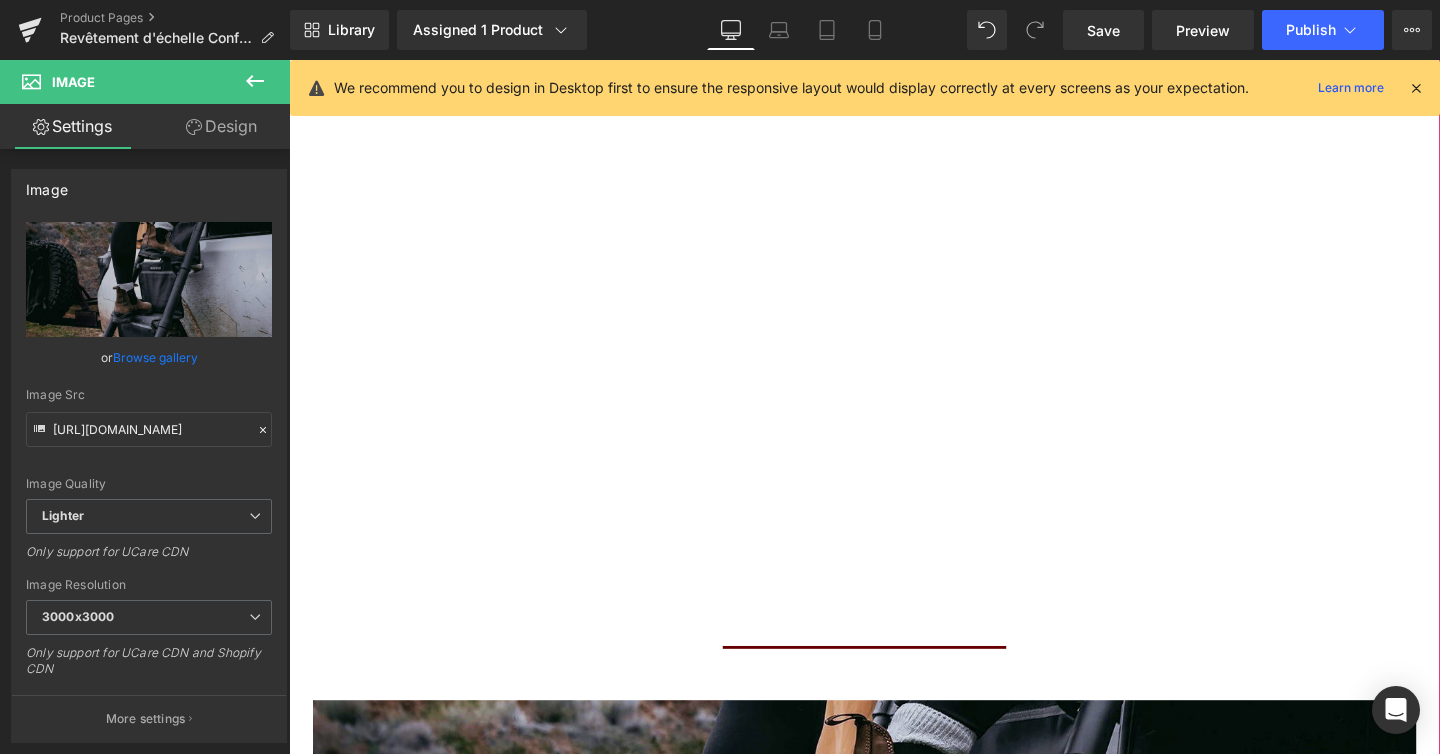 scroll, scrollTop: 2006, scrollLeft: 0, axis: vertical 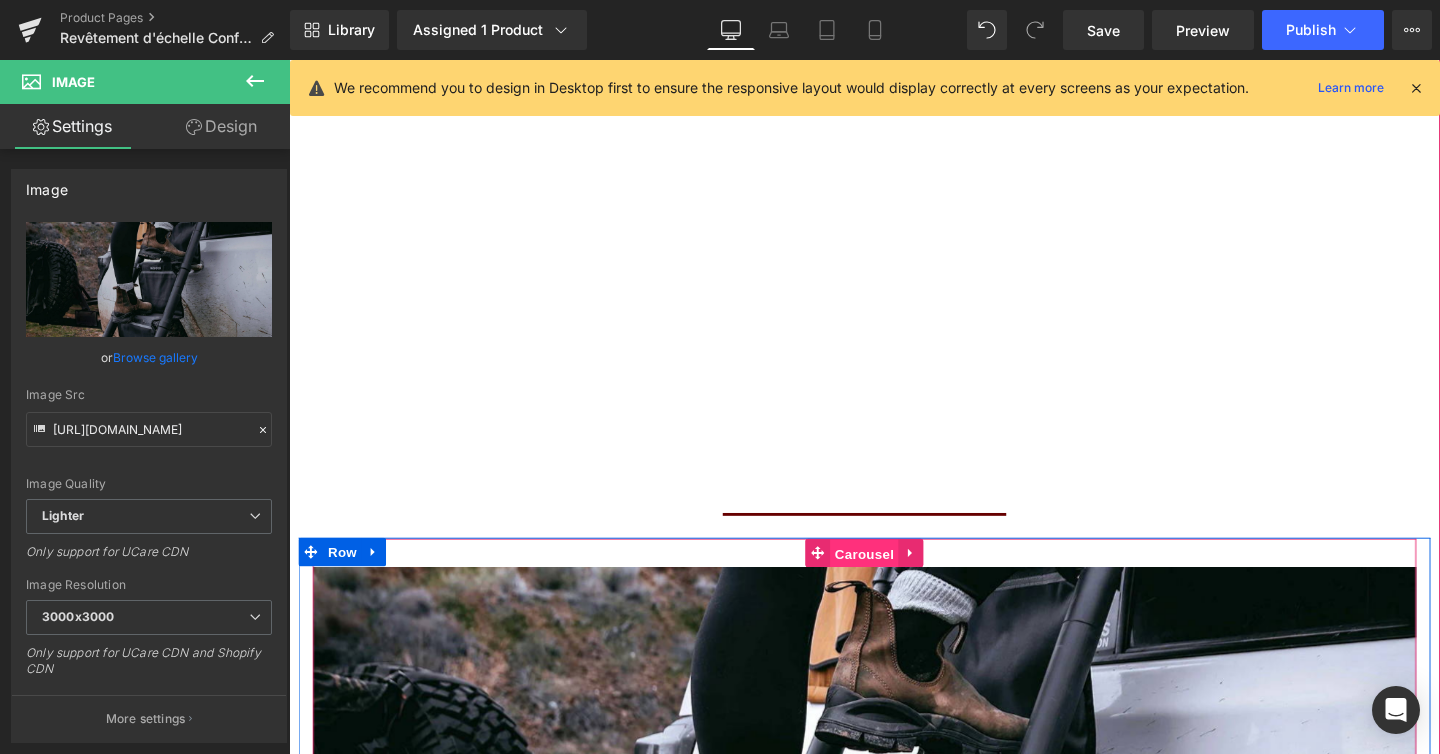 click on "Carousel" at bounding box center (894, 579) 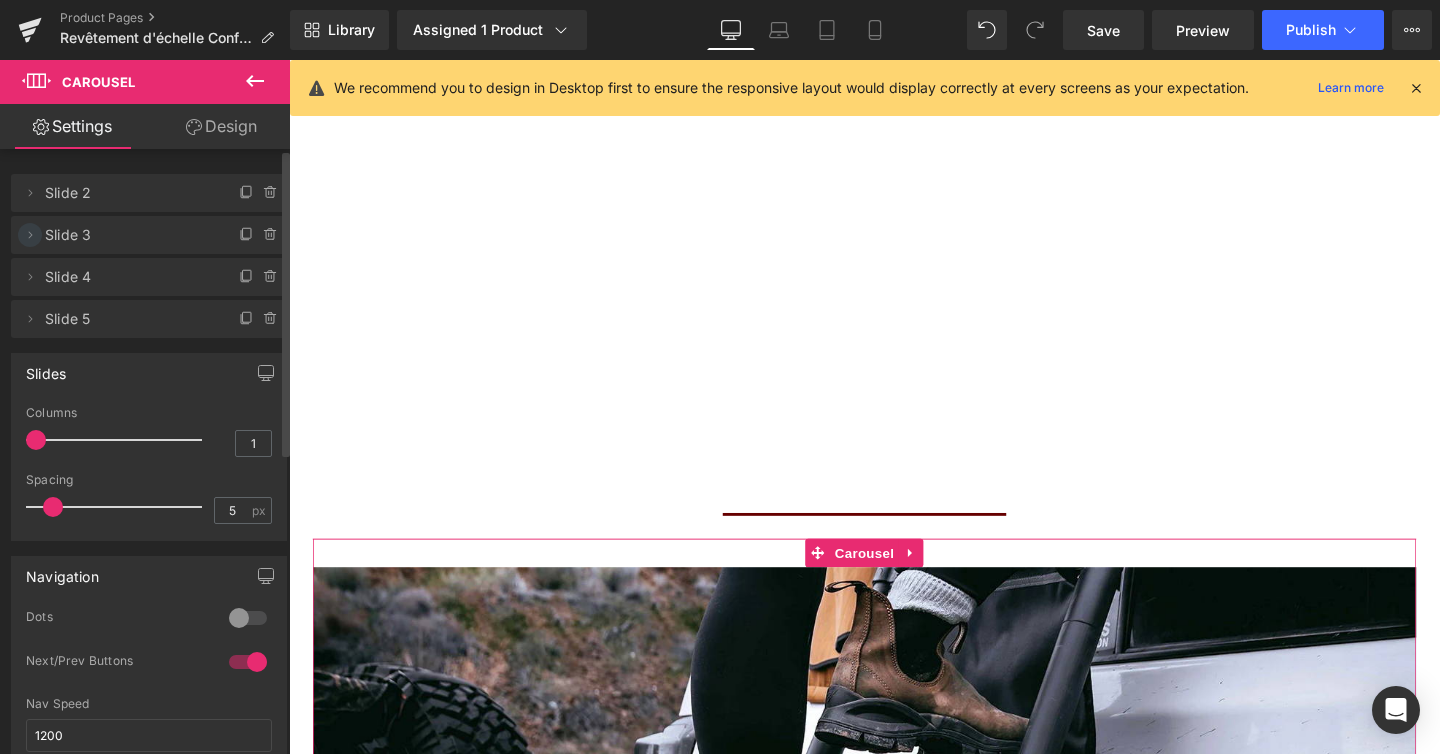 drag, startPoint x: 34, startPoint y: 319, endPoint x: 29, endPoint y: 235, distance: 84.14868 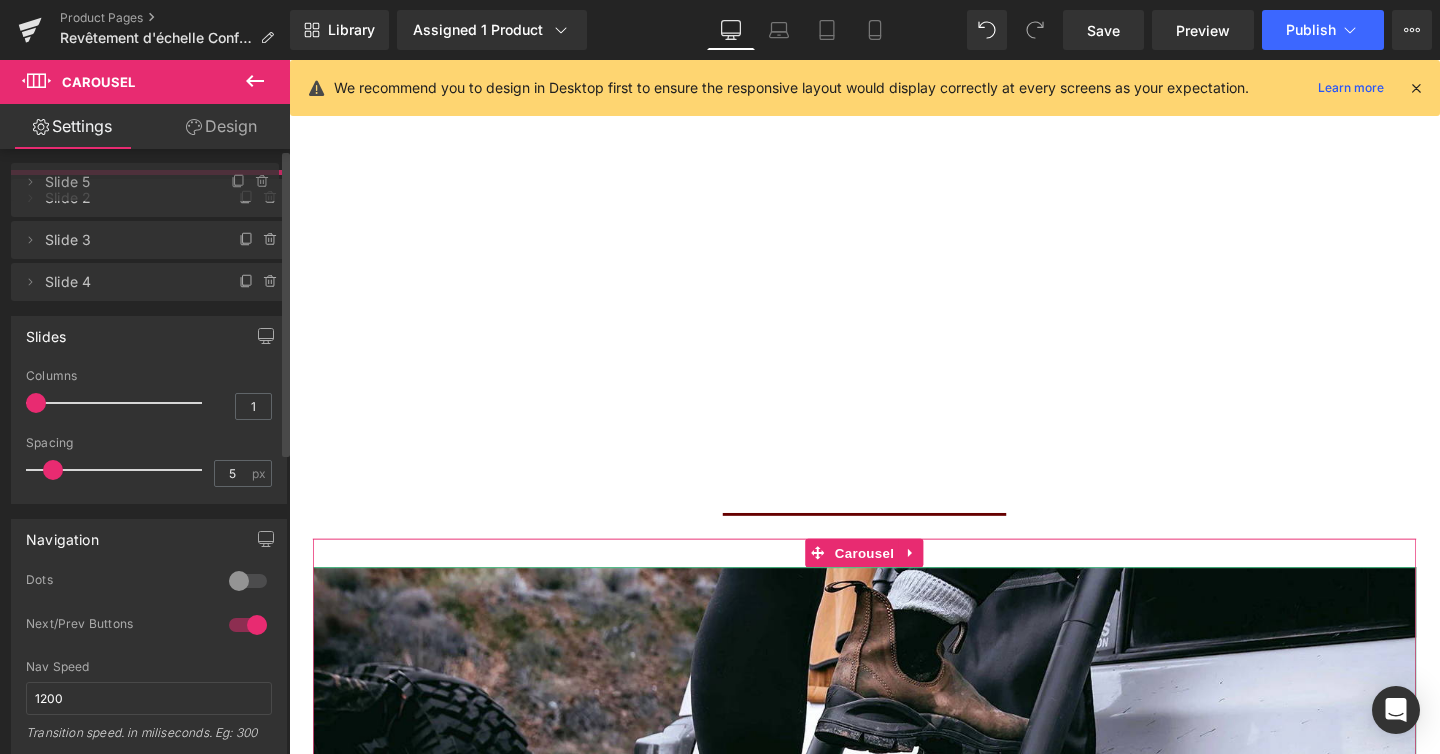 drag, startPoint x: 111, startPoint y: 328, endPoint x: 111, endPoint y: 191, distance: 137 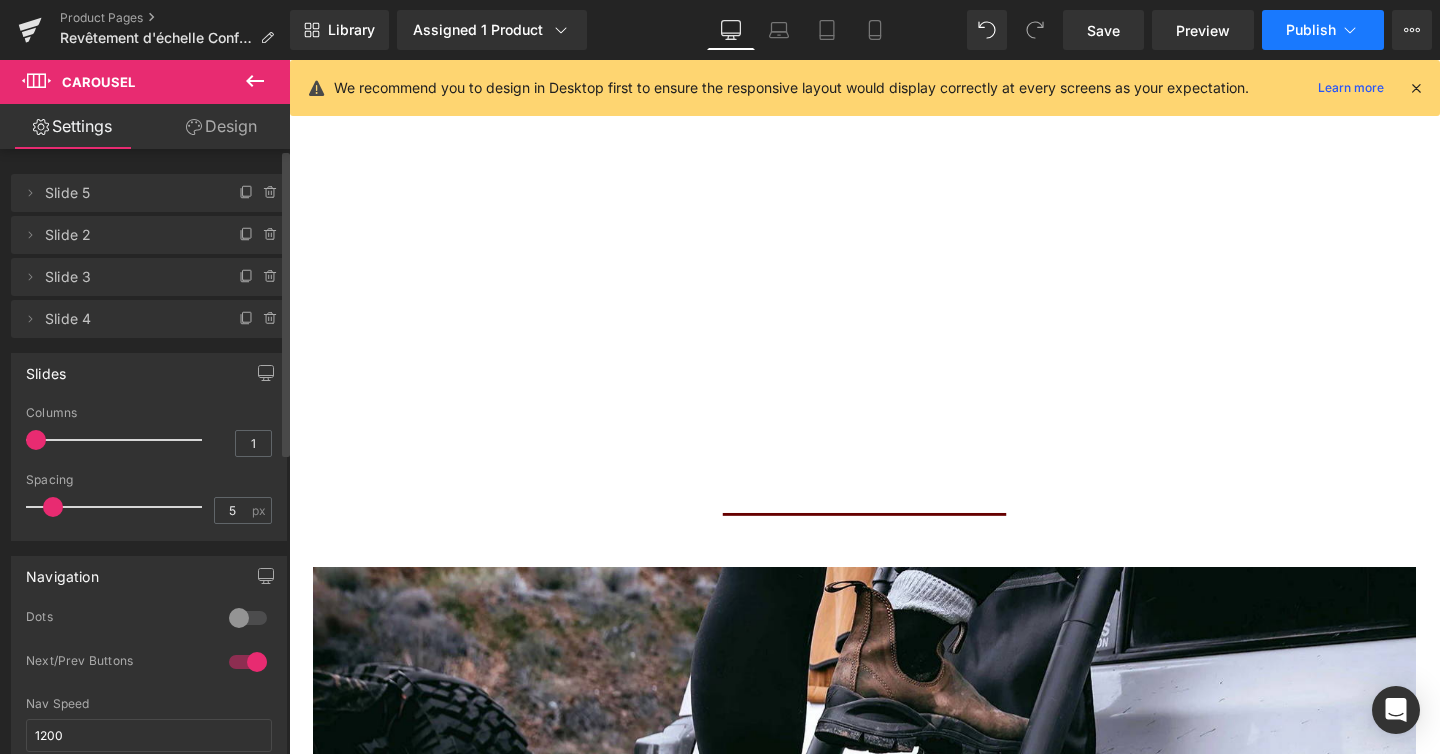 click on "Publish" at bounding box center (1323, 30) 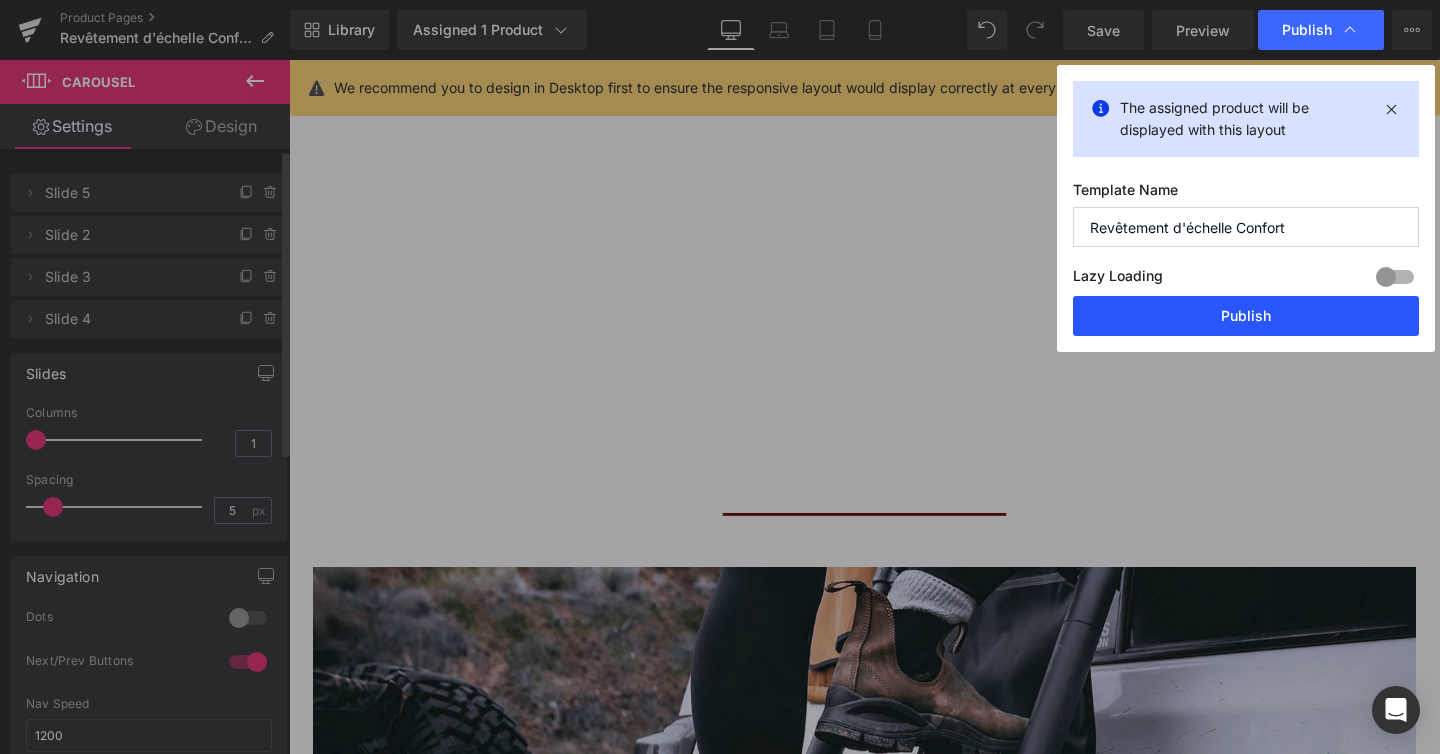 click on "Publish" at bounding box center (1246, 316) 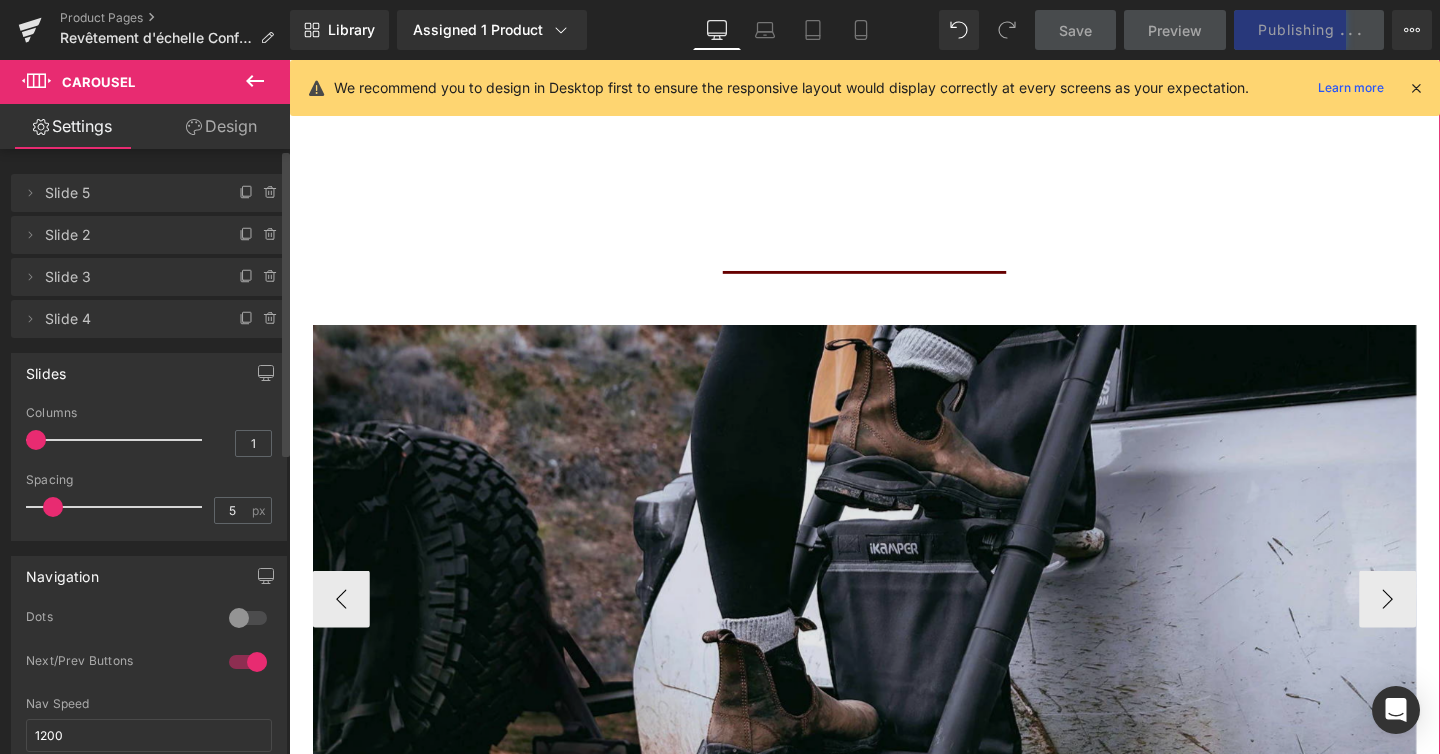 scroll, scrollTop: 2288, scrollLeft: 0, axis: vertical 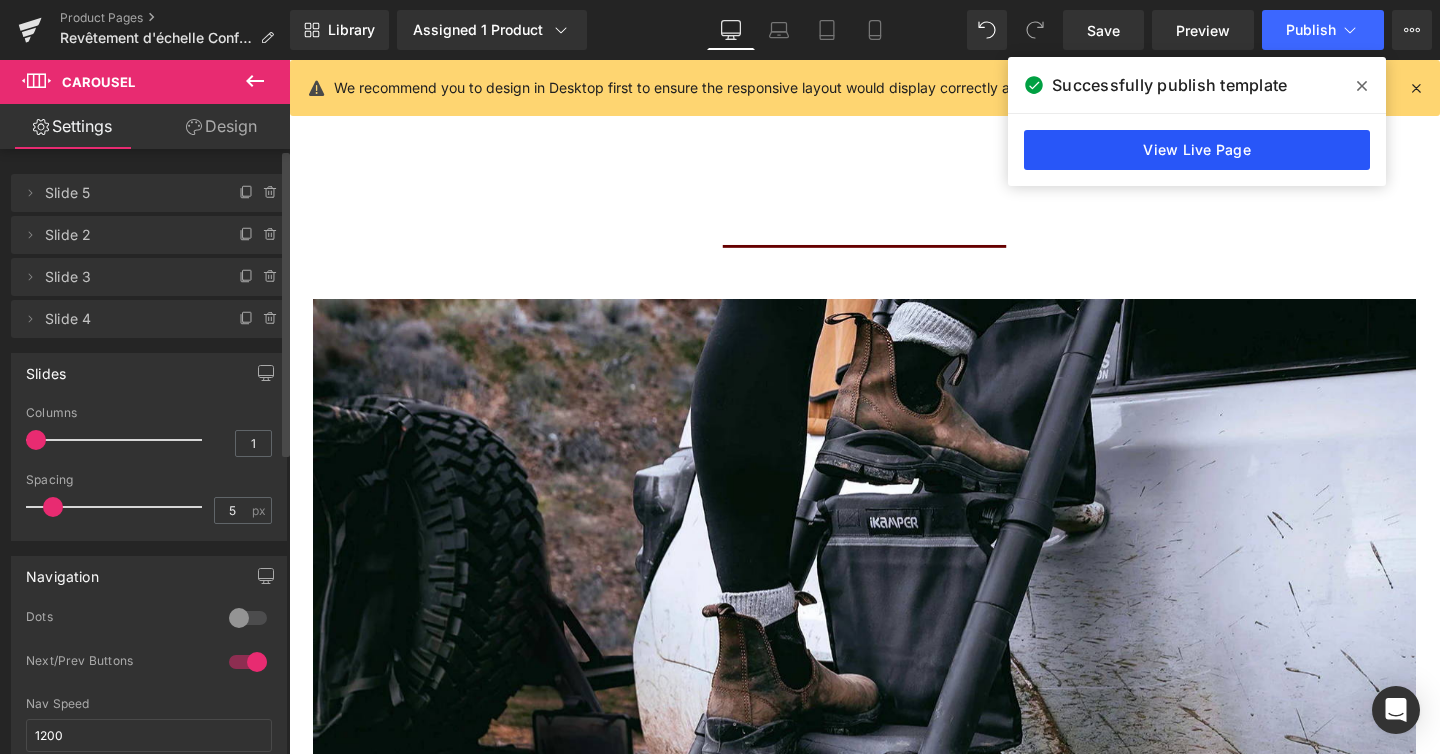 click on "View Live Page" at bounding box center [1197, 150] 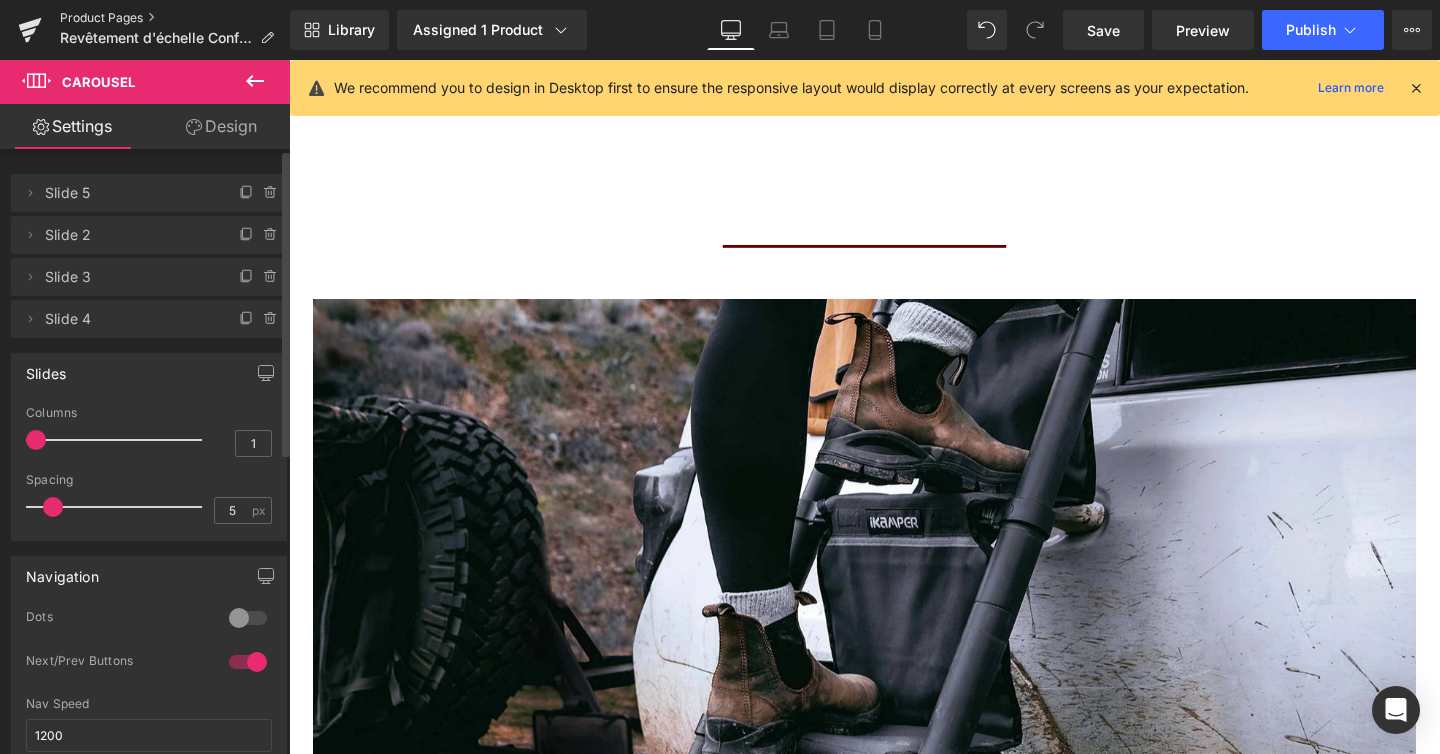 click on "Product Pages" at bounding box center [175, 18] 